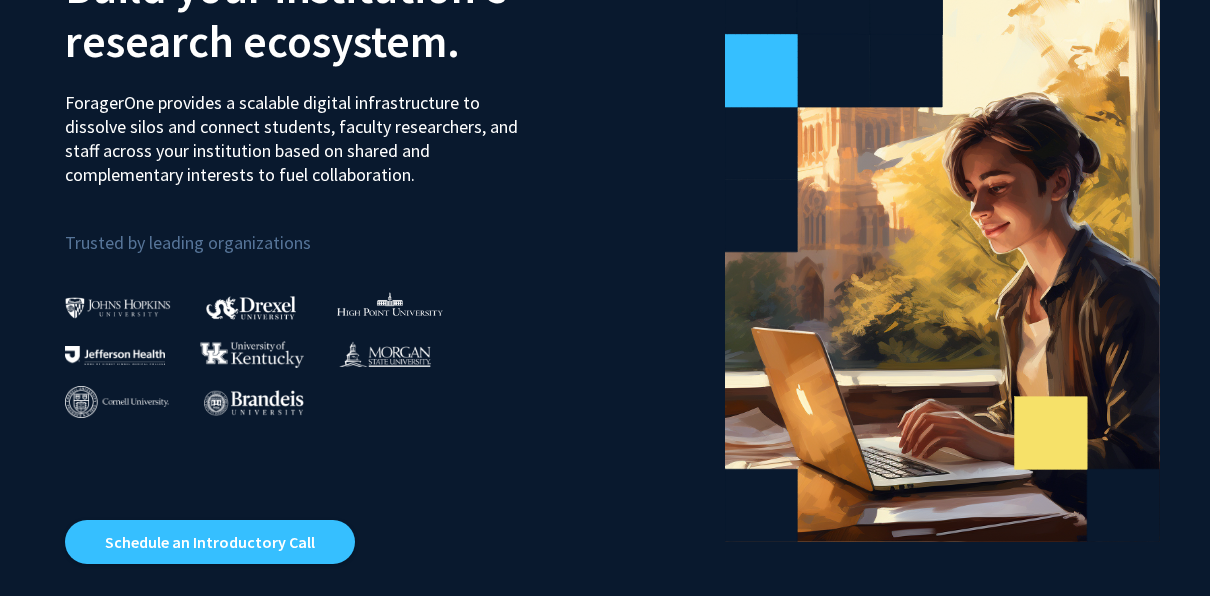 scroll, scrollTop: 0, scrollLeft: 0, axis: both 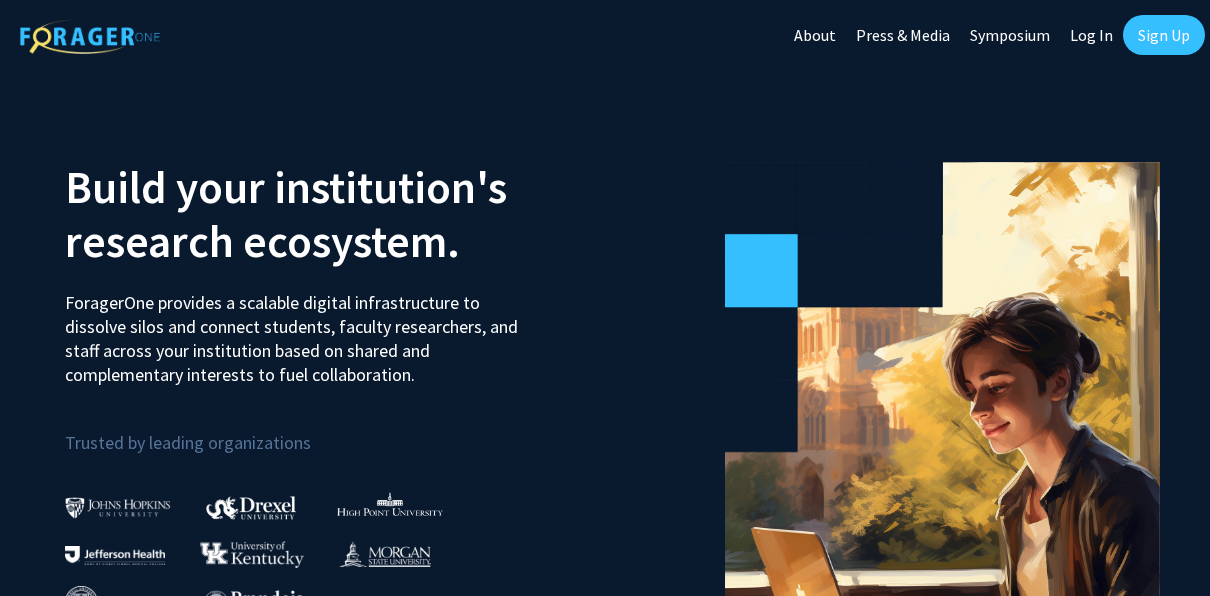 click on "Log In" 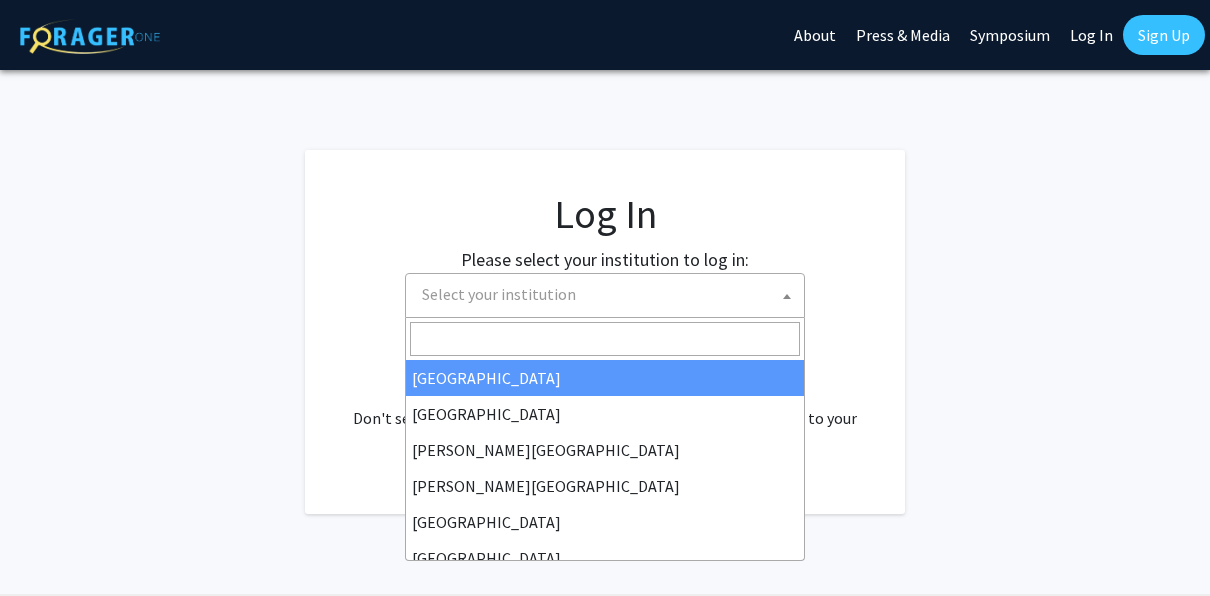 click on "Select your institution" at bounding box center [609, 294] 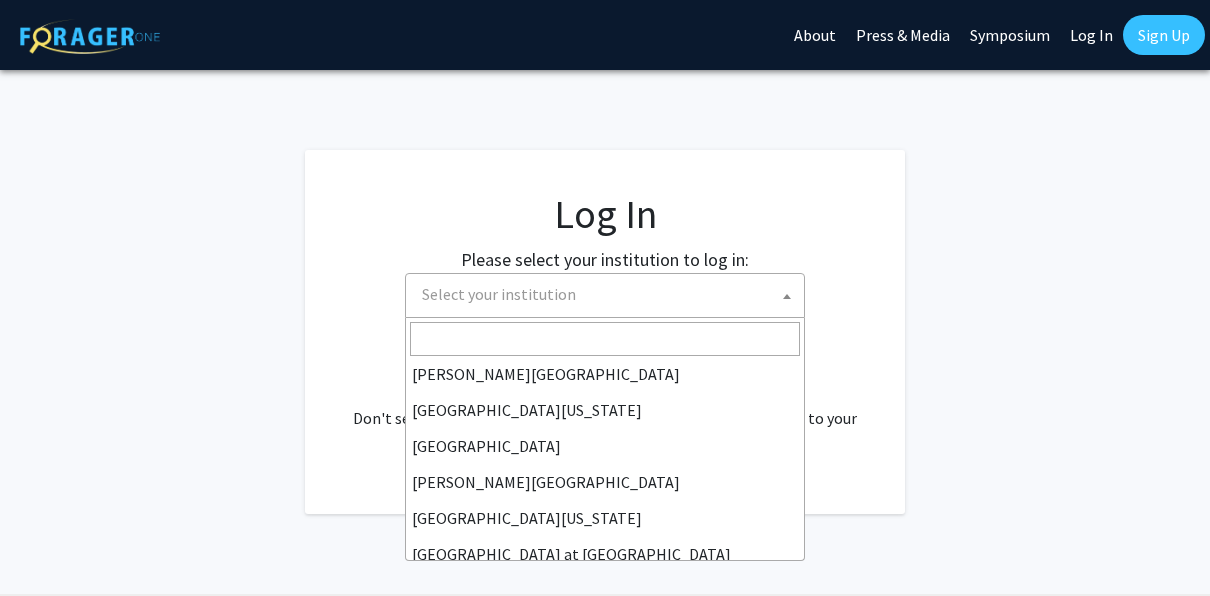 scroll, scrollTop: 700, scrollLeft: 0, axis: vertical 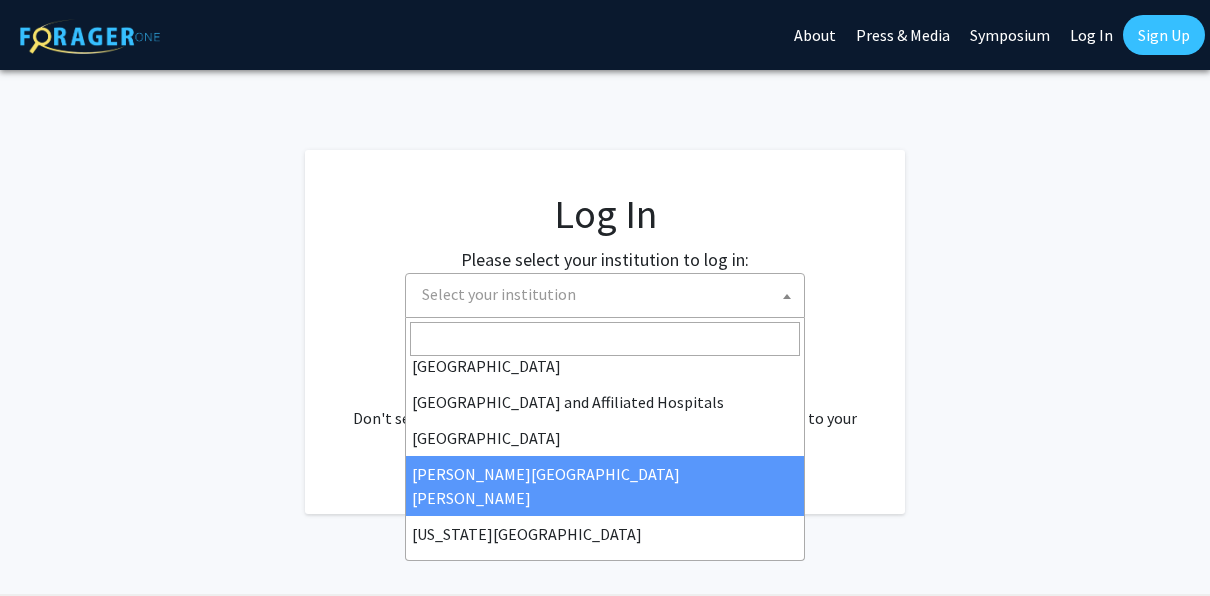 select on "1" 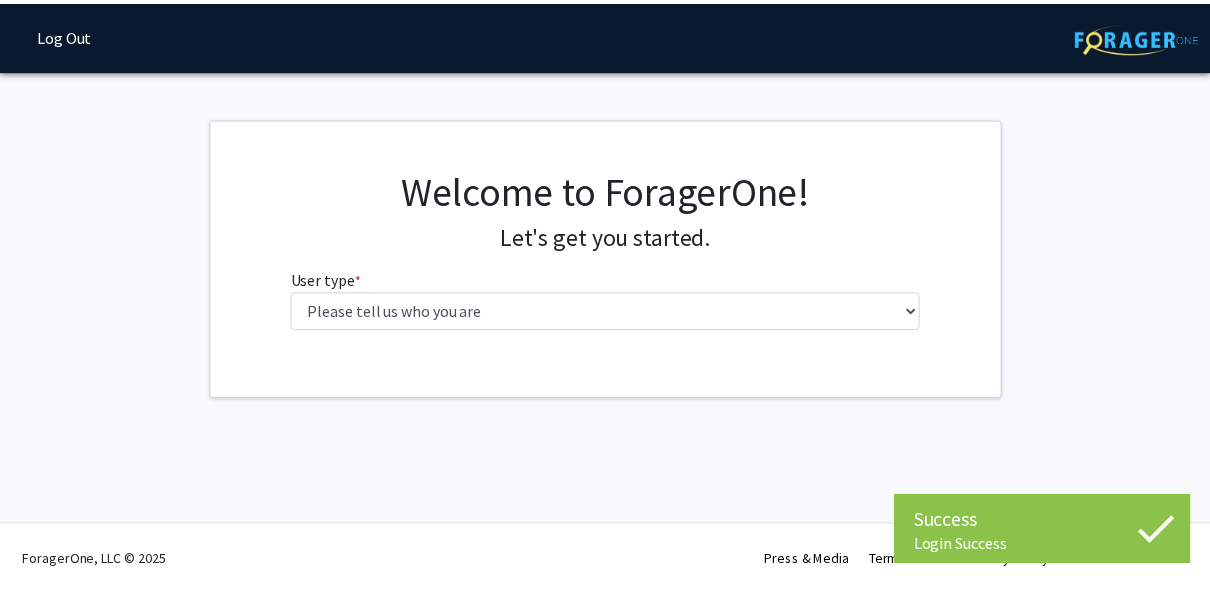 scroll, scrollTop: 0, scrollLeft: 0, axis: both 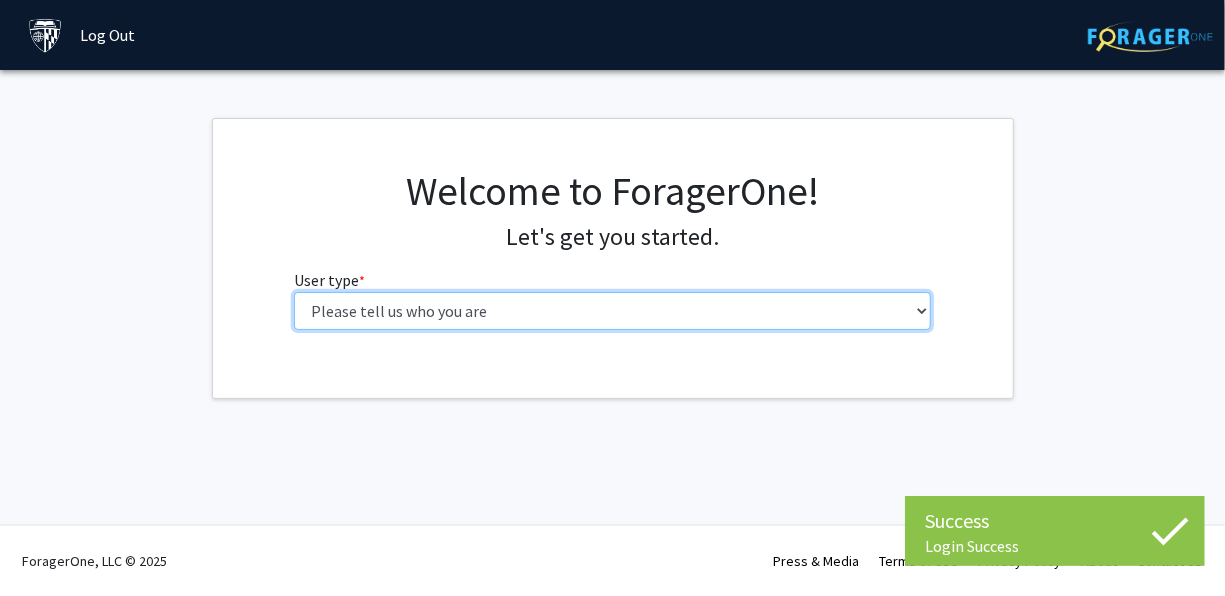 click on "Please tell us who you are  Undergraduate Student   Master's Student   Doctoral Candidate (PhD, MD, DMD, PharmD, etc.)   Postdoctoral Researcher / Research Staff / Medical Resident / Medical Fellow   Faculty   Administrative Staff" at bounding box center (612, 311) 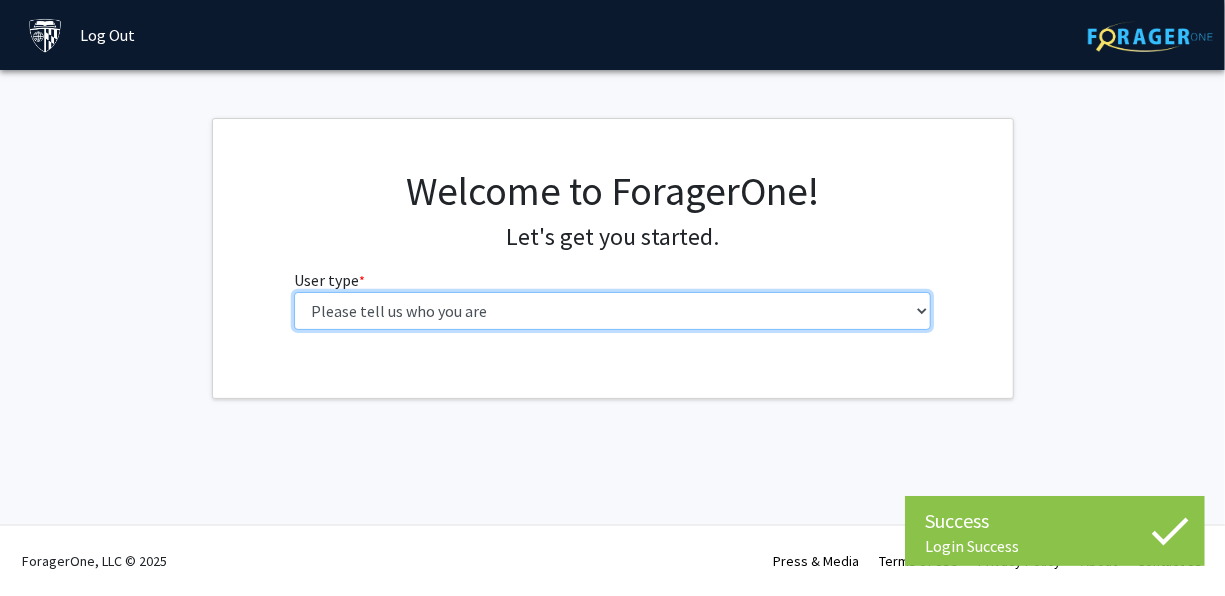 select on "1: undergrad" 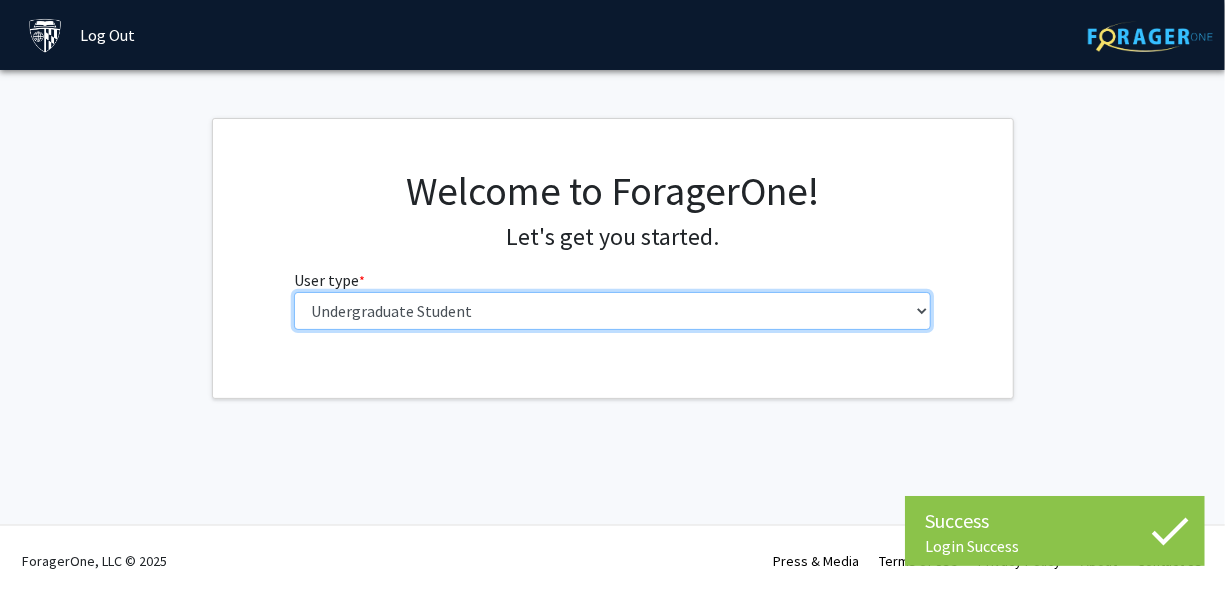 click on "Please tell us who you are  Undergraduate Student   Master's Student   Doctoral Candidate (PhD, MD, DMD, PharmD, etc.)   Postdoctoral Researcher / Research Staff / Medical Resident / Medical Fellow   Faculty   Administrative Staff" at bounding box center [612, 311] 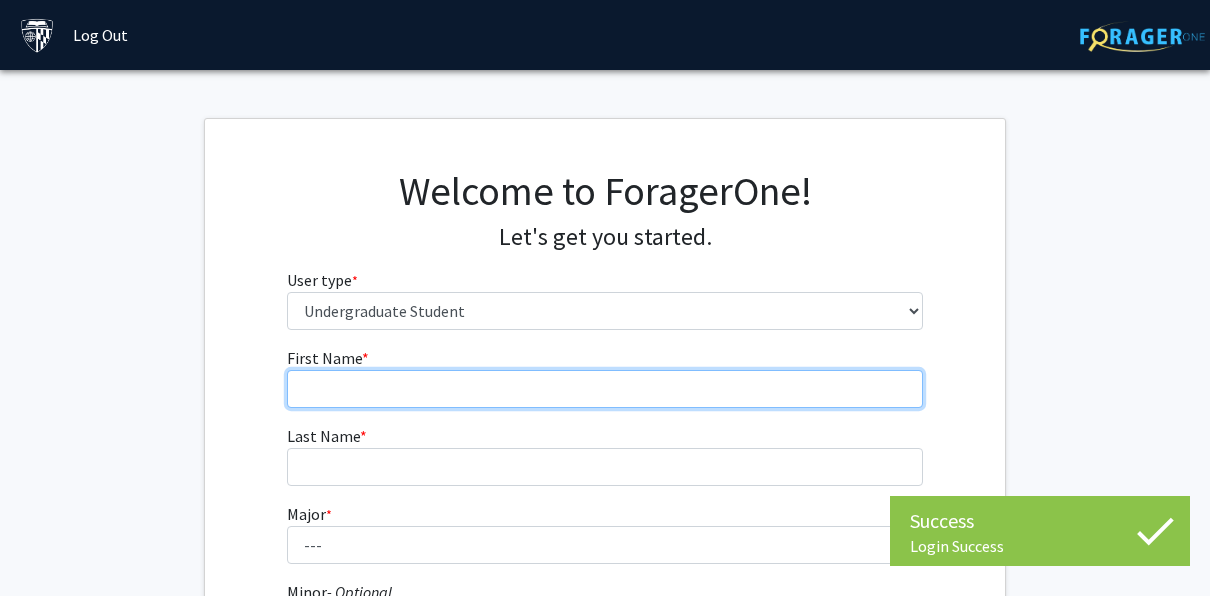 click on "First Name * required" at bounding box center (605, 389) 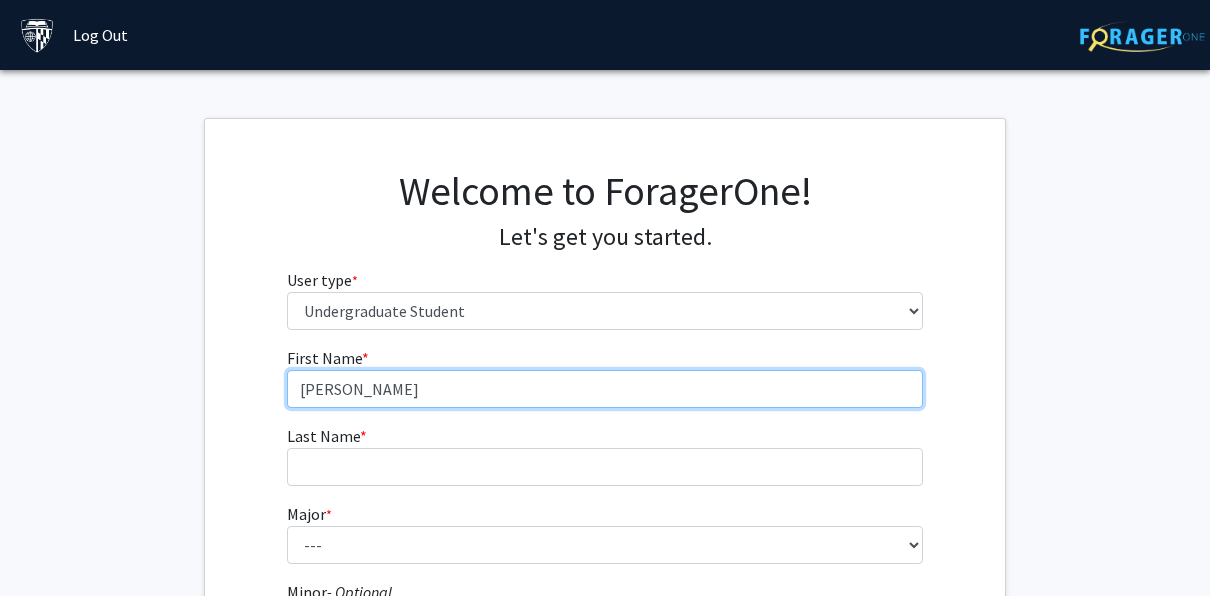type on "[PERSON_NAME]" 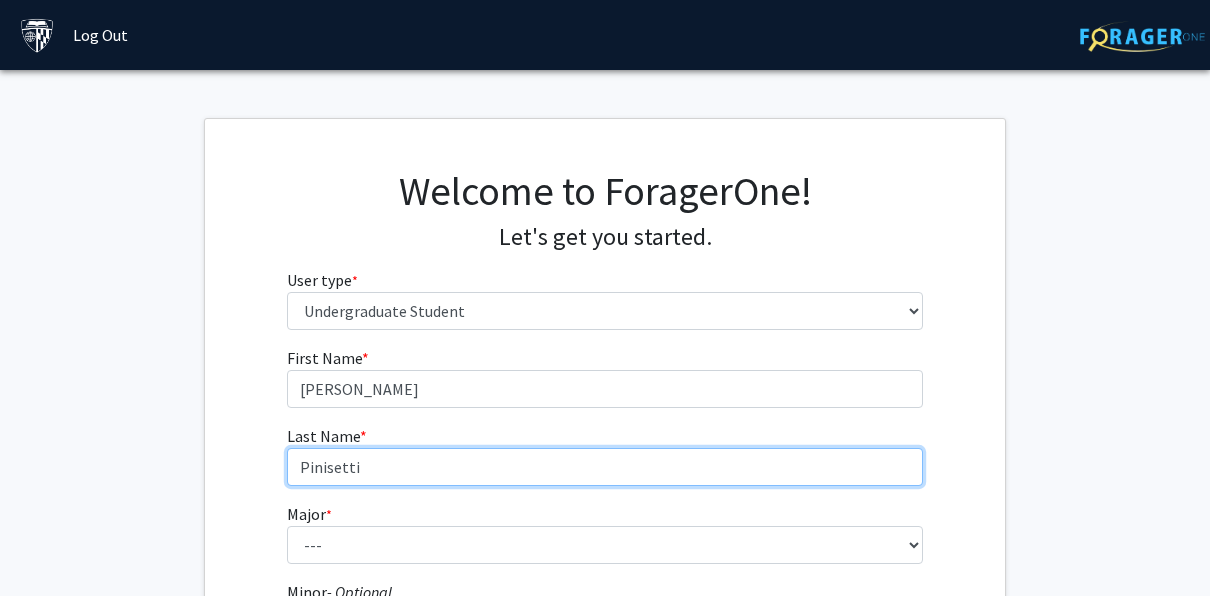 type on "Pinisetti" 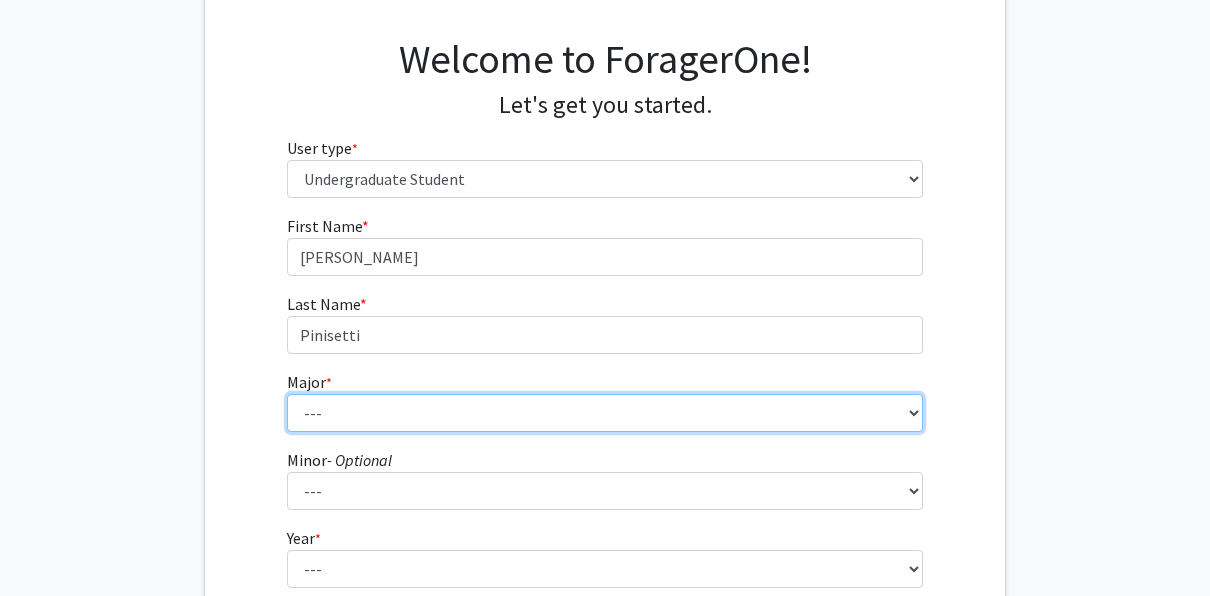 scroll, scrollTop: 300, scrollLeft: 0, axis: vertical 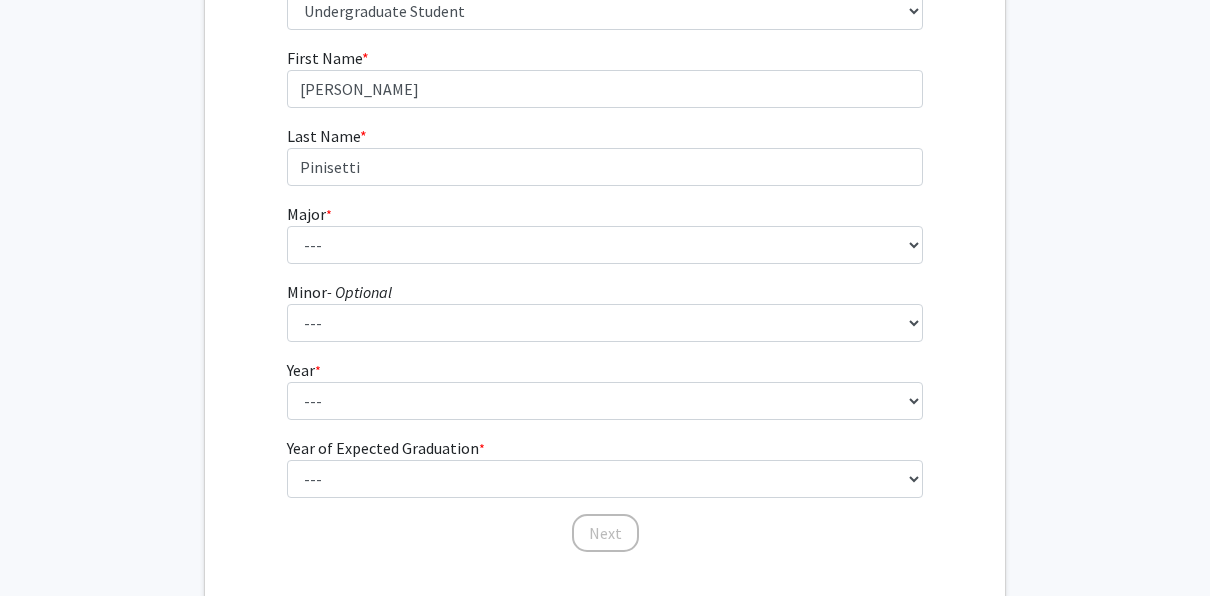 click on "Major  * required ---  Africana Studies   Anthropology   Applied Mathematics & Statistics   Archaeology   Behavioral Biology   Biology   Biomedical Engineering   Biophysics   Chemical & Biomolecular Engineering   Chemistry   Civil Engineering   Classics   Cognitive Science   Computer Engineering   Computer Science   Earth & Planetary Sciences   East Asian Studies   Economics   Electrical Engineering   Engineering Mechanics   English   Environmental Engineering   Environmental Science   Film & Media Studies   [PERSON_NAME] Engineering   Geography   German   Global Environmental Change & Sustainability   History   History of Art   History of Science & Technology   Interdisciplinary Studies   International Studies   Italian   Latin American Studies   Materials Science & Engineering   Mathematics   Mechanical Engineering   Medicine, Science & the Humanities   Molecular & Cellular Biology   Music   Natural Sciences   Near Eastern Studies   Neuroscience   Philosophy   Physics   Political Science   Psychology" at bounding box center (605, 233) 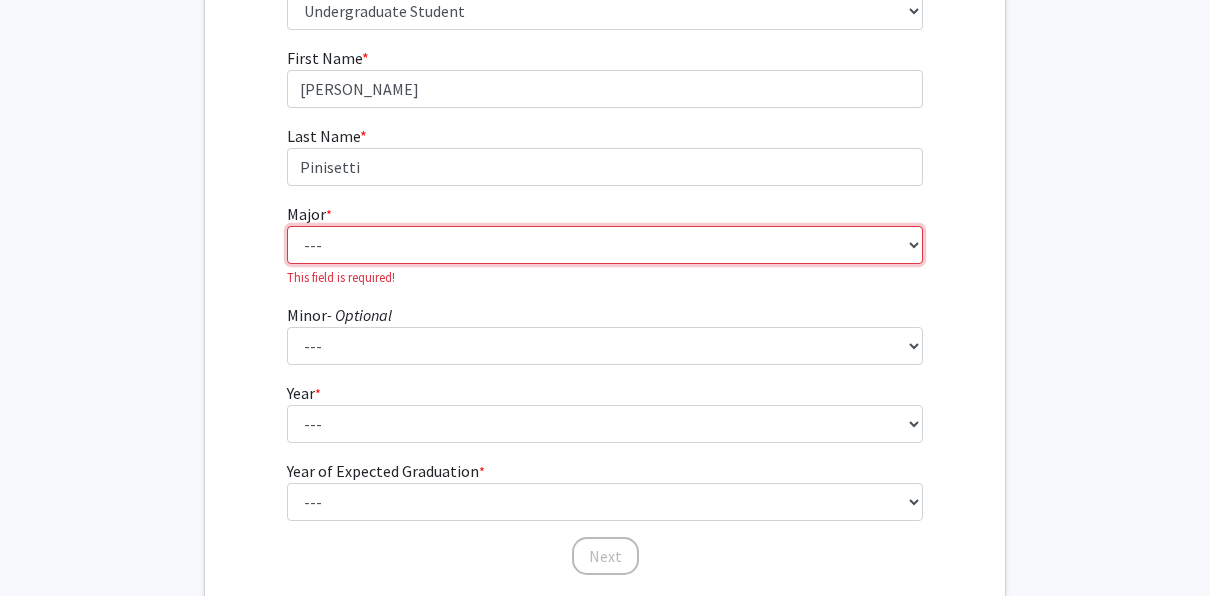 click on "---  Africana Studies   Anthropology   Applied Mathematics & Statistics   Archaeology   Behavioral Biology   Biology   Biomedical Engineering   Biophysics   Chemical & Biomolecular Engineering   Chemistry   Civil Engineering   Classics   Cognitive Science   Computer Engineering   Computer Science   Earth & Planetary Sciences   East Asian Studies   Economics   Electrical Engineering   Engineering Mechanics   English   Environmental Engineering   Environmental Science   Film & Media Studies   [PERSON_NAME] Engineering   Geography   German   Global Environmental Change & Sustainability   History   History of Art   History of Science & Technology   Interdisciplinary Studies   International Studies   Italian   Latin American Studies   Materials Science & Engineering   Mathematics   Mechanical Engineering   Medicine, Science & the Humanities   Molecular & Cellular Biology   Music   Natural Sciences   Near Eastern Studies   Neuroscience   Philosophy   Physics   Political Science   Psychology   Romance Languages" at bounding box center [605, 245] 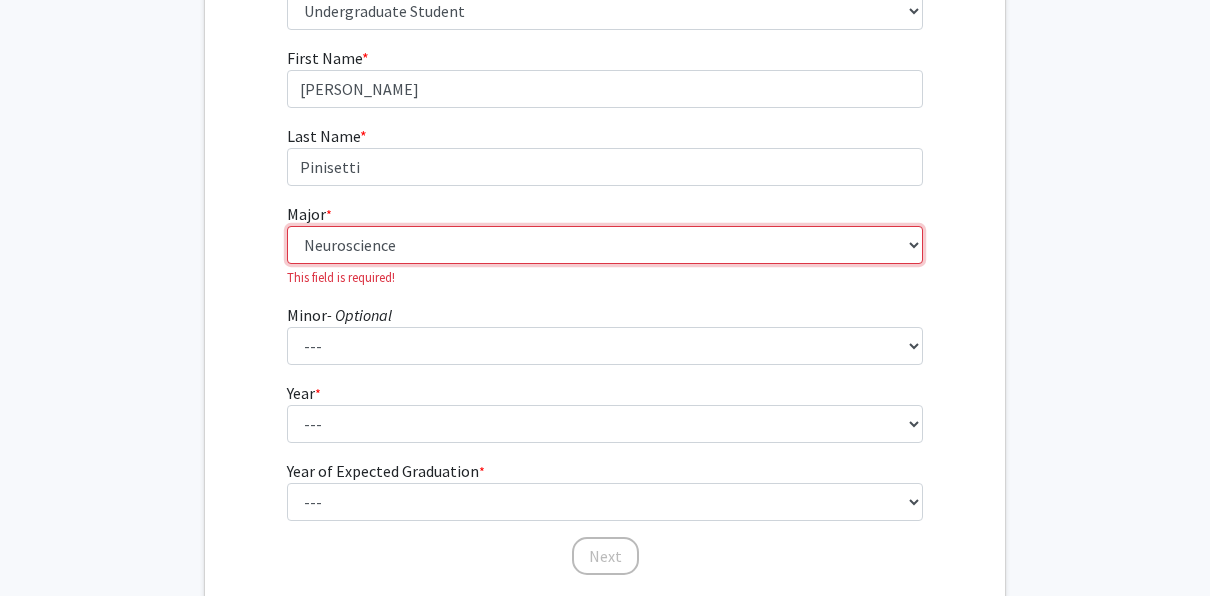 click on "---  Africana Studies   Anthropology   Applied Mathematics & Statistics   Archaeology   Behavioral Biology   Biology   Biomedical Engineering   Biophysics   Chemical & Biomolecular Engineering   Chemistry   Civil Engineering   Classics   Cognitive Science   Computer Engineering   Computer Science   Earth & Planetary Sciences   East Asian Studies   Economics   Electrical Engineering   Engineering Mechanics   English   Environmental Engineering   Environmental Science   Film & Media Studies   [PERSON_NAME] Engineering   Geography   German   Global Environmental Change & Sustainability   History   History of Art   History of Science & Technology   Interdisciplinary Studies   International Studies   Italian   Latin American Studies   Materials Science & Engineering   Mathematics   Mechanical Engineering   Medicine, Science & the Humanities   Molecular & Cellular Biology   Music   Natural Sciences   Near Eastern Studies   Neuroscience   Philosophy   Physics   Political Science   Psychology   Romance Languages" at bounding box center (605, 245) 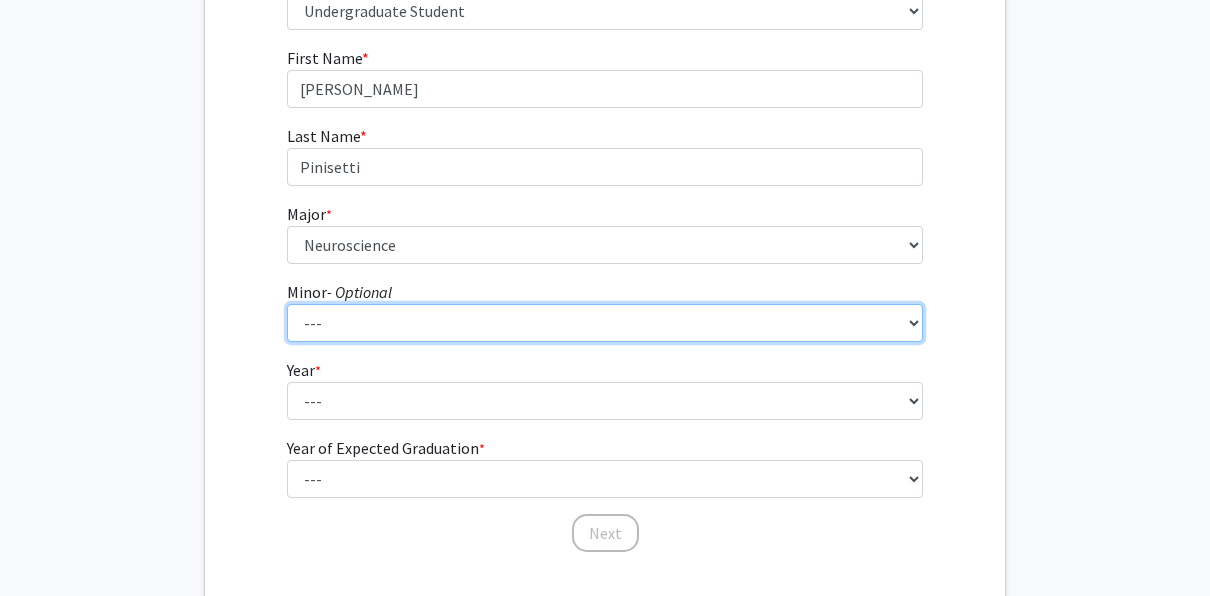 click on "---  Accounting and Financial Management   Africana Studies   Anthropology   Applied Mathematics & Statistics   Bioethics   Business   Civil Engineering   Classics   Computational Medicine   Computer Integrated Surgery   Computer Science   Earth & Planetary Sciences   Economics   Engineering for Sustainable Development   English   Entrepreneurship & Management   Environmental Engineering   Film & Media Studies   Financial Economics   French   German   Global Environmental Change & Sustainability   History   History of Art   History of Science & Technology   Islamic Studies   Italian   Jewish Studies   Latin American Studies   Linguistics   Marketing & Communications   Mathematics   Museums & Society   Music   Near Eastern Studies   Philosophy   Physics   Psychology   Robotics   Social Policy   Space Science & Engineering   Spanish for the Professions   Spanish Language & Hispanic Culture   Theatre Arts & Studies   Visual Arts   Women, Gender, and Sexuality" at bounding box center [605, 323] 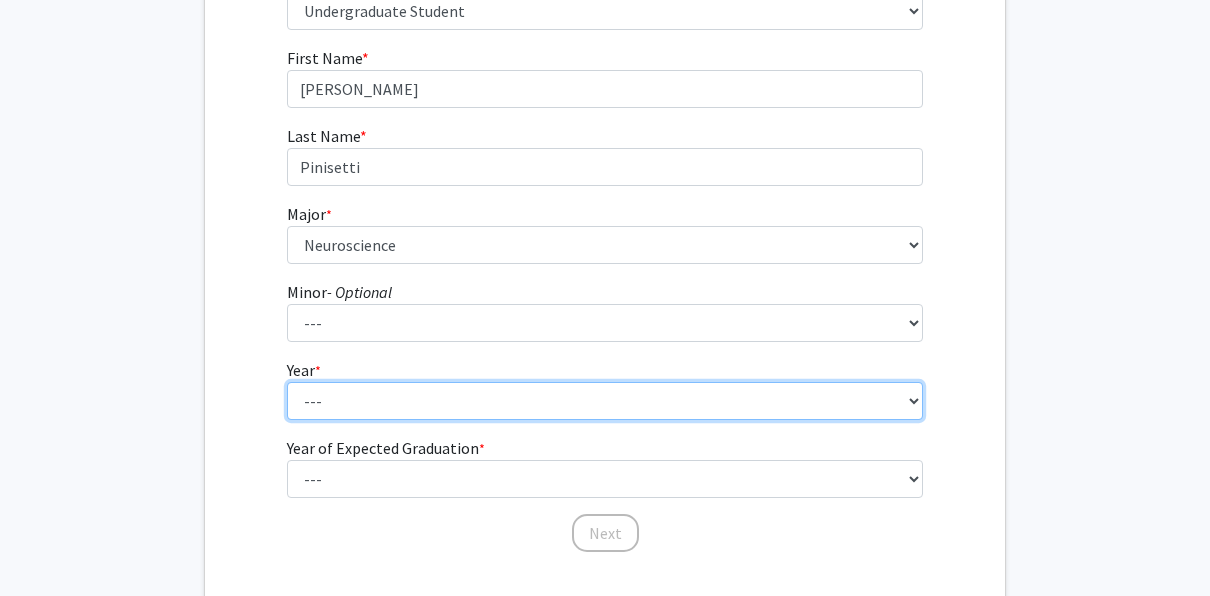 click on "---  First-year   Sophomore   Junior   Senior   Postbaccalaureate Certificate" at bounding box center (605, 401) 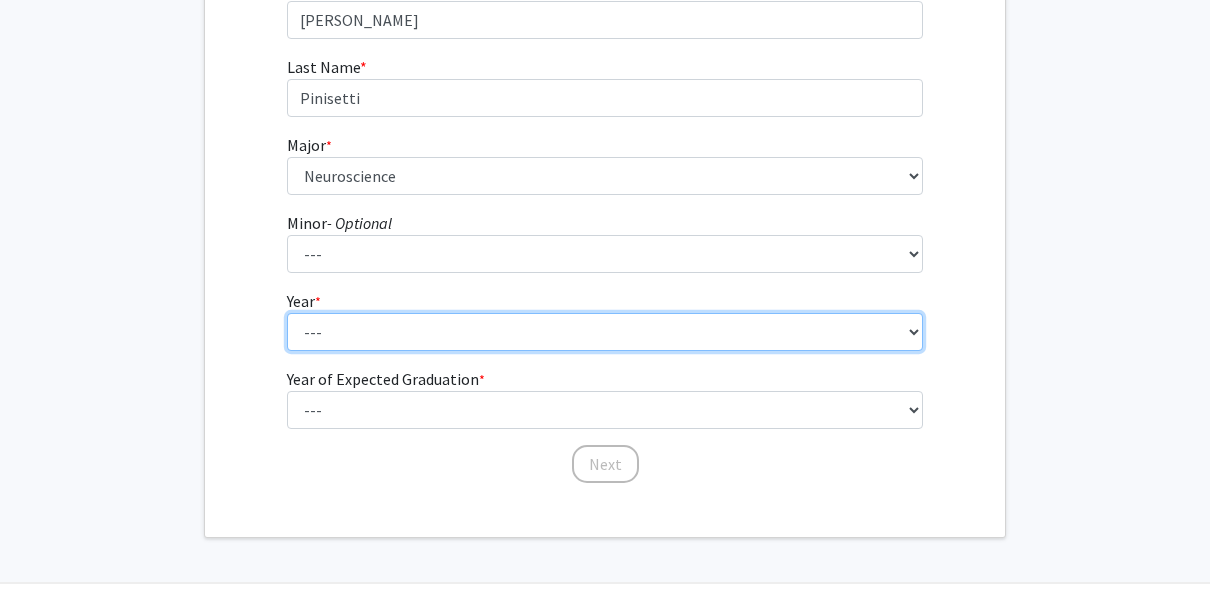 scroll, scrollTop: 400, scrollLeft: 0, axis: vertical 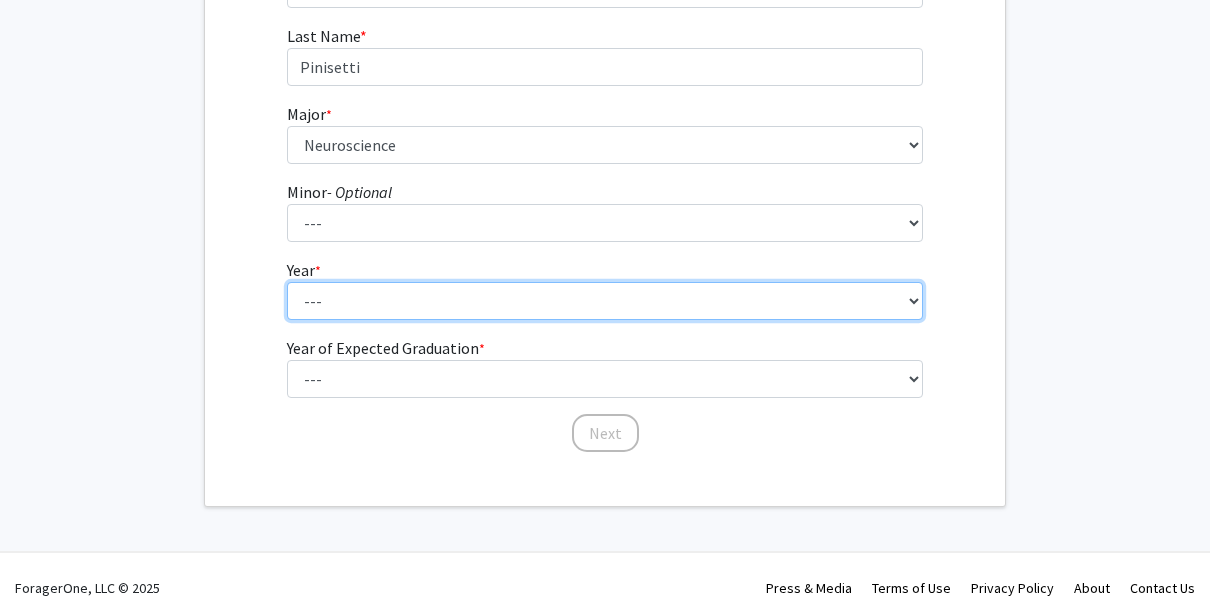 click on "---  First-year   Sophomore   Junior   Senior   Postbaccalaureate Certificate" at bounding box center [605, 301] 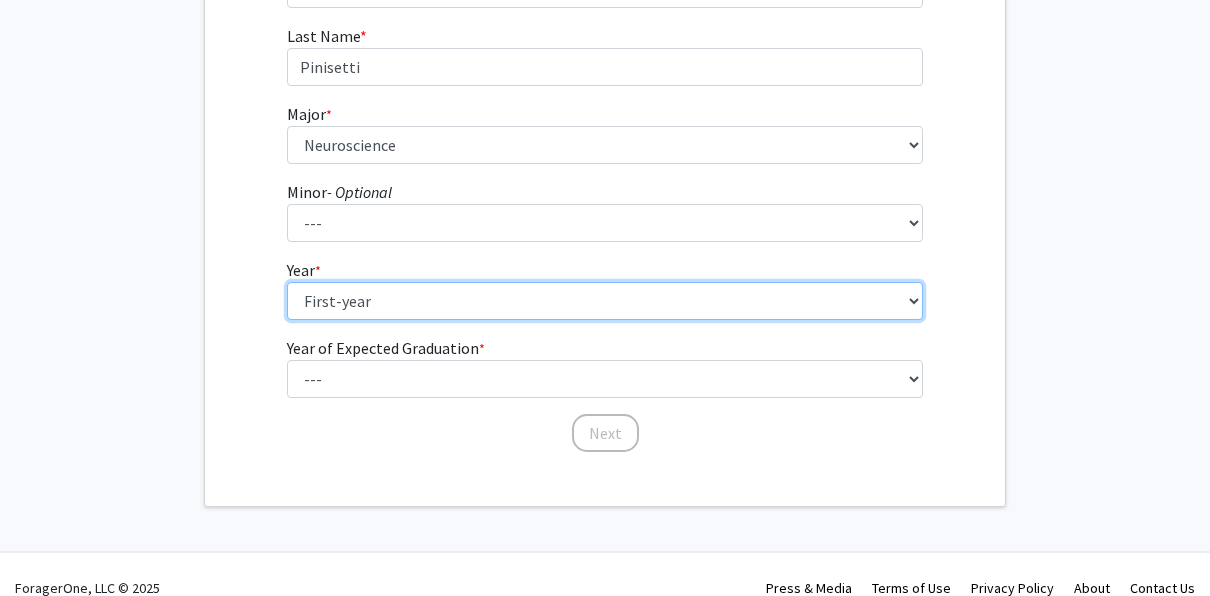 click on "---  First-year   Sophomore   Junior   Senior   Postbaccalaureate Certificate" at bounding box center [605, 301] 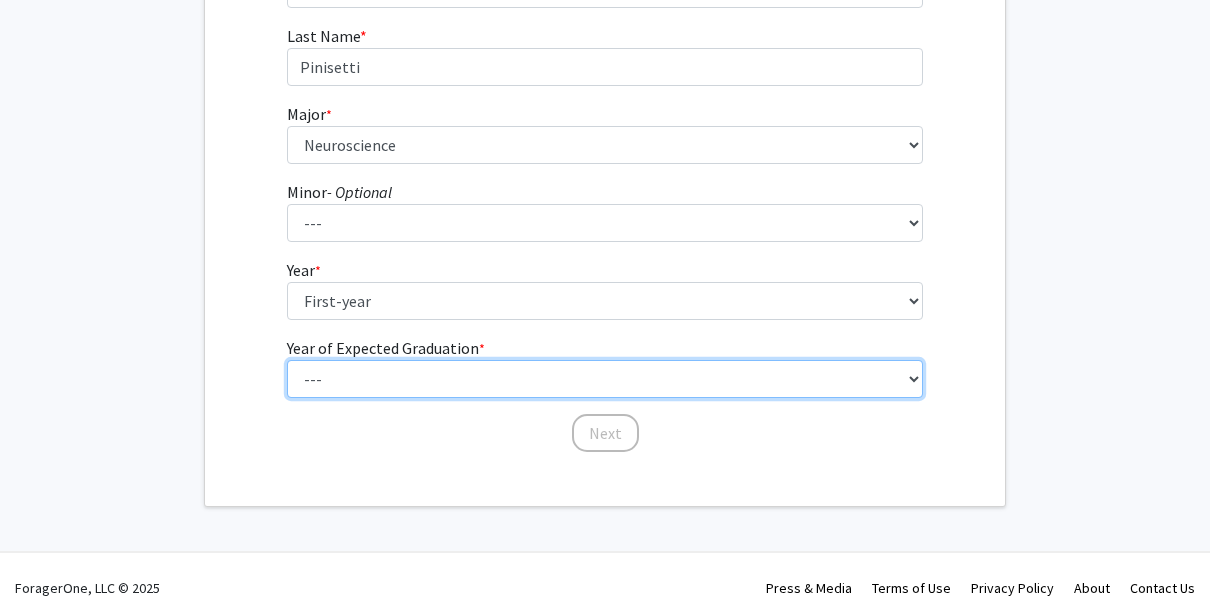 click on "---  2025   2026   2027   2028   2029   2030   2031   2032   2033   2034" at bounding box center [605, 379] 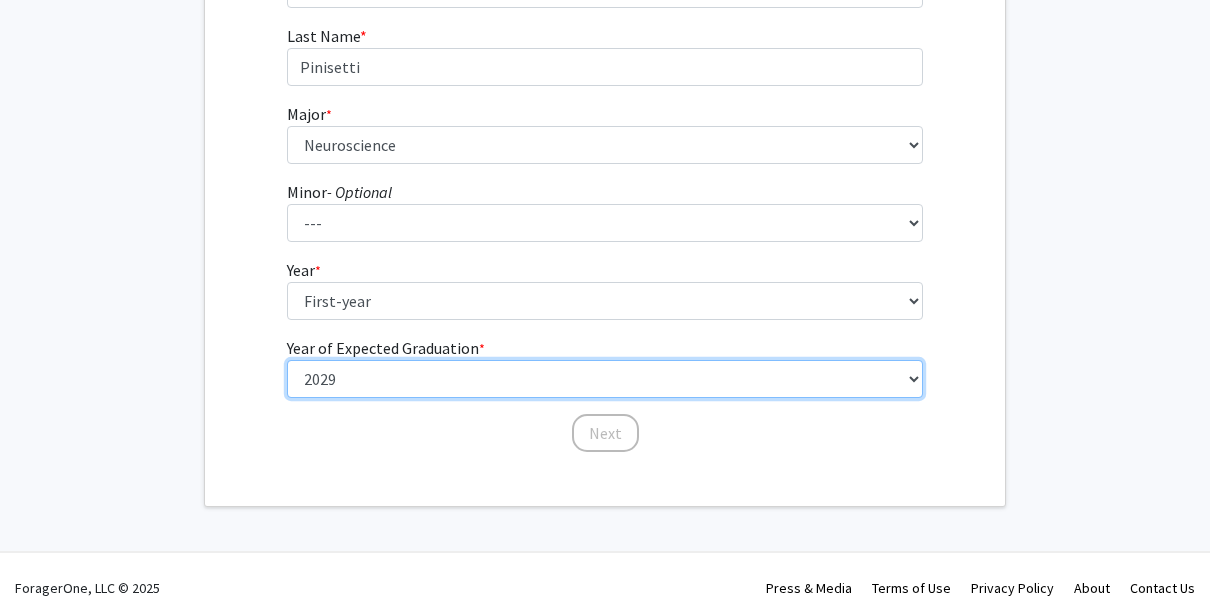 click on "---  2025   2026   2027   2028   2029   2030   2031   2032   2033   2034" at bounding box center [605, 379] 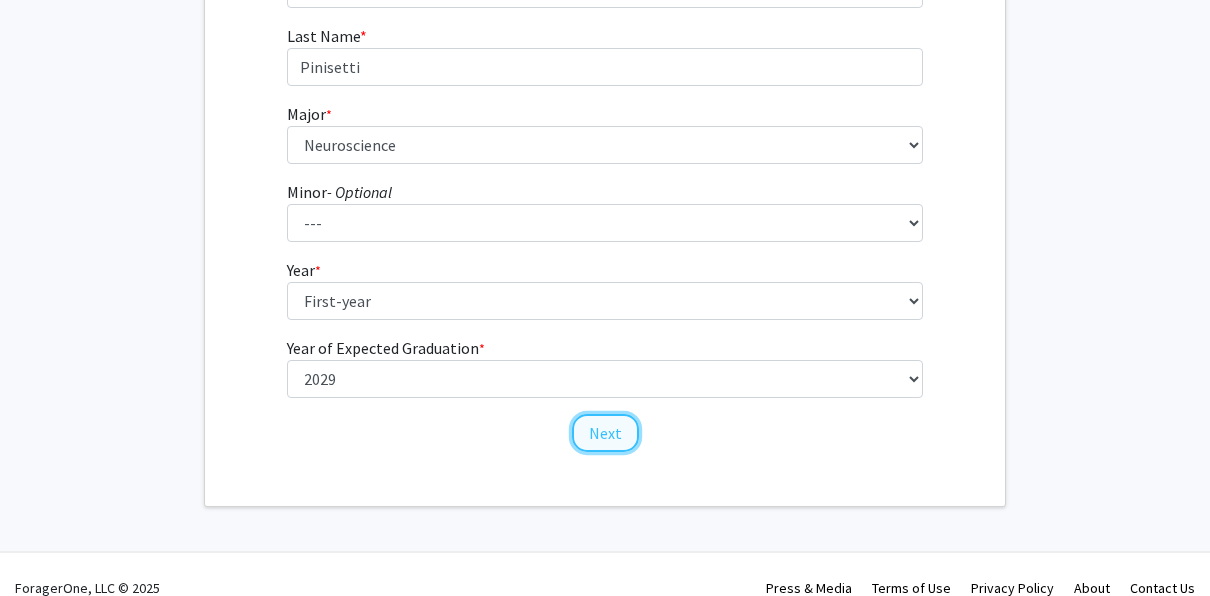 click on "Next" 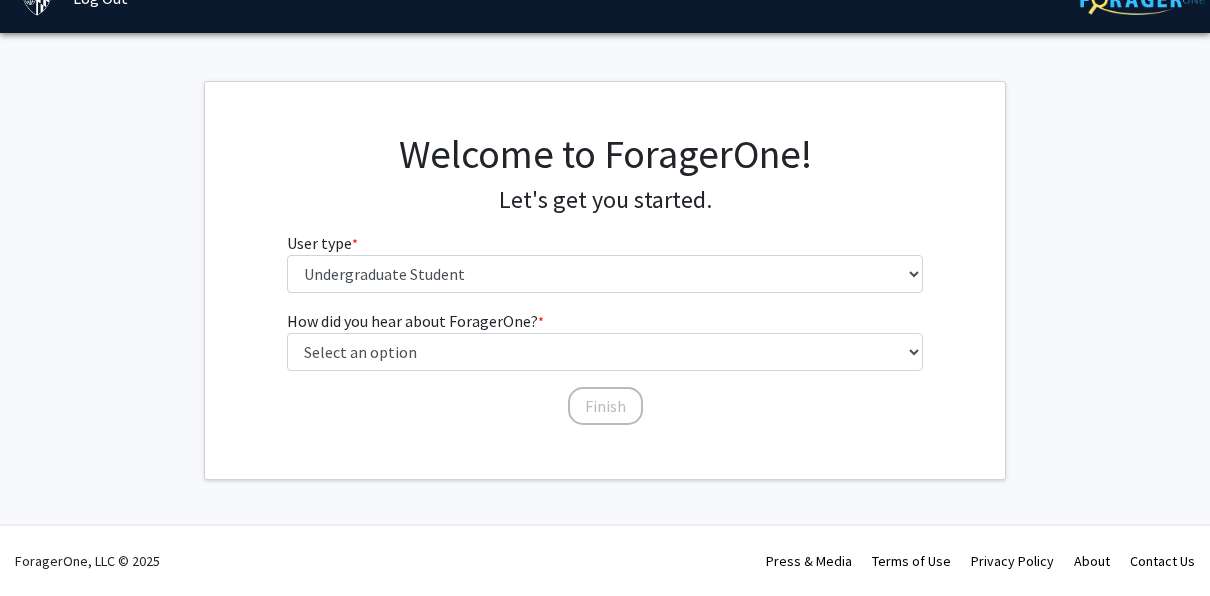 scroll, scrollTop: 0, scrollLeft: 0, axis: both 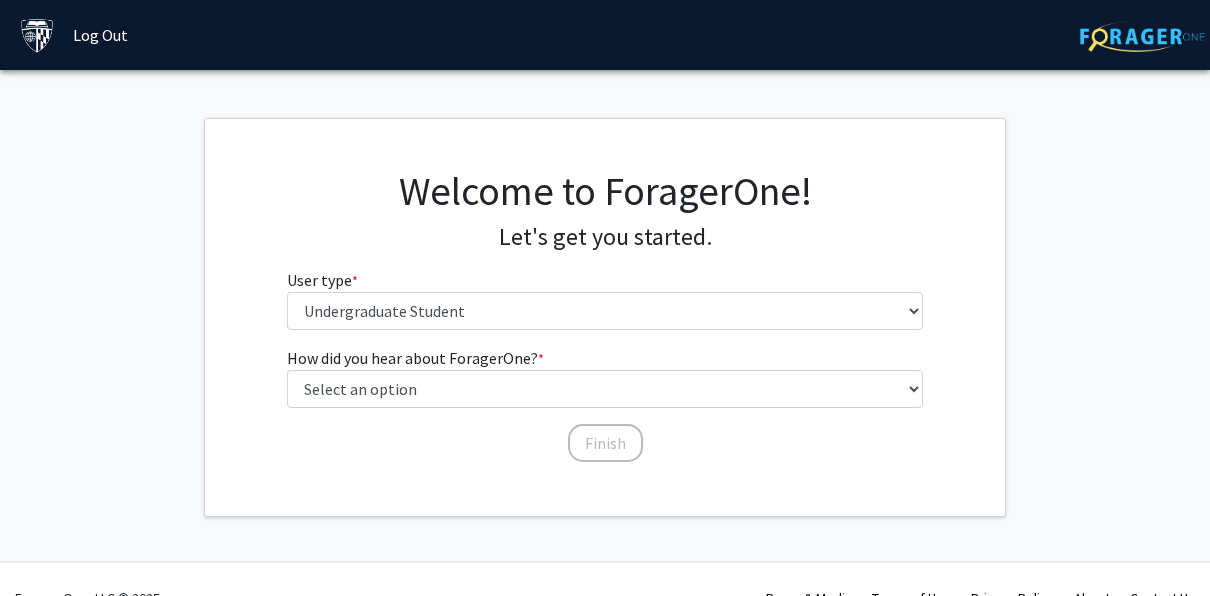 click on "User type  * required Please tell us who you are  Undergraduate Student   Master's Student   Doctoral Candidate (PhD, MD, DMD, PharmD, etc.)   Postdoctoral Researcher / Research Staff / Medical Resident / Medical Fellow   Faculty   Administrative Staff" at bounding box center (605, 299) 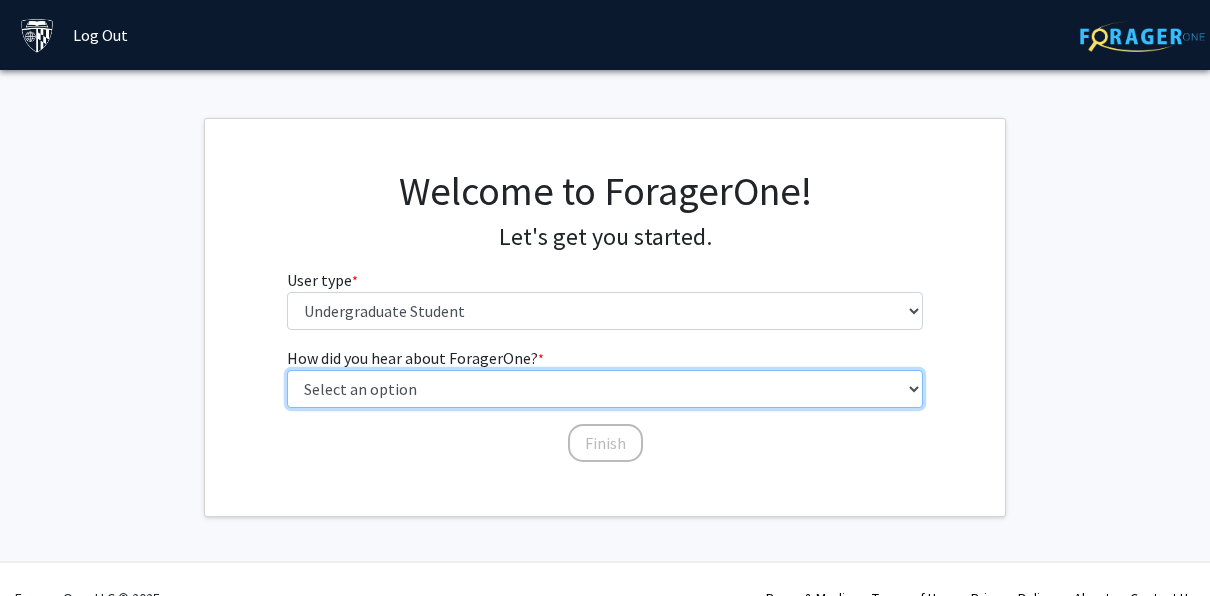 click on "Select an option  Peer/student recommendation   Faculty/staff recommendation   University website   University email or newsletter   Other" at bounding box center [605, 389] 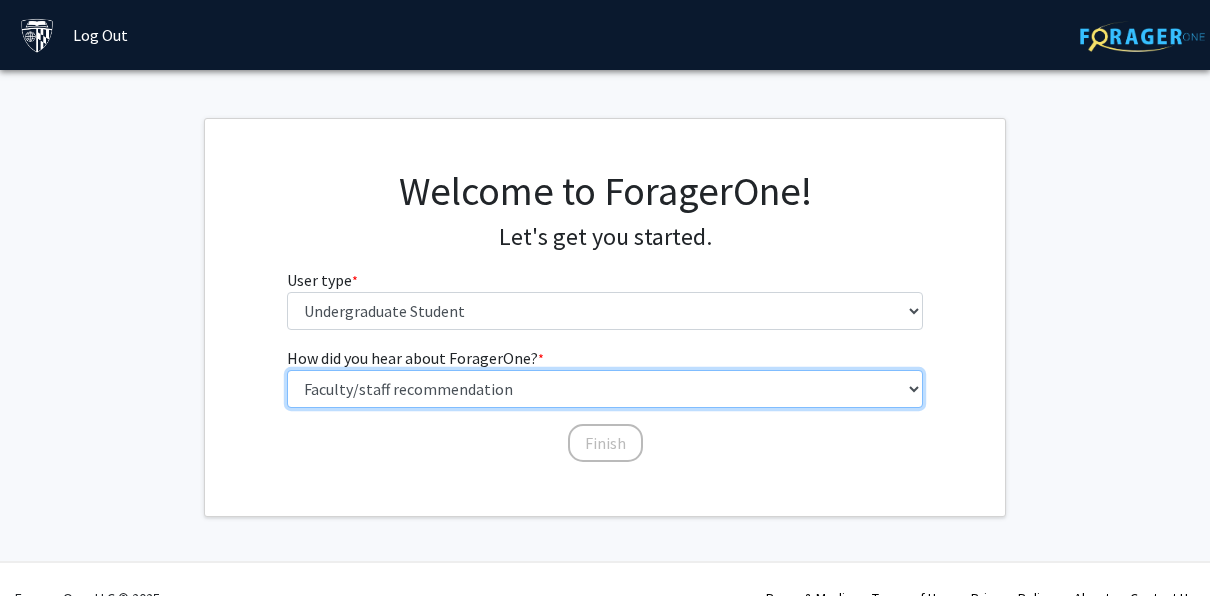 click on "Select an option  Peer/student recommendation   Faculty/staff recommendation   University website   University email or newsletter   Other" at bounding box center (605, 389) 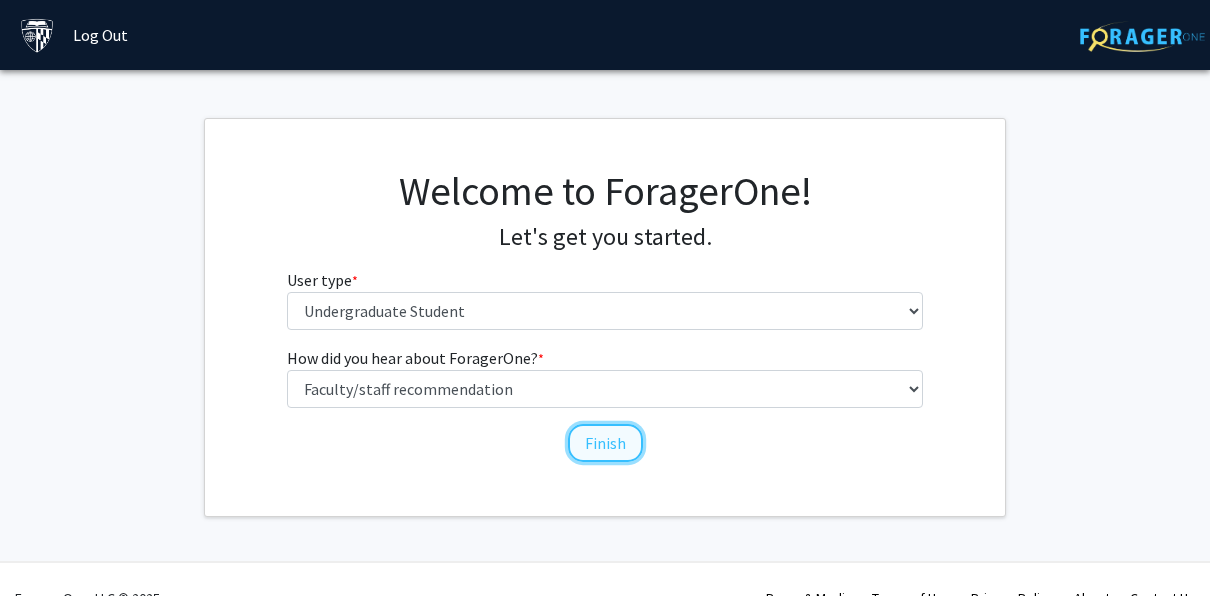click on "Finish" 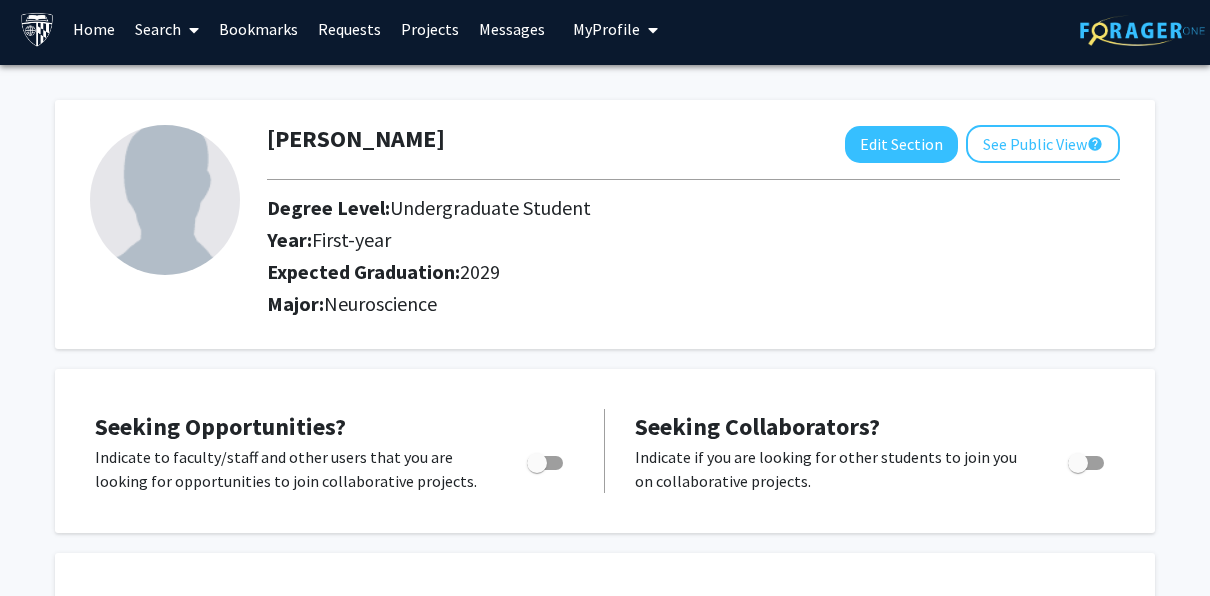 scroll, scrollTop: 0, scrollLeft: 0, axis: both 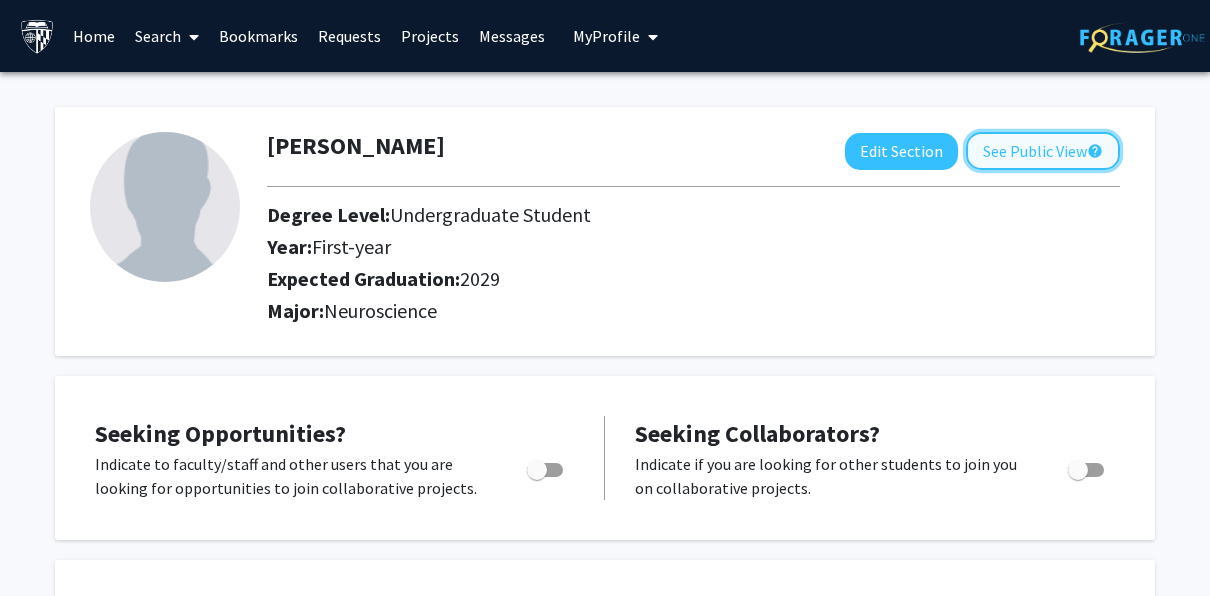 click on "See Public View  help" 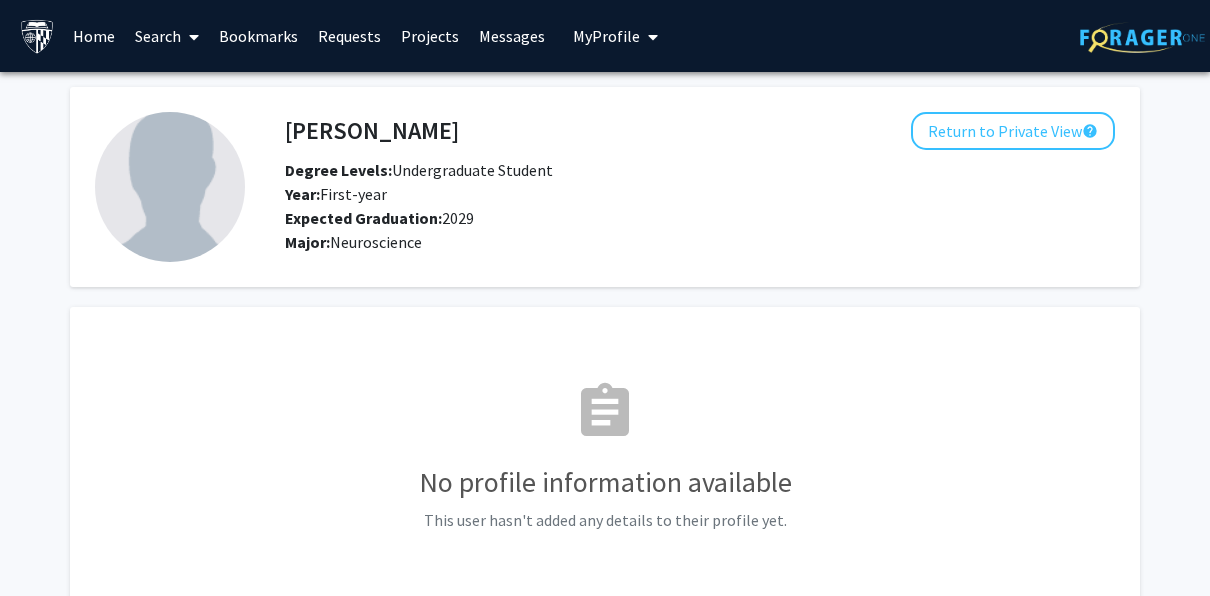 click on "Projects" at bounding box center [430, 36] 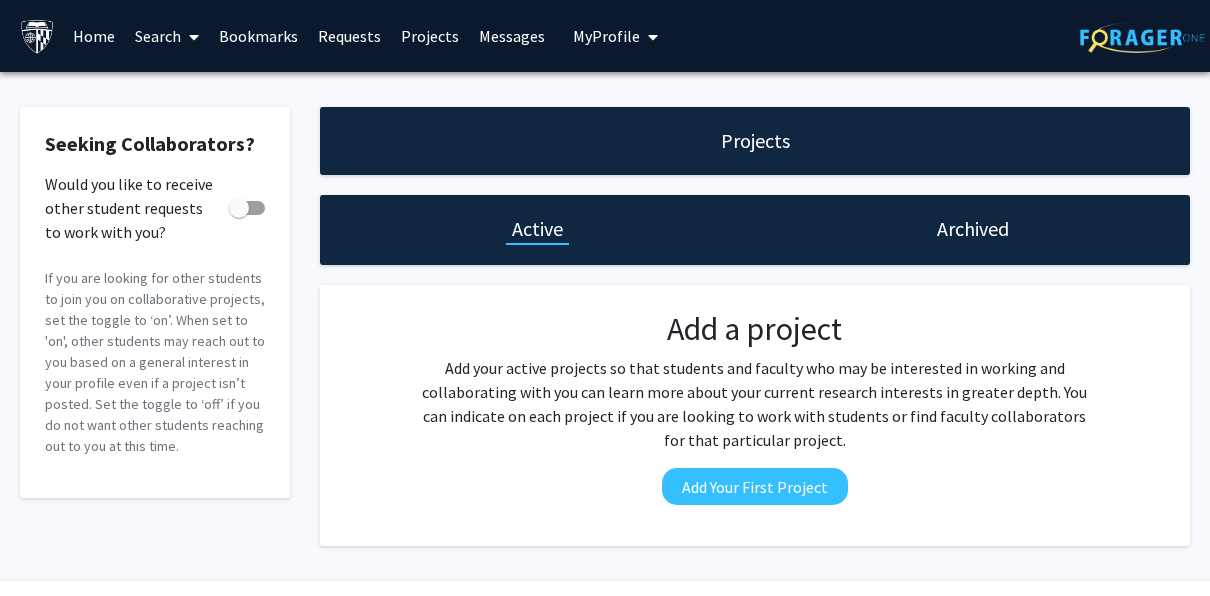 click on "Search" at bounding box center (167, 36) 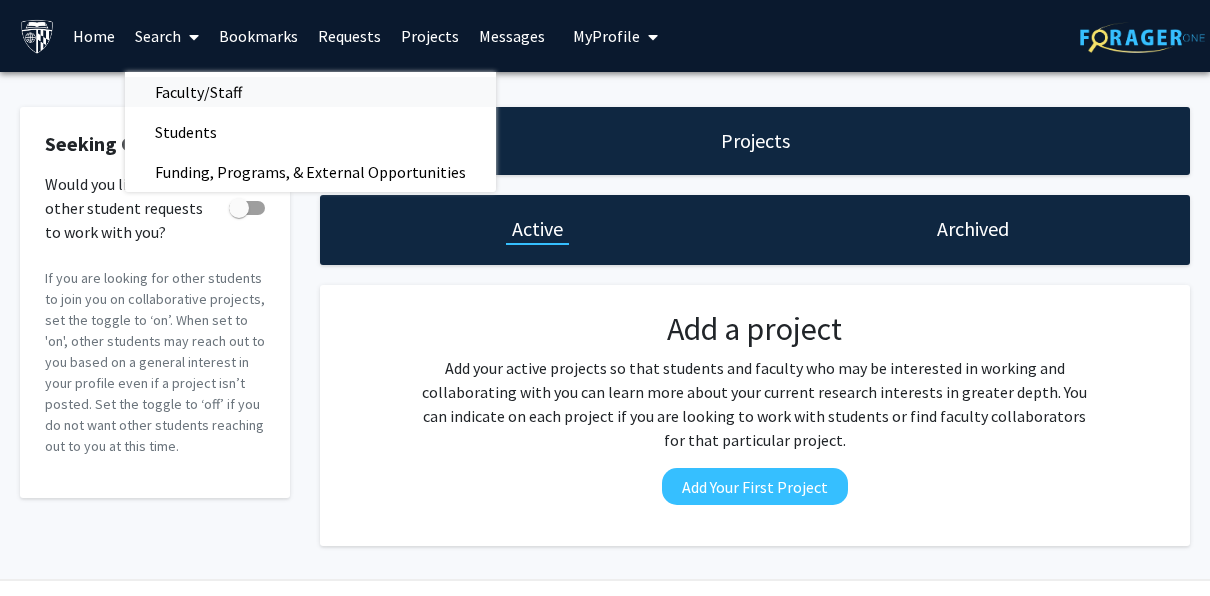 click on "Faculty/Staff" at bounding box center [198, 92] 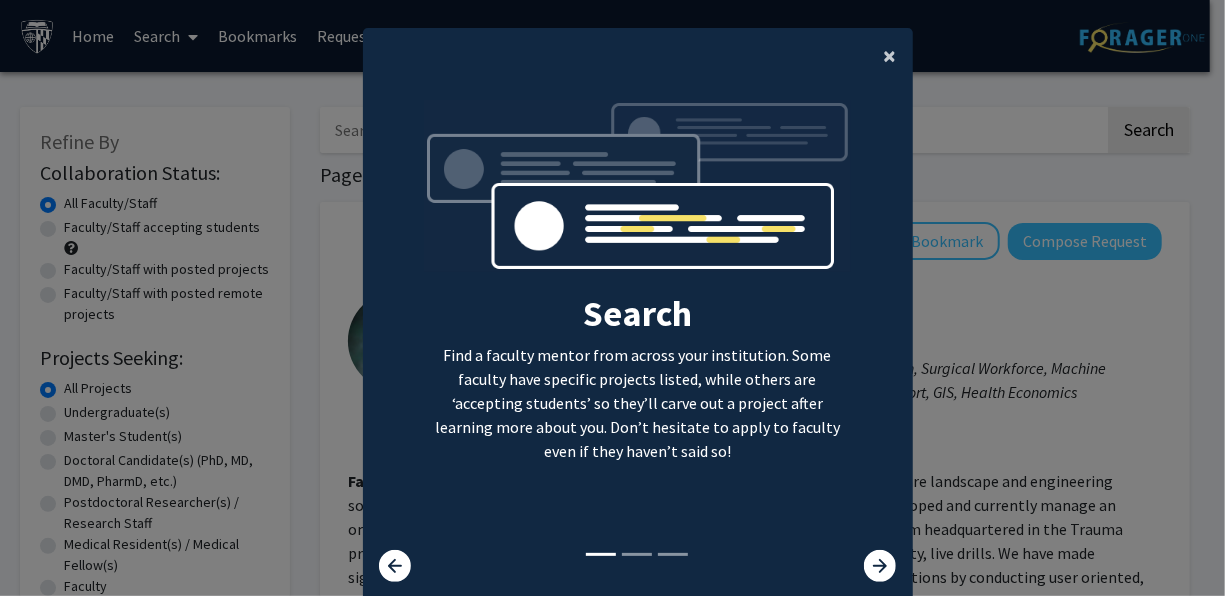 click on "×" 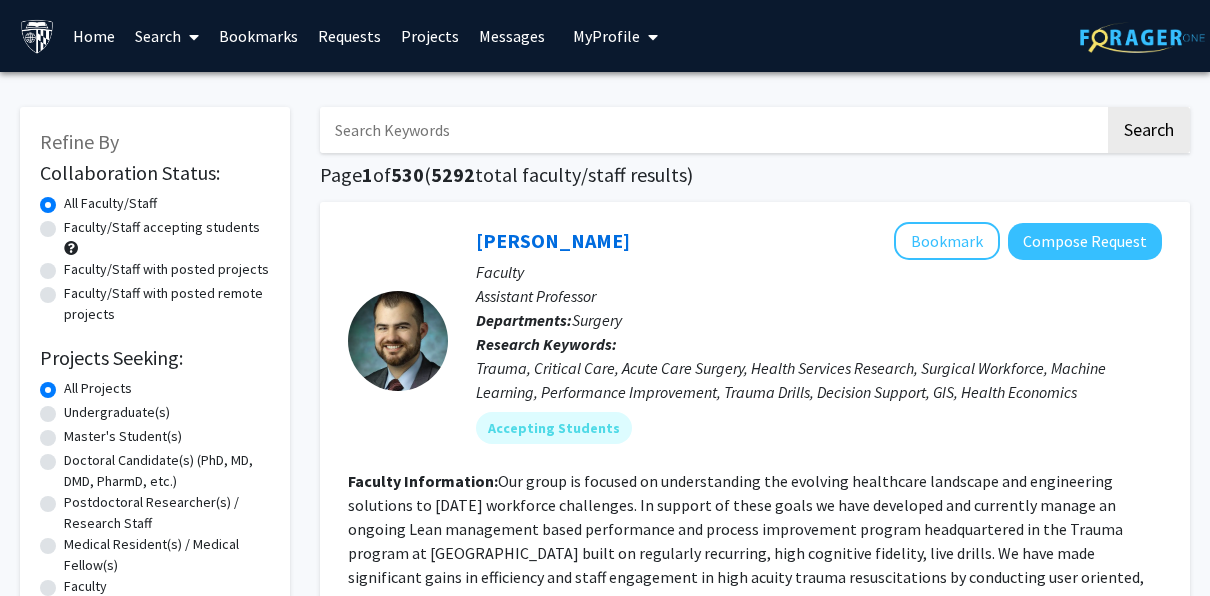 click on "Search" at bounding box center [167, 36] 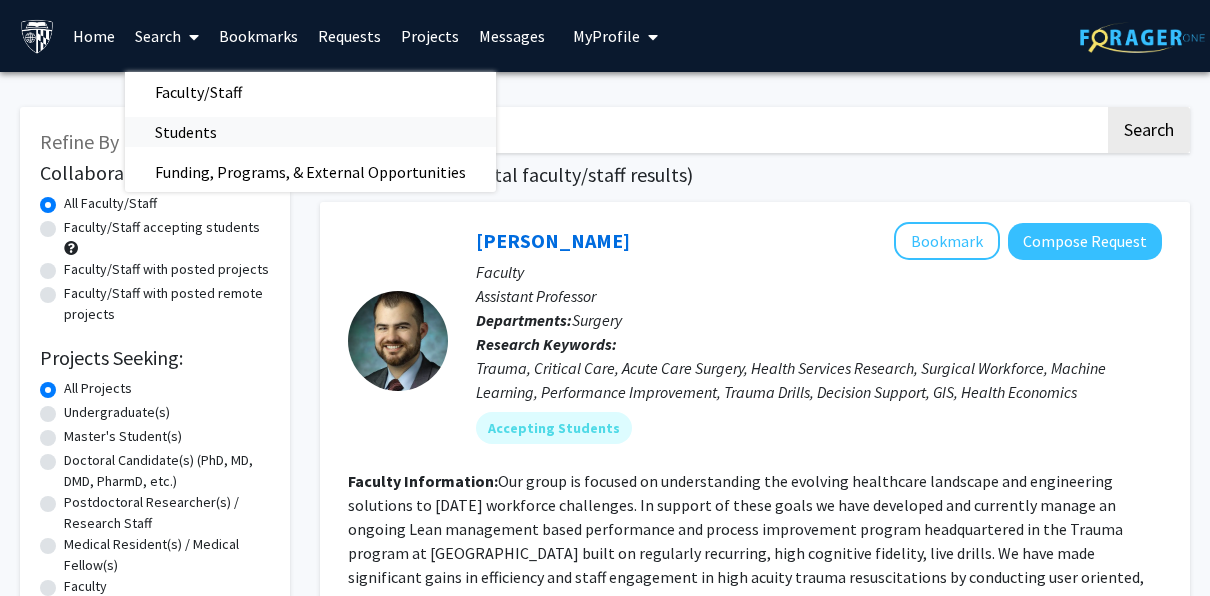 click on "Students" at bounding box center [186, 132] 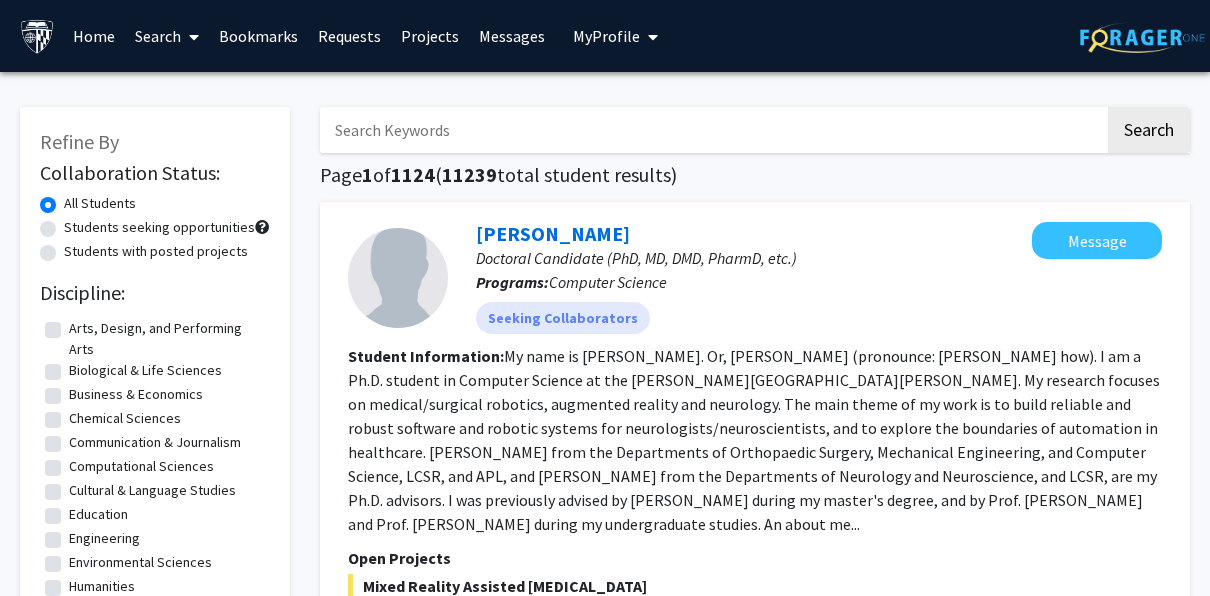 click at bounding box center (712, 130) 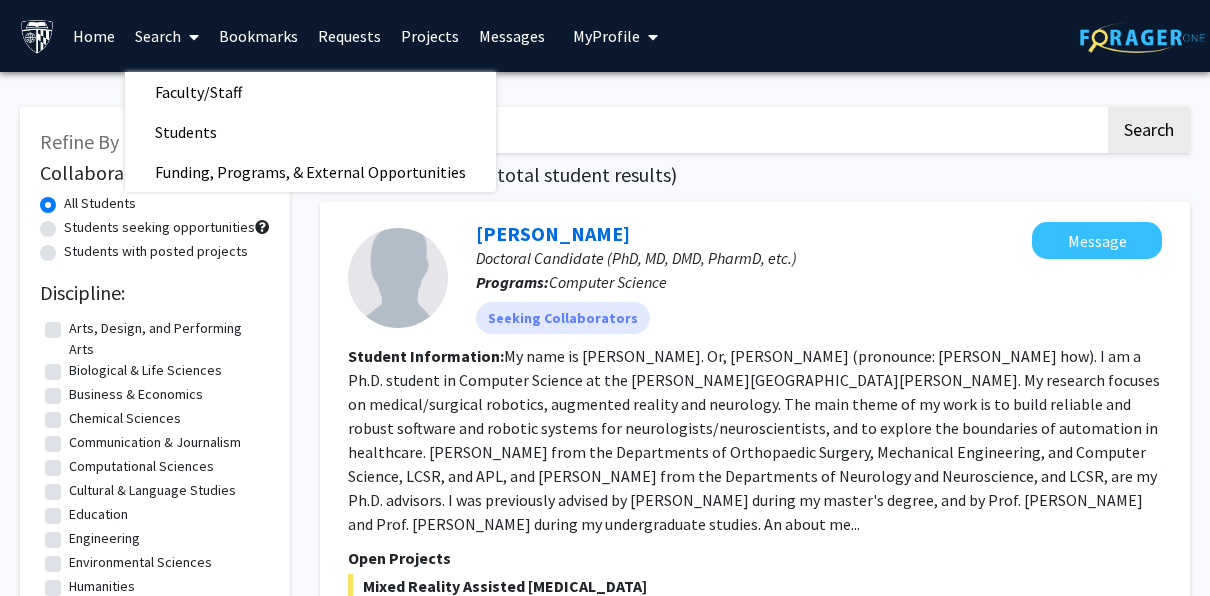 click on "Page  1  of  1124  ( 11239  total student results)" 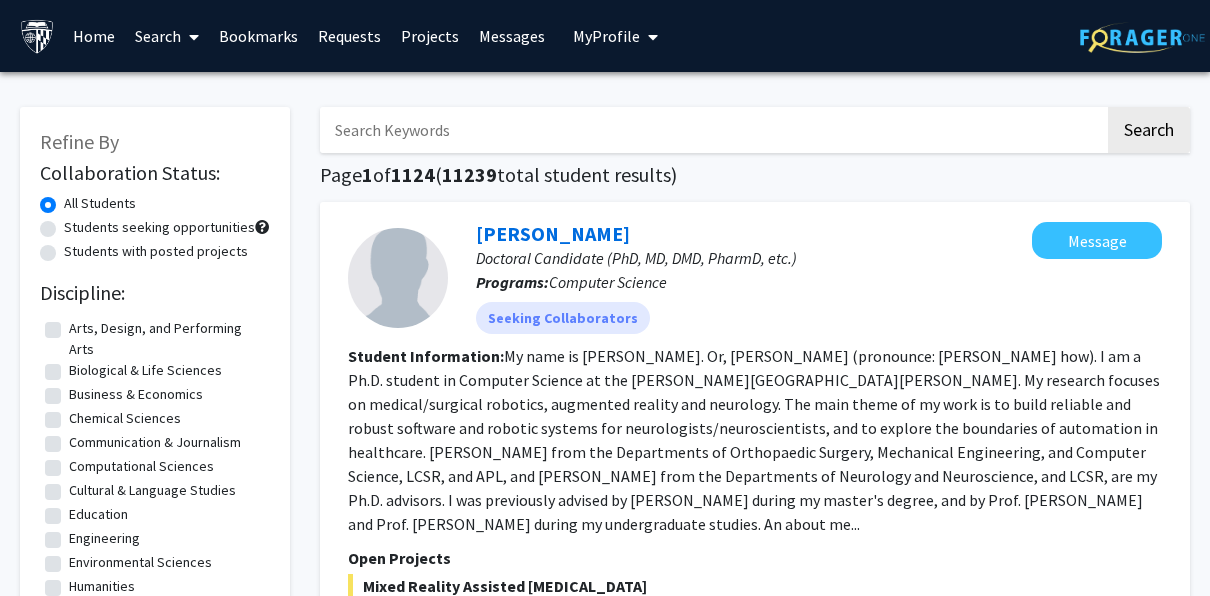 click at bounding box center (712, 130) 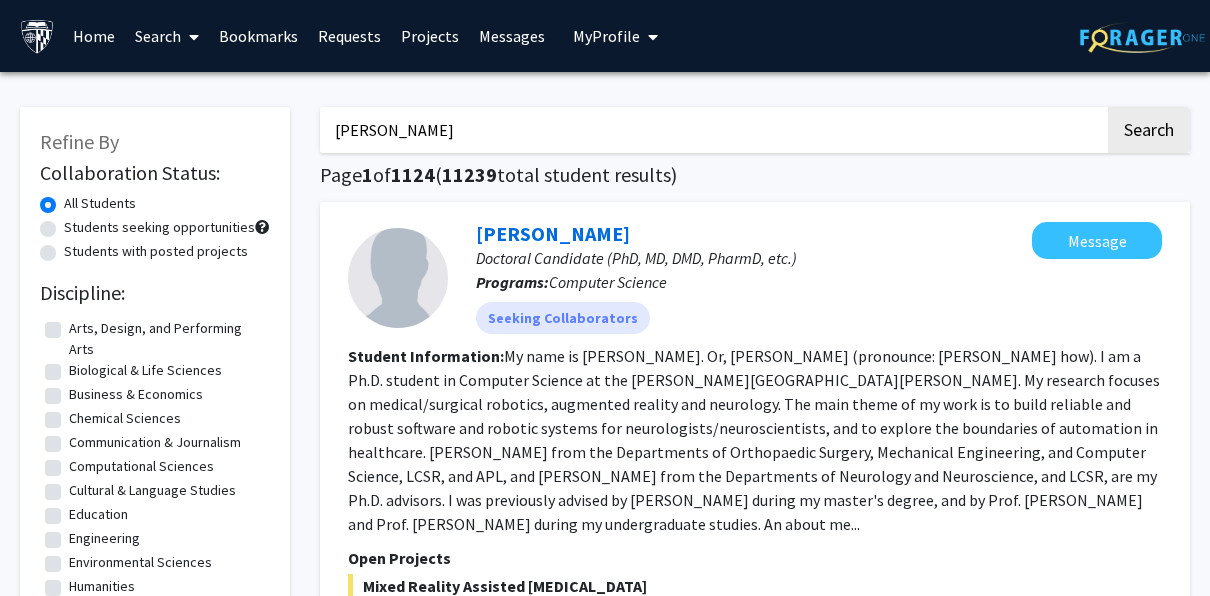 type on "[PERSON_NAME]" 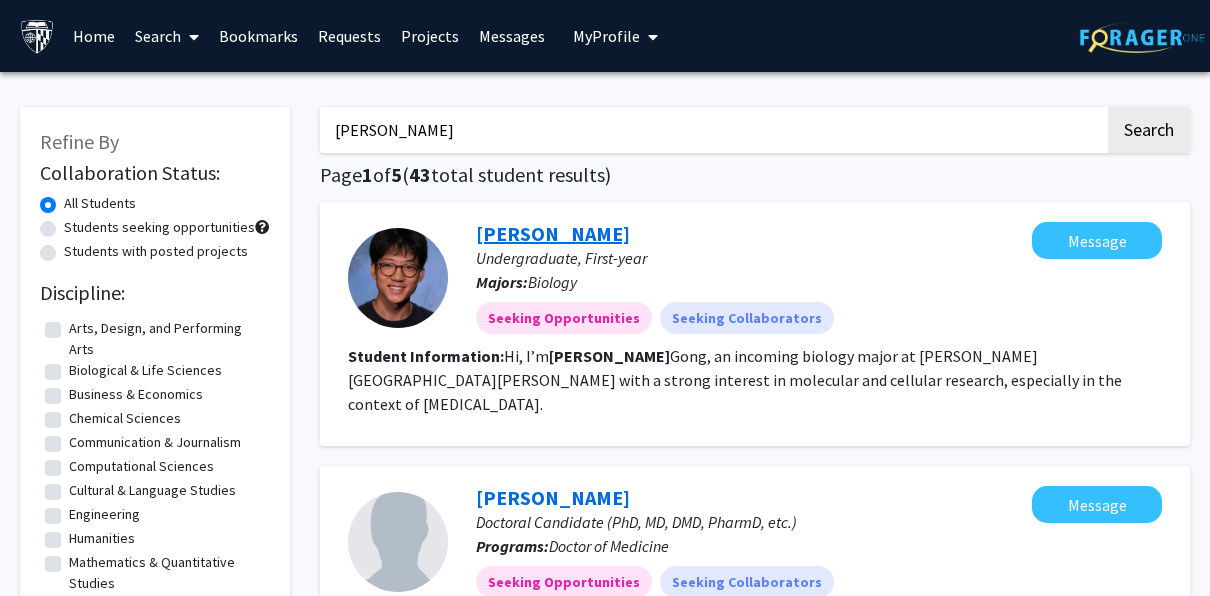 click on "[PERSON_NAME]" 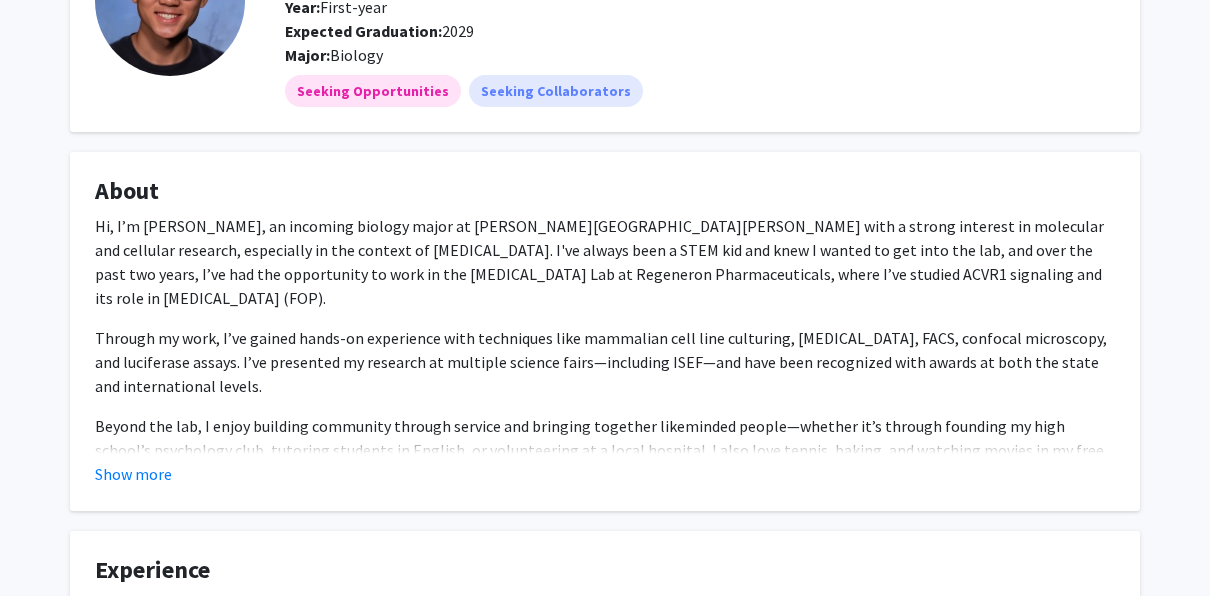 scroll, scrollTop: 200, scrollLeft: 0, axis: vertical 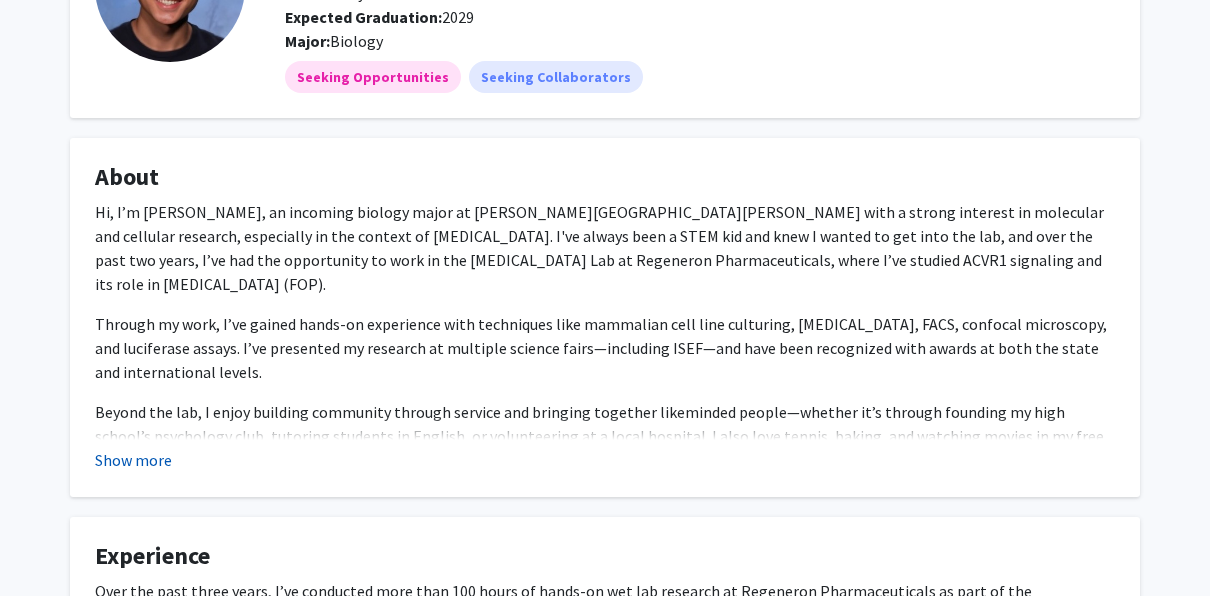 click on "Show more" 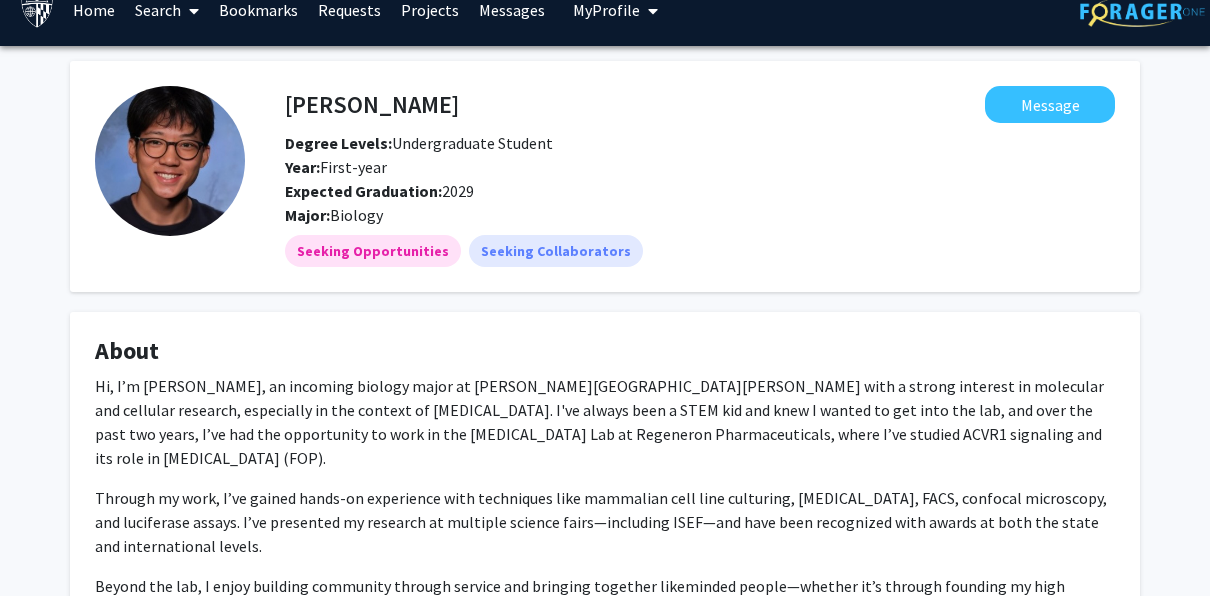 scroll, scrollTop: 0, scrollLeft: 0, axis: both 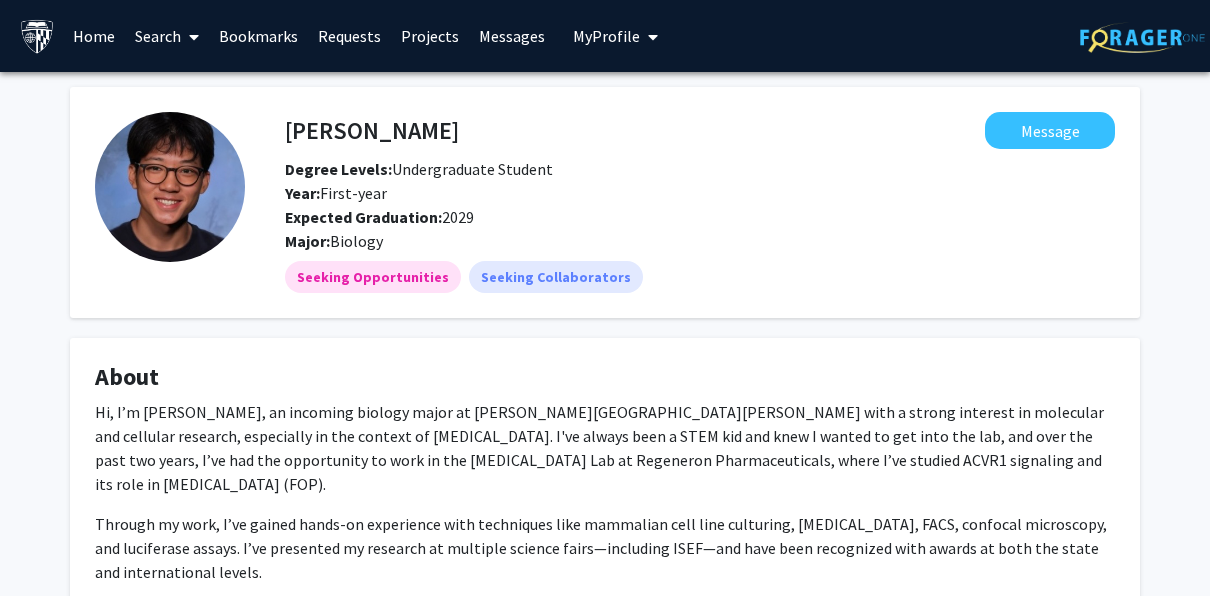 drag, startPoint x: 423, startPoint y: 130, endPoint x: 284, endPoint y: 136, distance: 139.12944 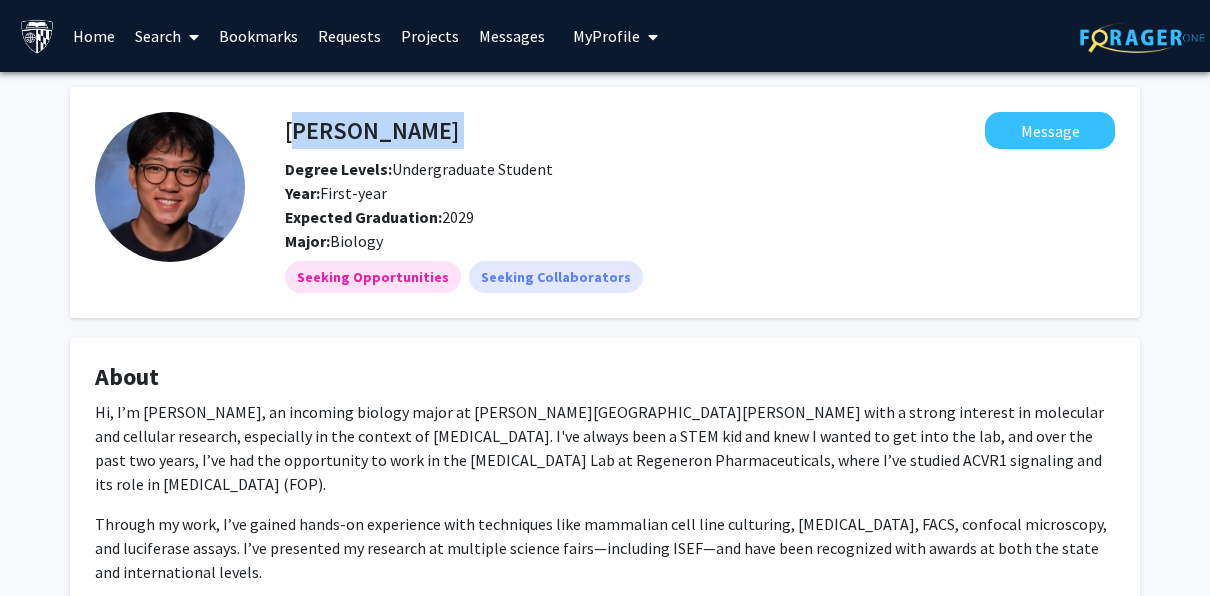 drag, startPoint x: 271, startPoint y: 129, endPoint x: 292, endPoint y: 127, distance: 21.095022 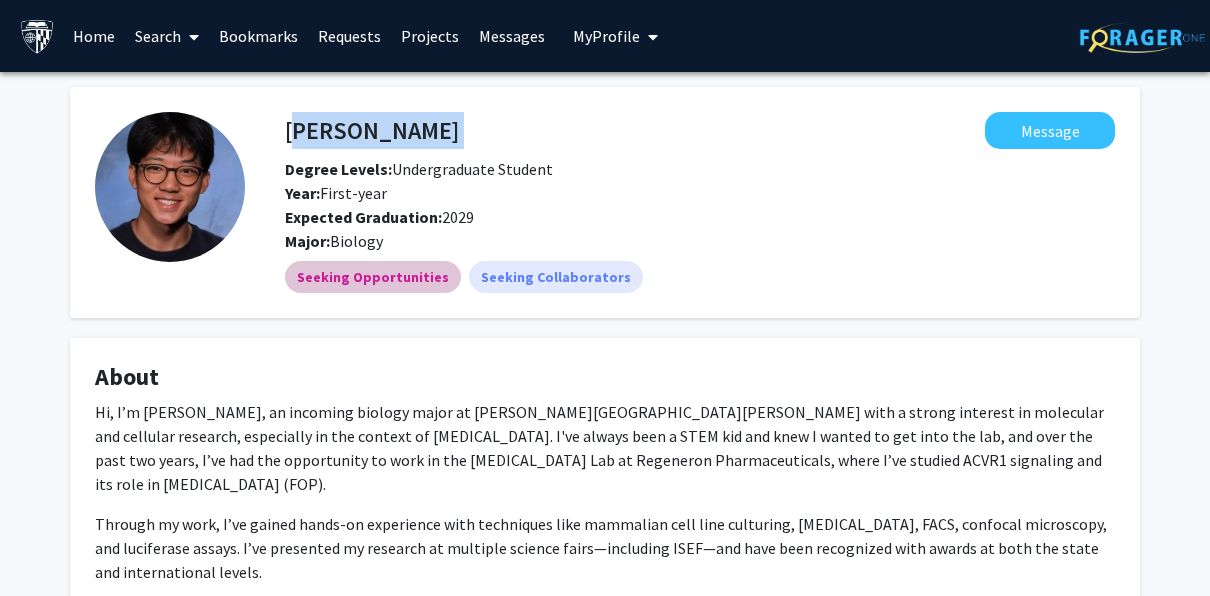 copy on "[PERSON_NAME]" 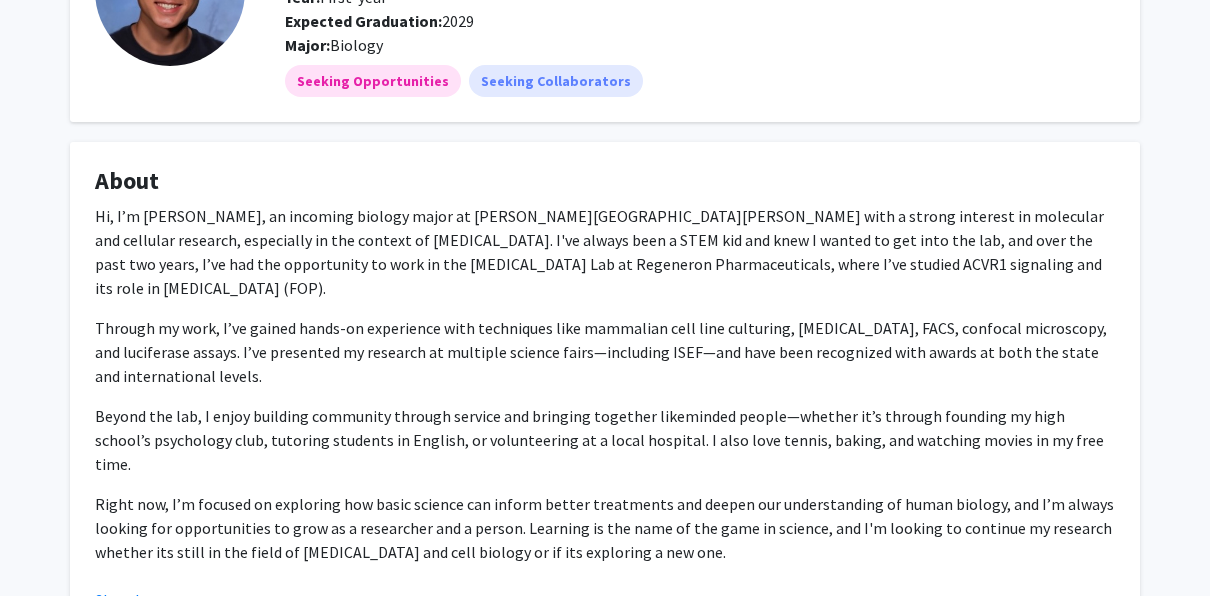 scroll, scrollTop: 200, scrollLeft: 0, axis: vertical 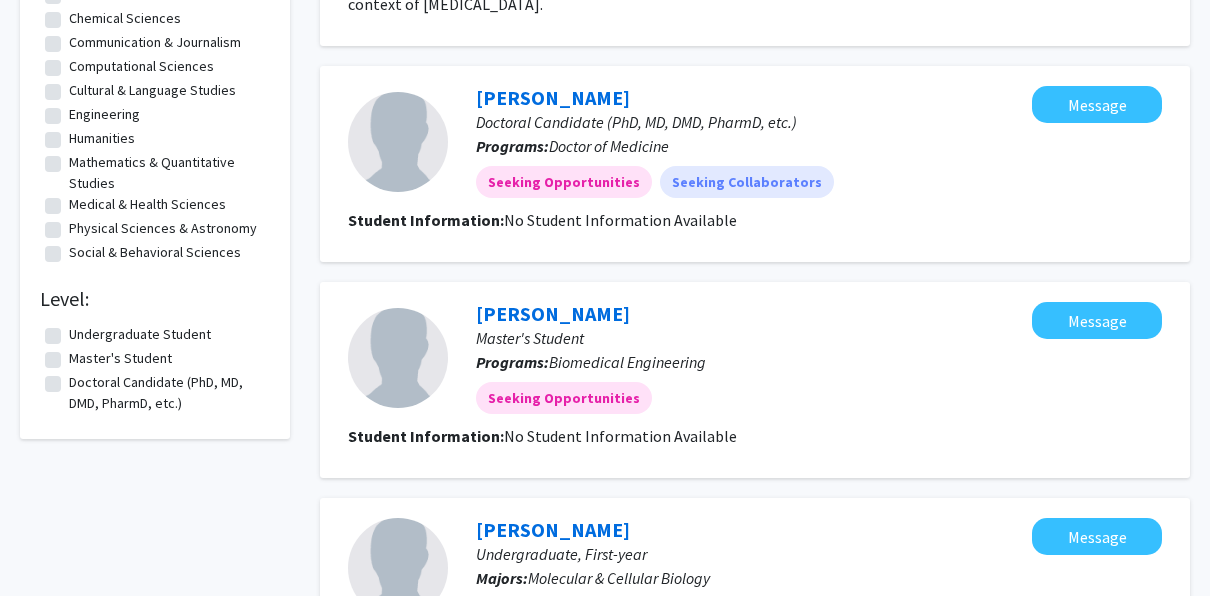 click on "Undergraduate Student  Undergraduate Student" 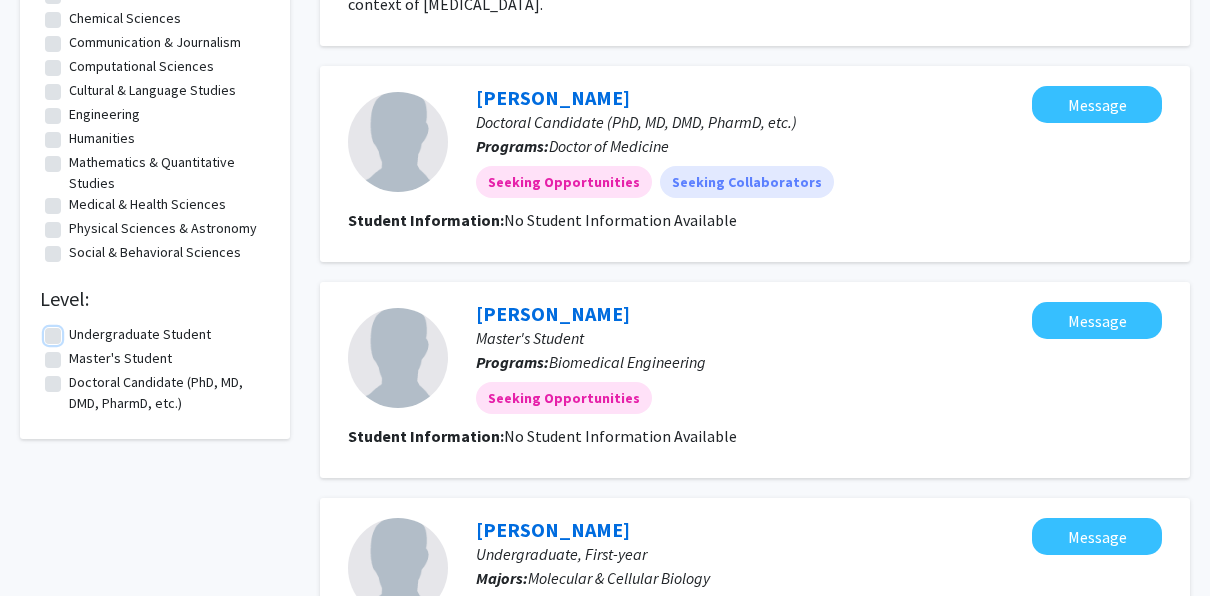 click on "Undergraduate Student" at bounding box center (75, 330) 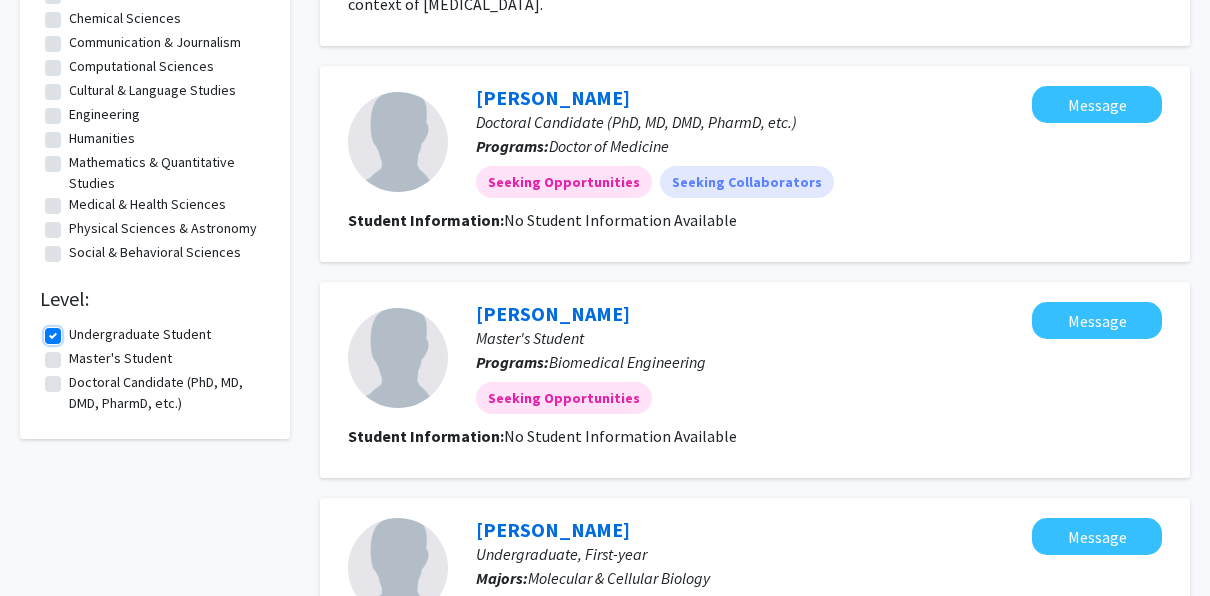 scroll, scrollTop: 0, scrollLeft: 0, axis: both 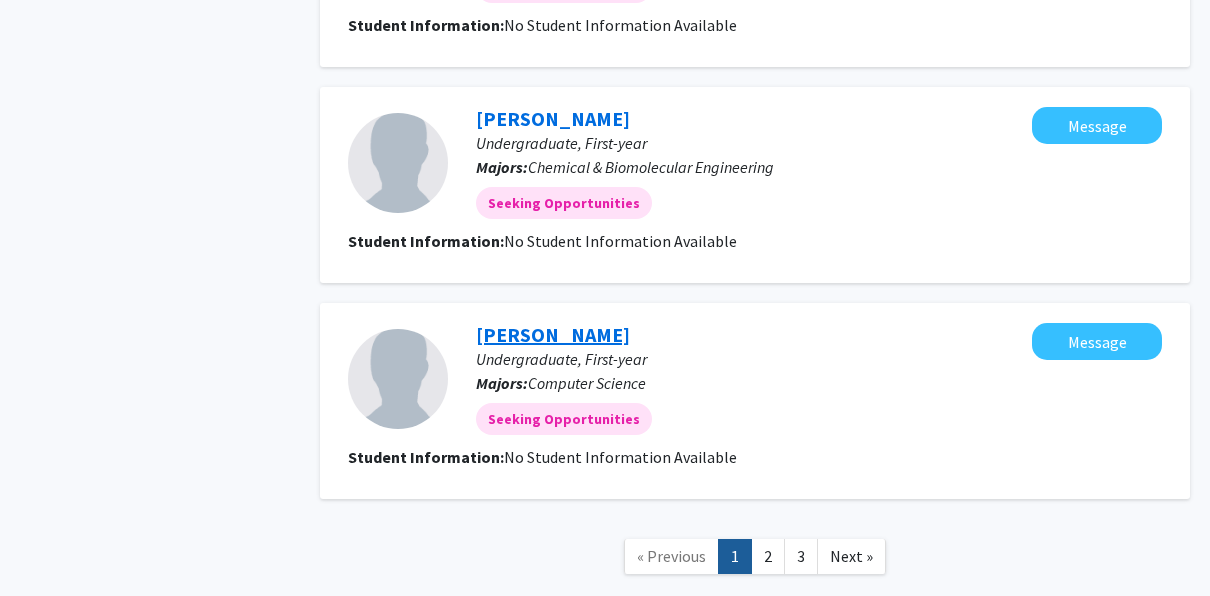 click on "[PERSON_NAME]" 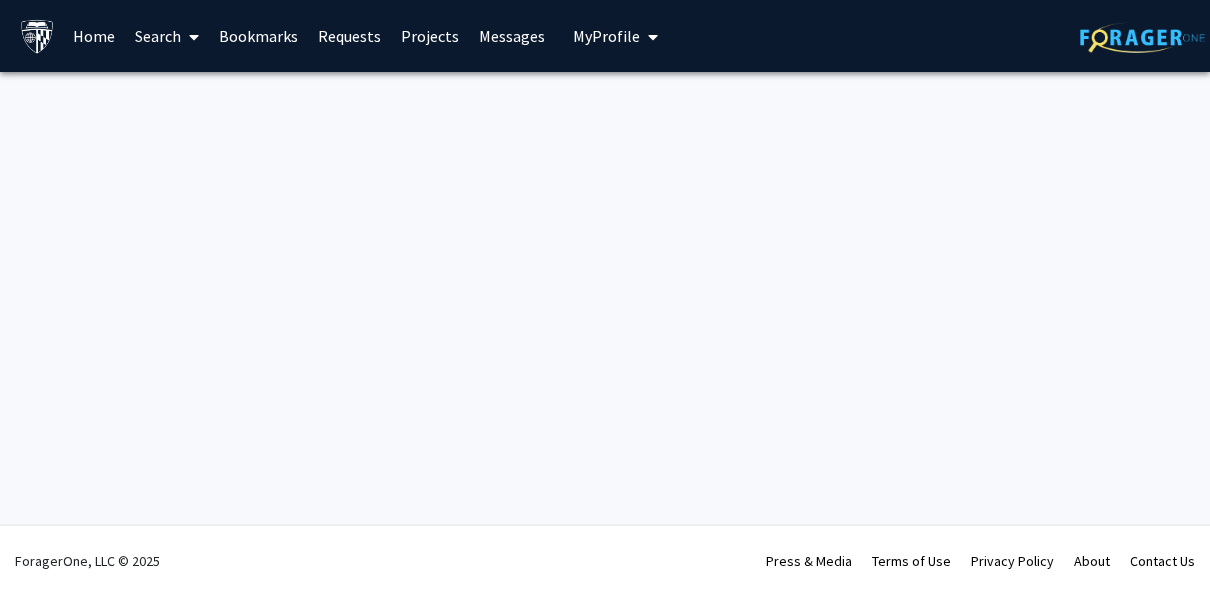 scroll, scrollTop: 0, scrollLeft: 0, axis: both 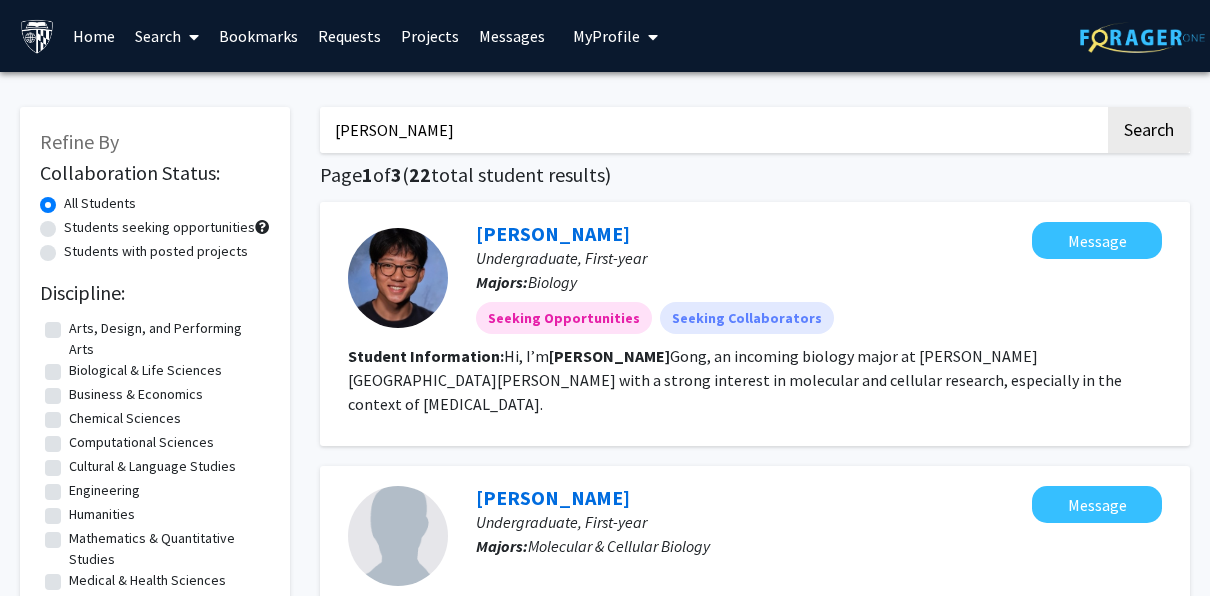 click on "[PERSON_NAME]" at bounding box center [712, 130] 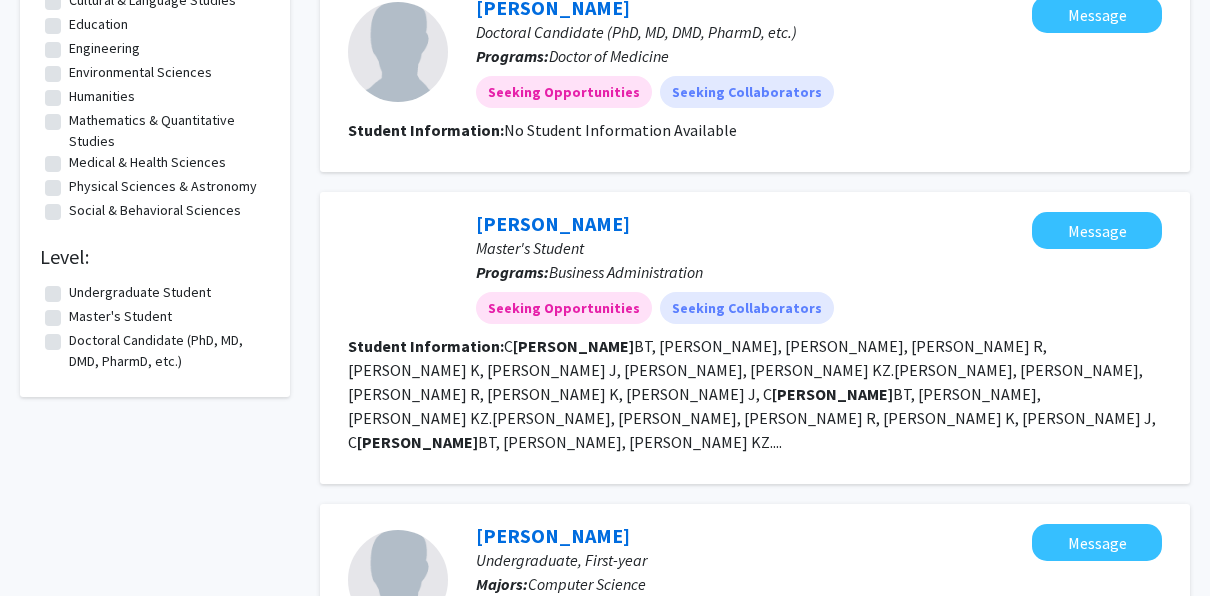 scroll, scrollTop: 500, scrollLeft: 0, axis: vertical 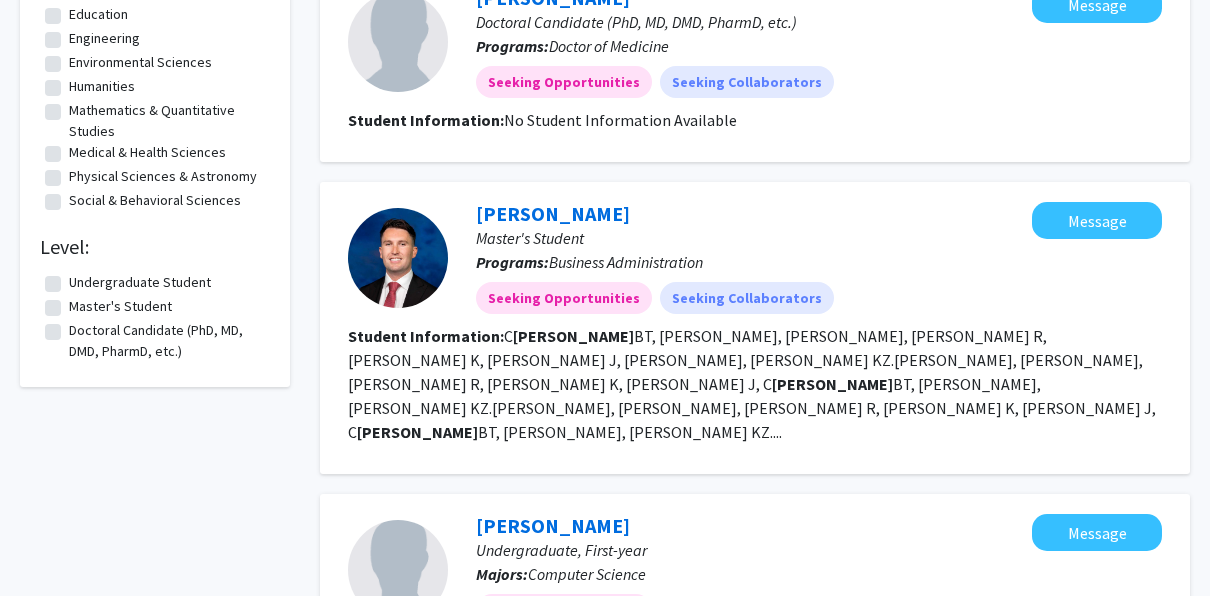 click on "Undergraduate Student" 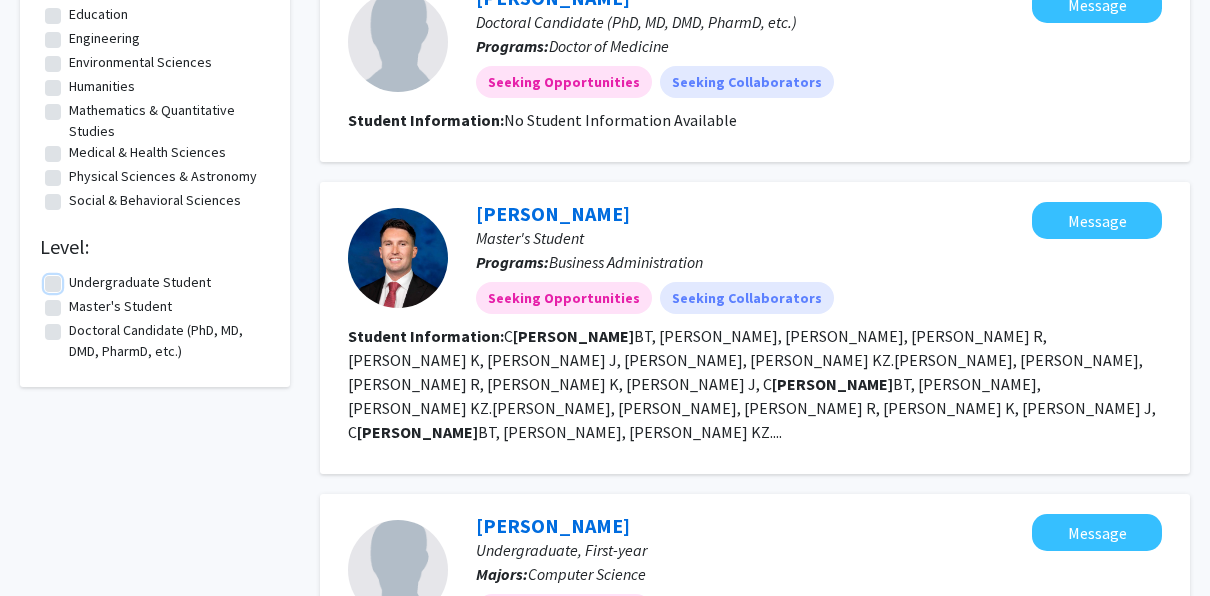 click on "Undergraduate Student" at bounding box center (75, 278) 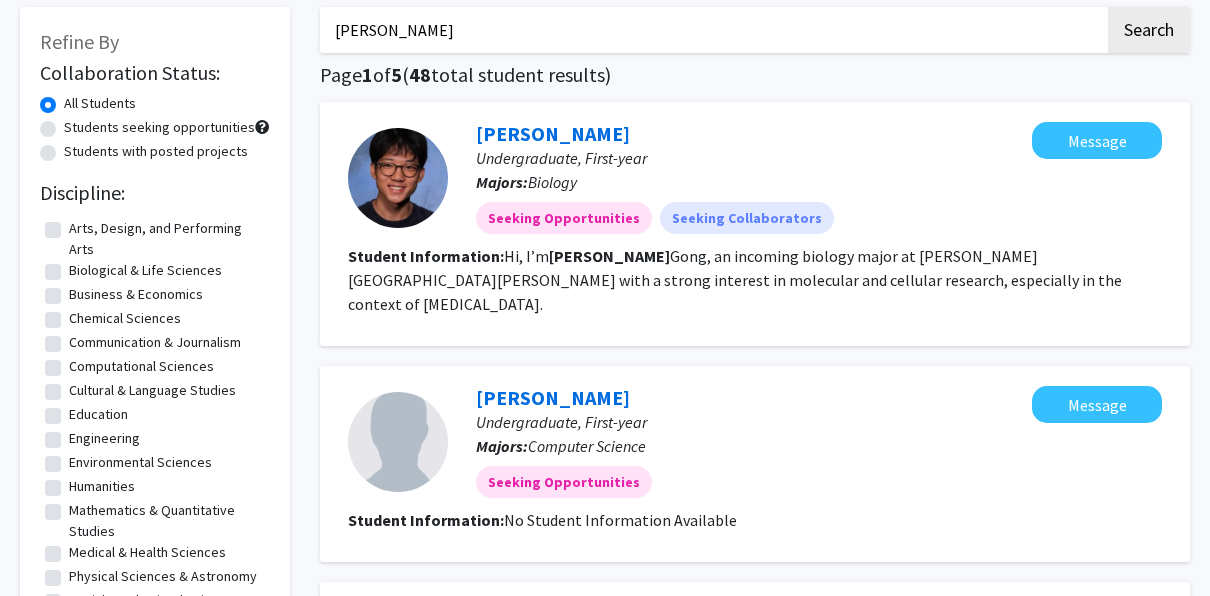 scroll, scrollTop: 100, scrollLeft: 0, axis: vertical 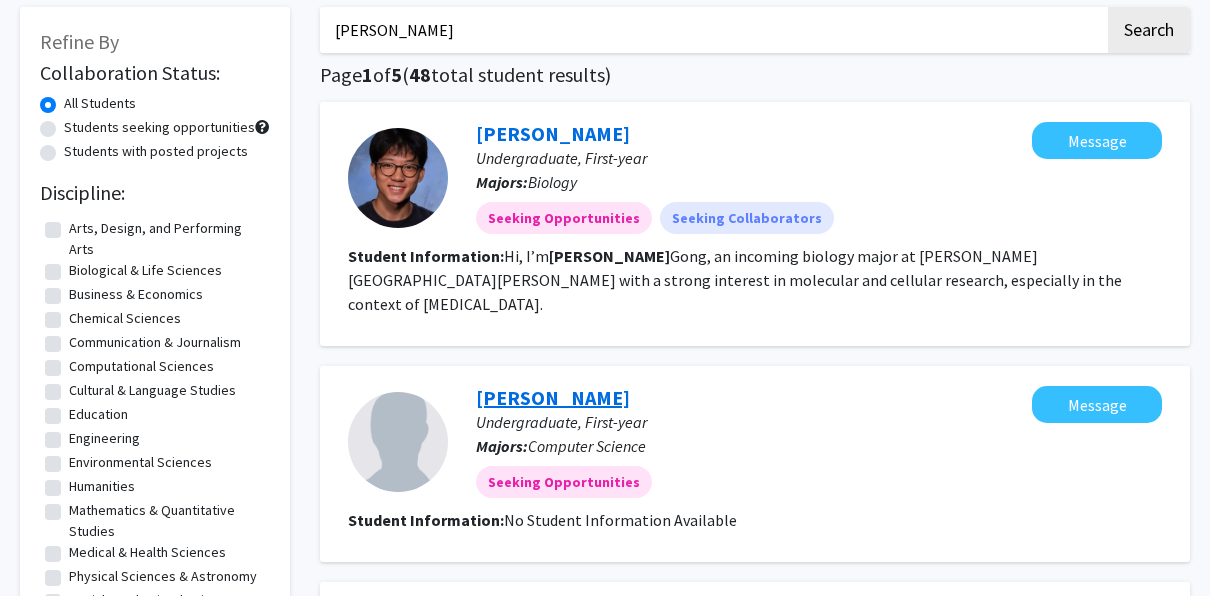 click on "[PERSON_NAME]" 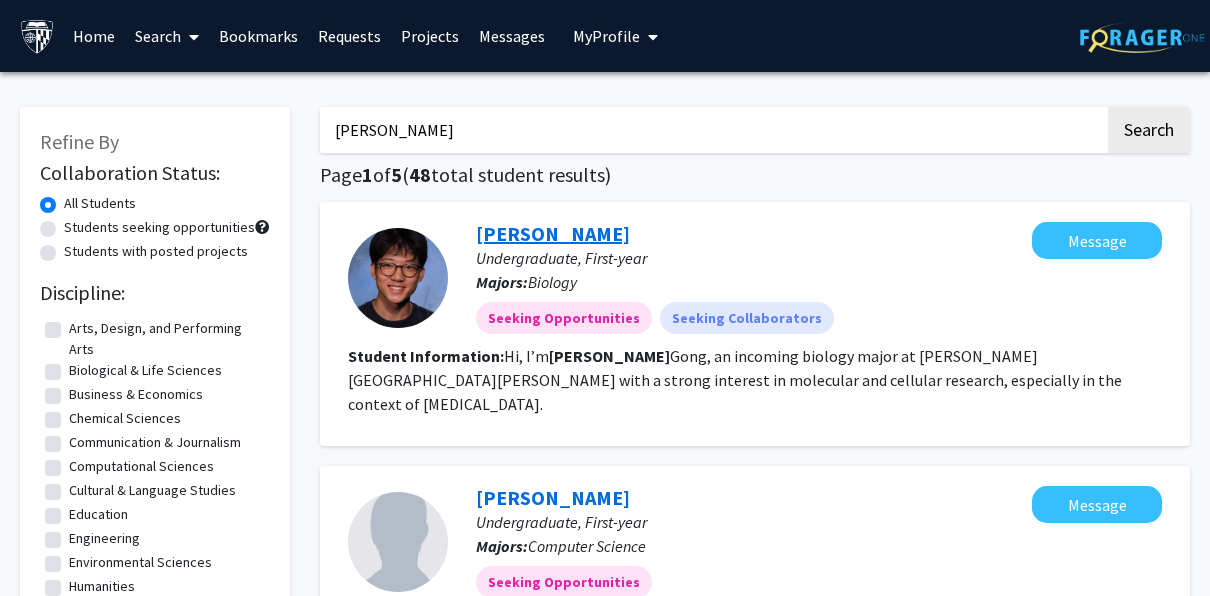 click on "[PERSON_NAME]" 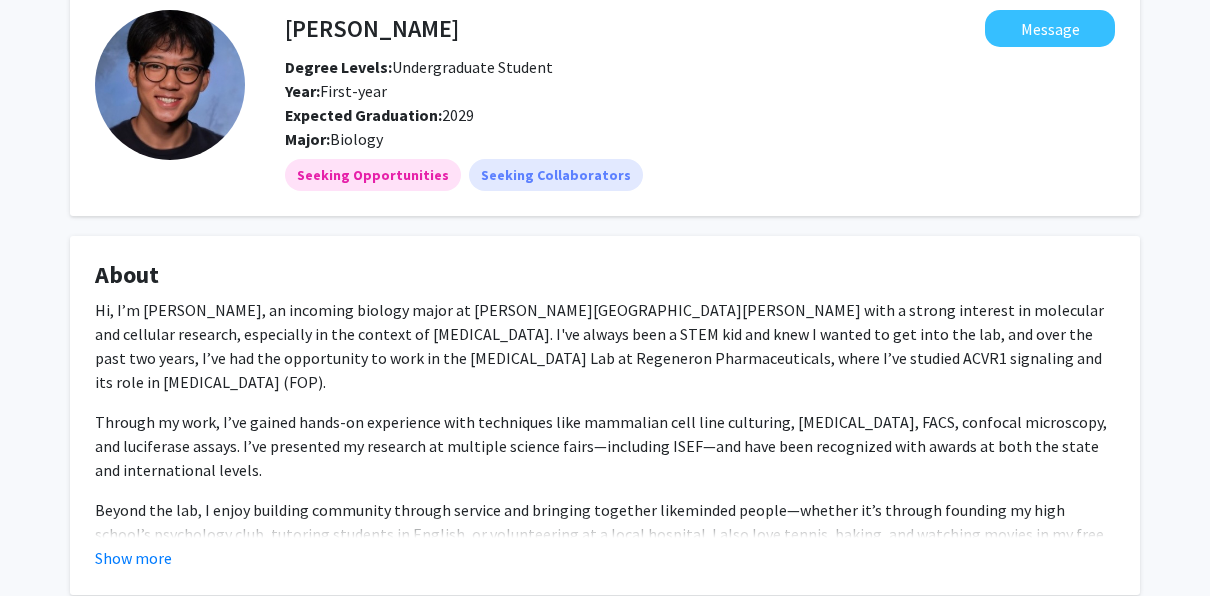 scroll, scrollTop: 200, scrollLeft: 0, axis: vertical 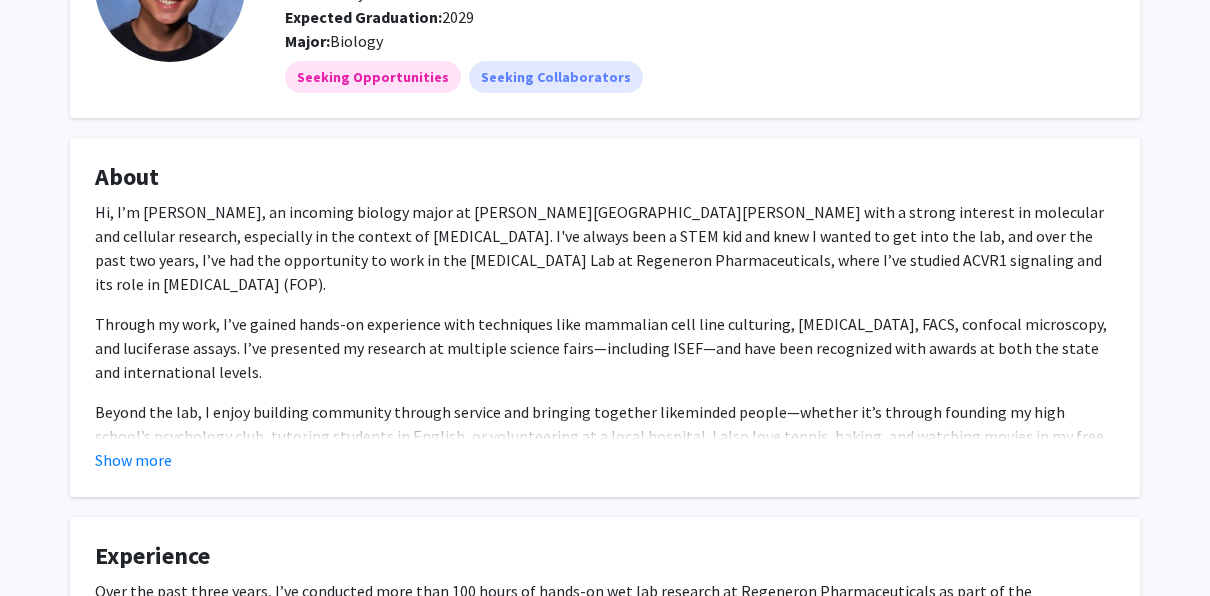 click on "Through my work, I’ve gained hands-on experience with techniques like mammalian cell line culturing, [MEDICAL_DATA], FACS, confocal microscopy, and luciferase assays. I’ve presented my research at multiple science fairs—including ISEF—and have been recognized with awards at both the state and international levels." 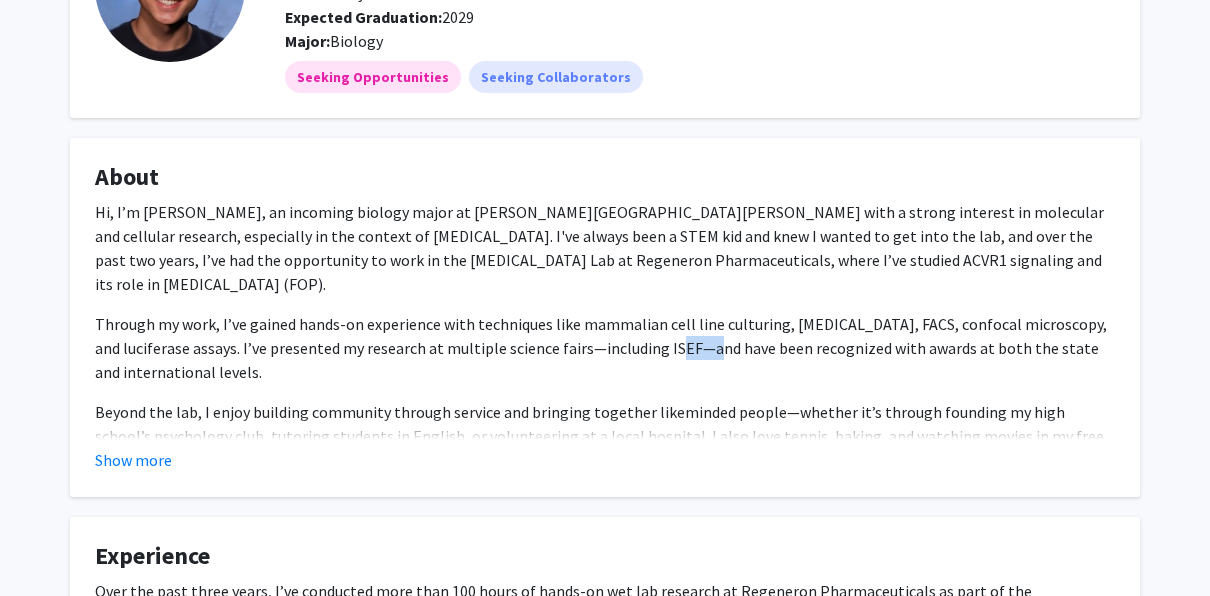 click on "Through my work, I’ve gained hands-on experience with techniques like mammalian cell line culturing, [MEDICAL_DATA], FACS, confocal microscopy, and luciferase assays. I’ve presented my research at multiple science fairs—including ISEF—and have been recognized with awards at both the state and international levels." 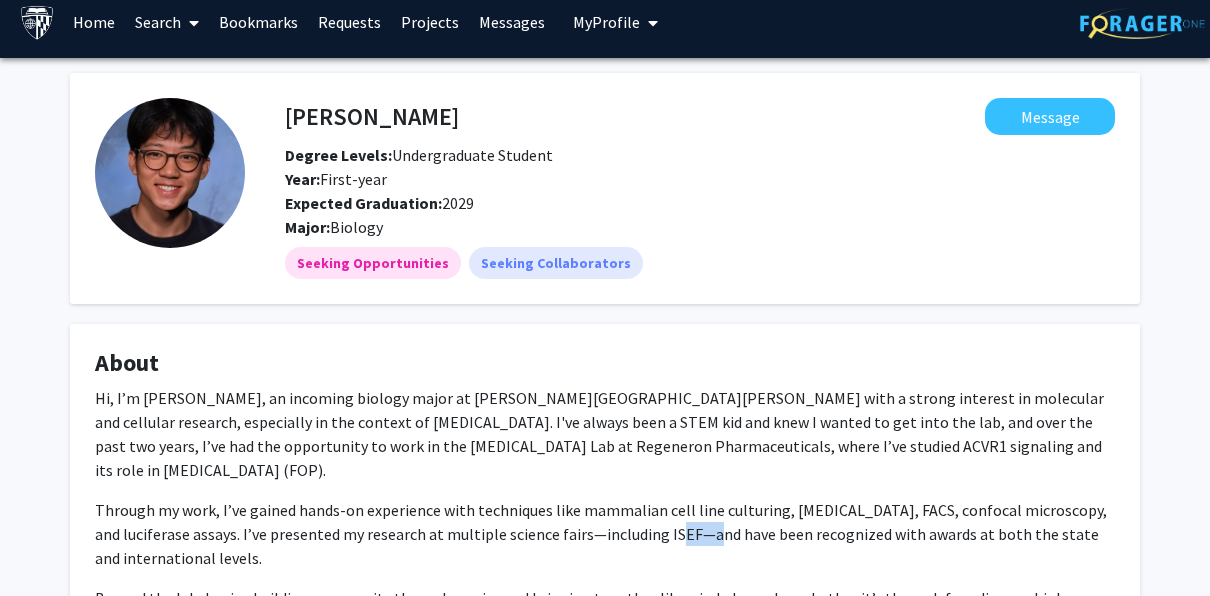 scroll, scrollTop: 0, scrollLeft: 0, axis: both 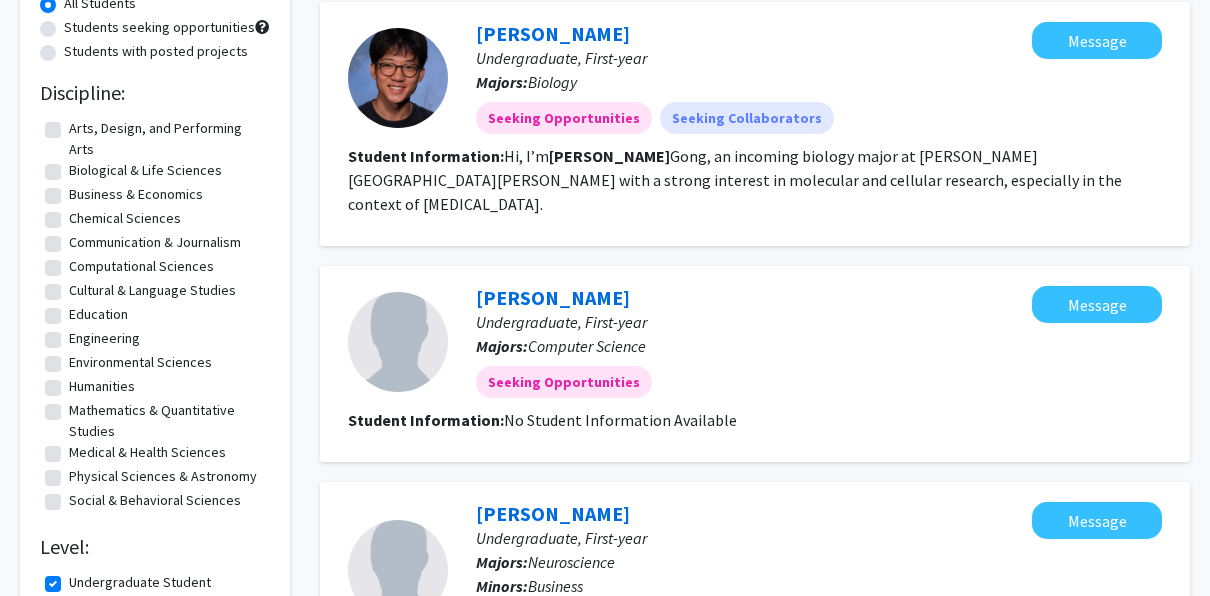 click on "Computational Sciences  Computational Sciences" 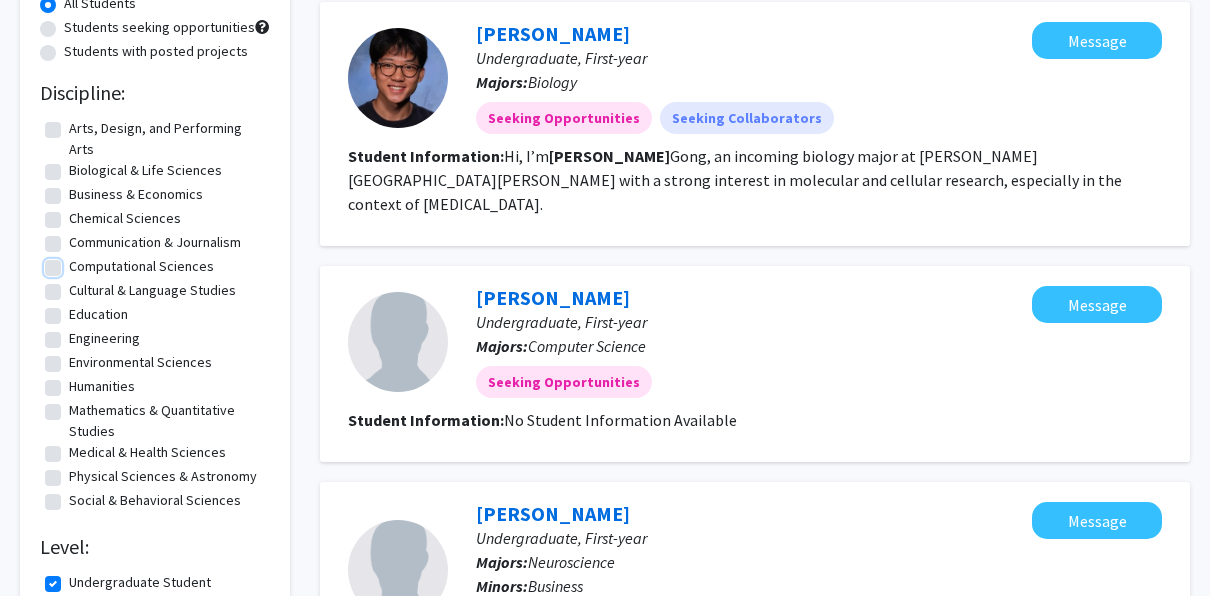 click on "Computational Sciences" at bounding box center [75, 262] 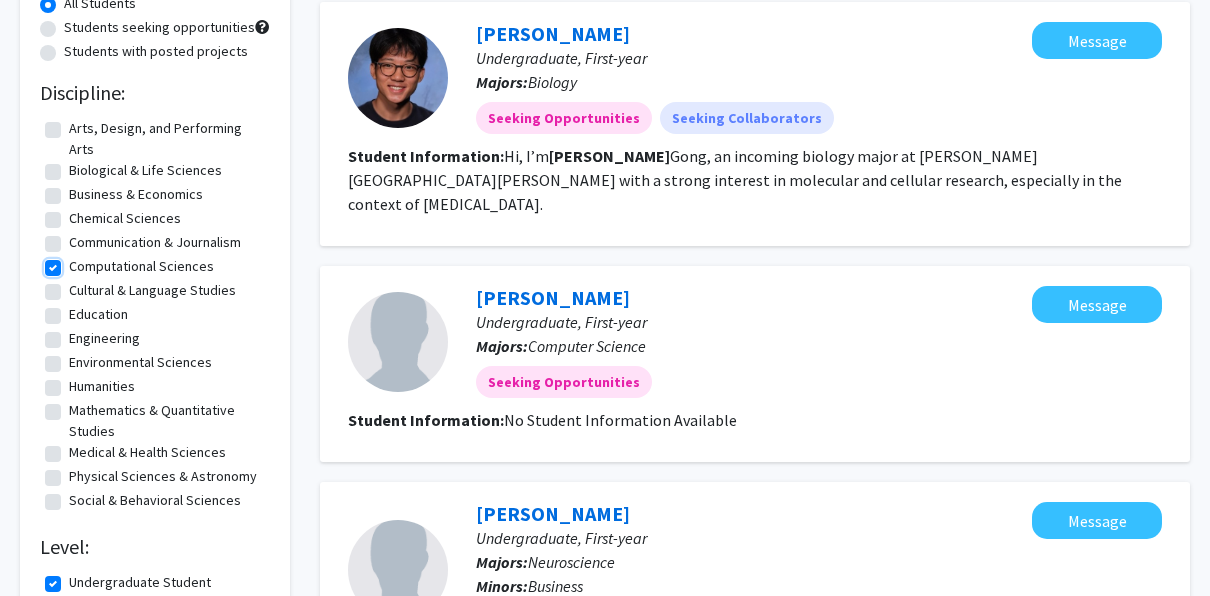 scroll, scrollTop: 0, scrollLeft: 0, axis: both 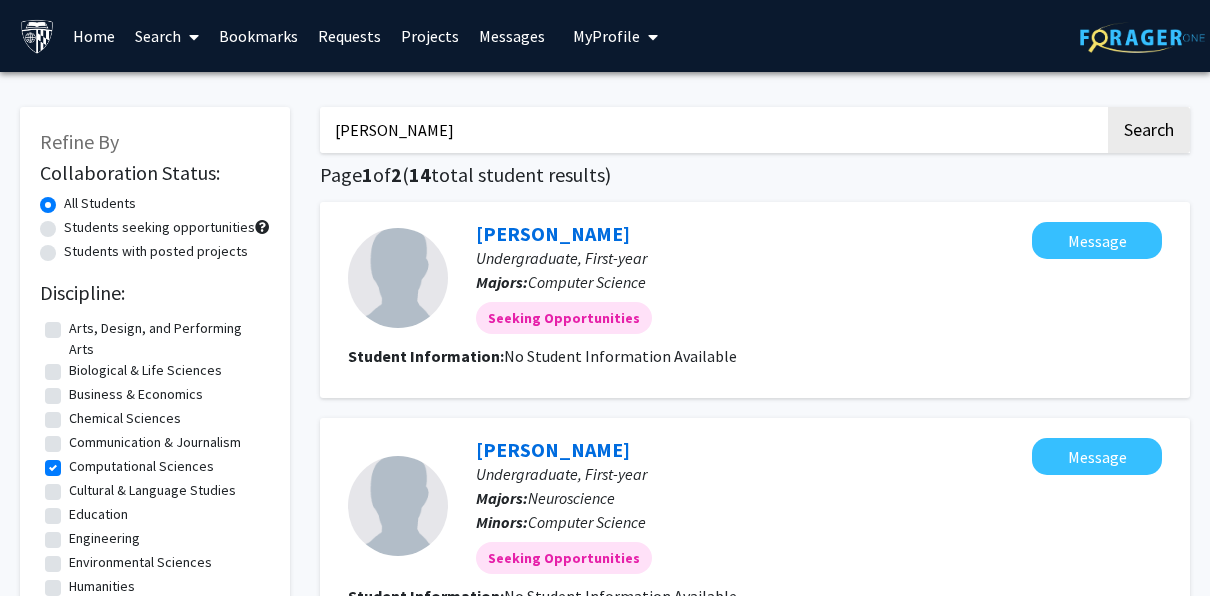 click on "Students with posted projects" 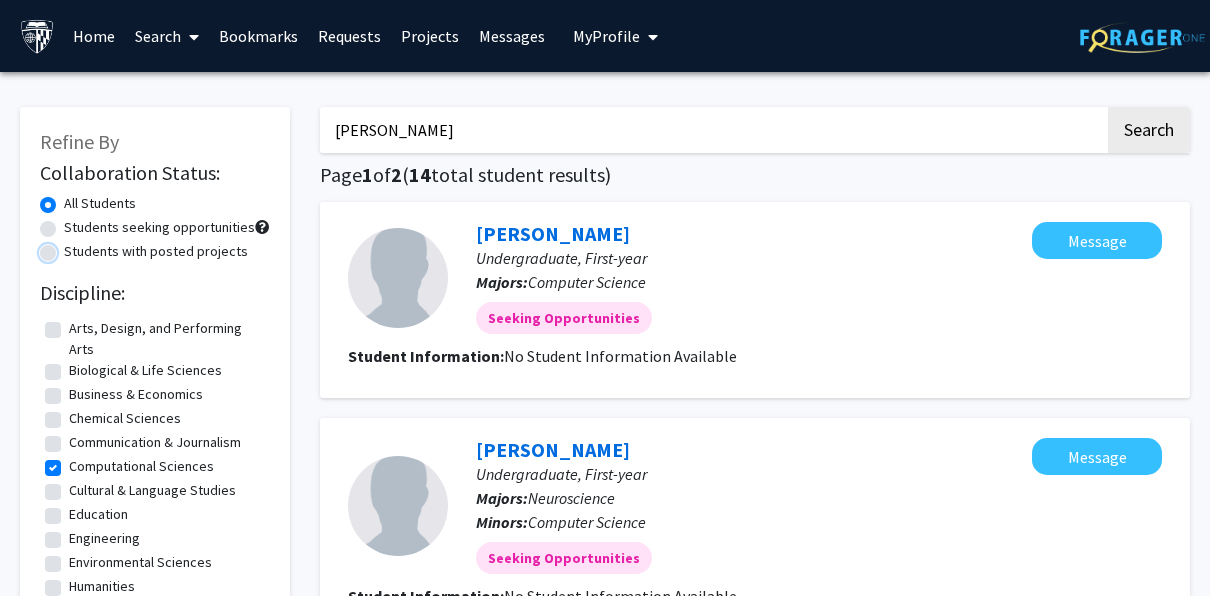 click on "Students with posted projects" at bounding box center [70, 247] 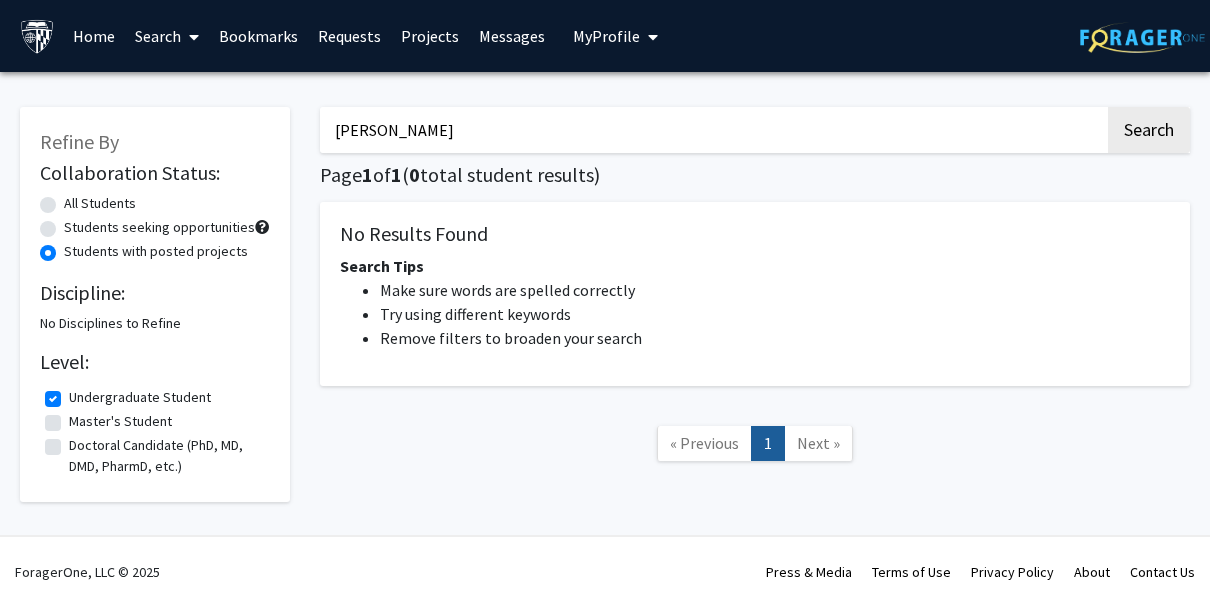 drag, startPoint x: 443, startPoint y: 126, endPoint x: 339, endPoint y: 124, distance: 104.019226 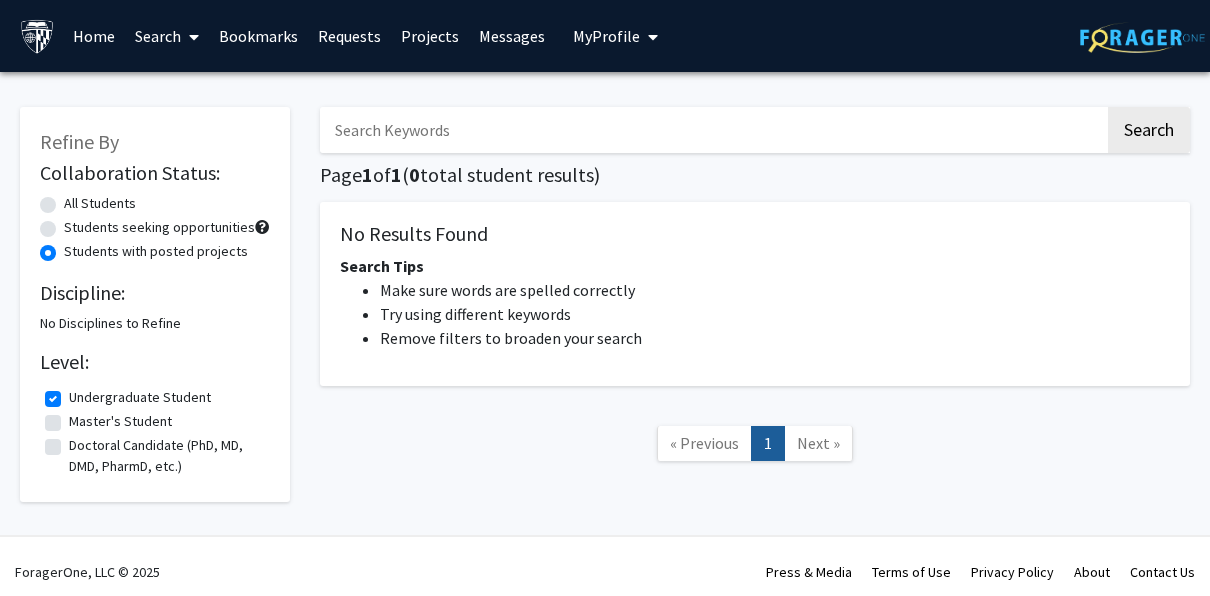 type 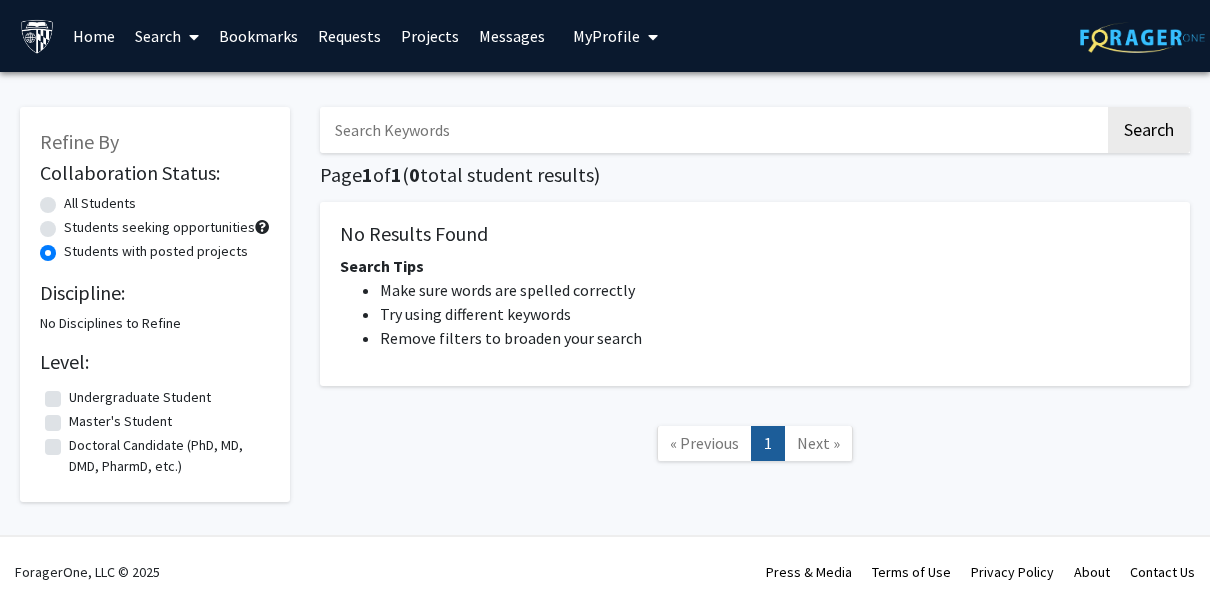 radio on "true" 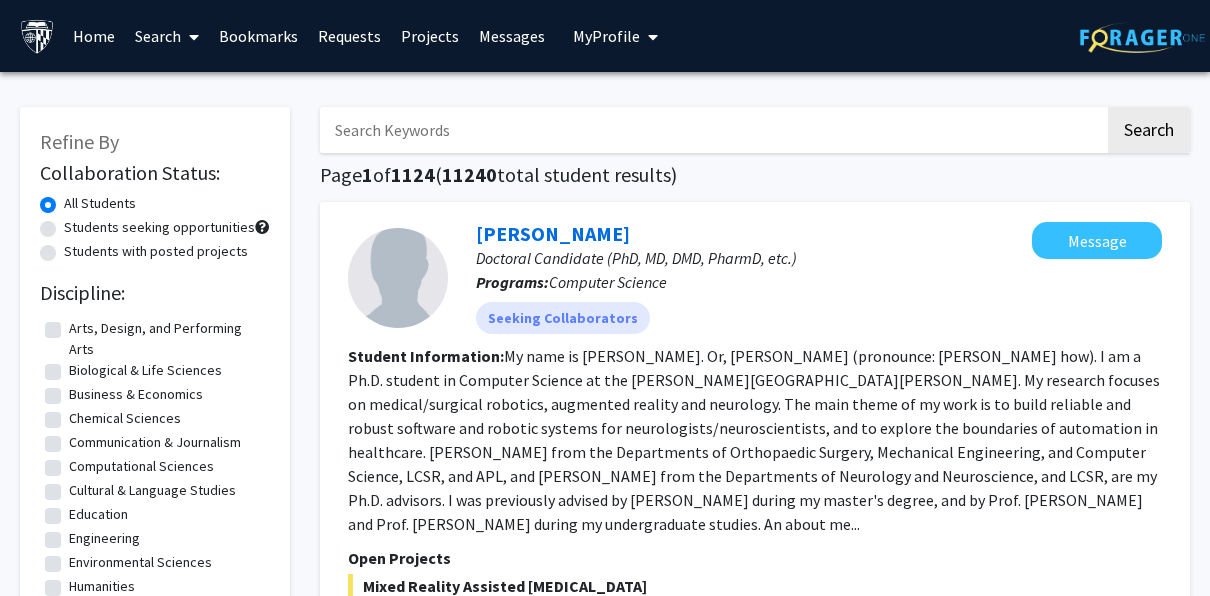 click on "Students with posted projects" 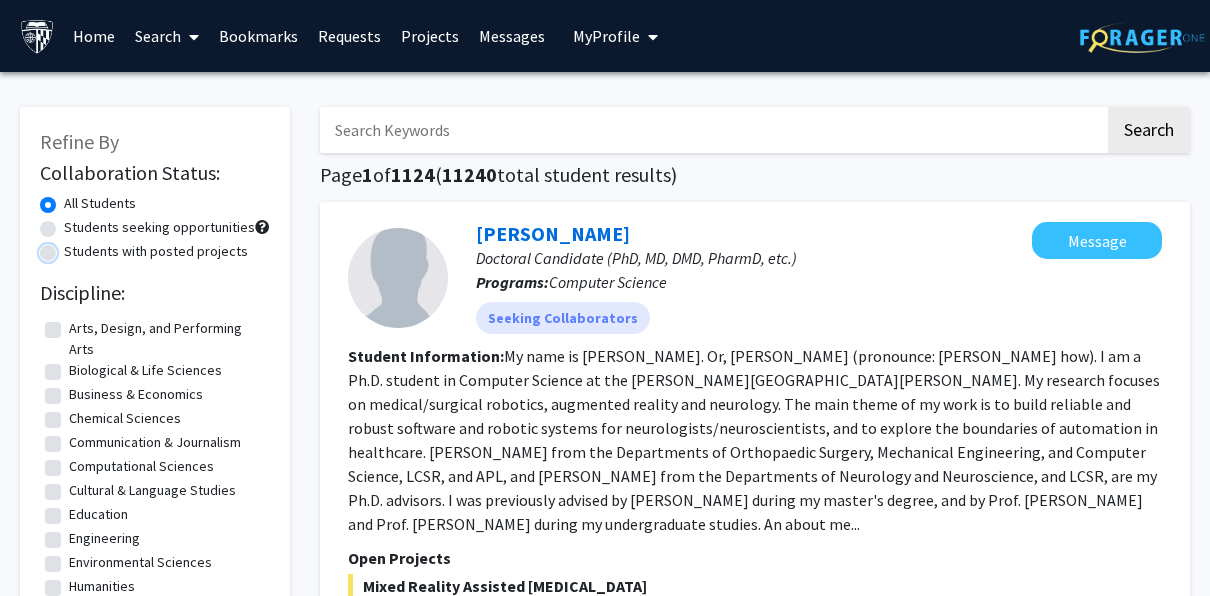 click on "Students with posted projects" at bounding box center (70, 247) 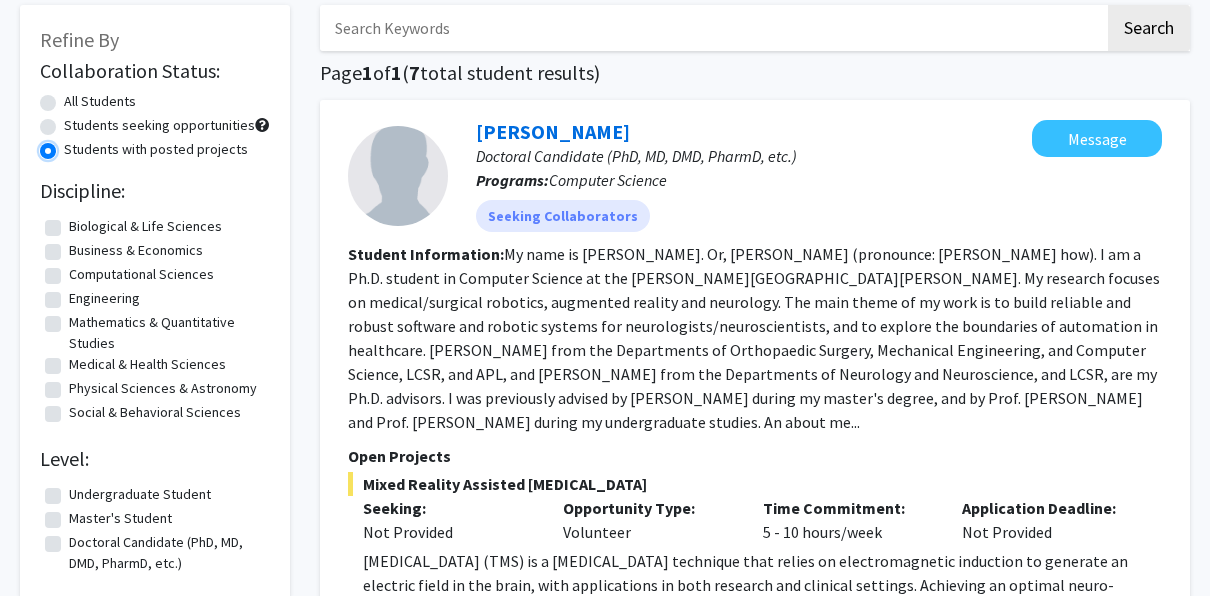 scroll, scrollTop: 200, scrollLeft: 0, axis: vertical 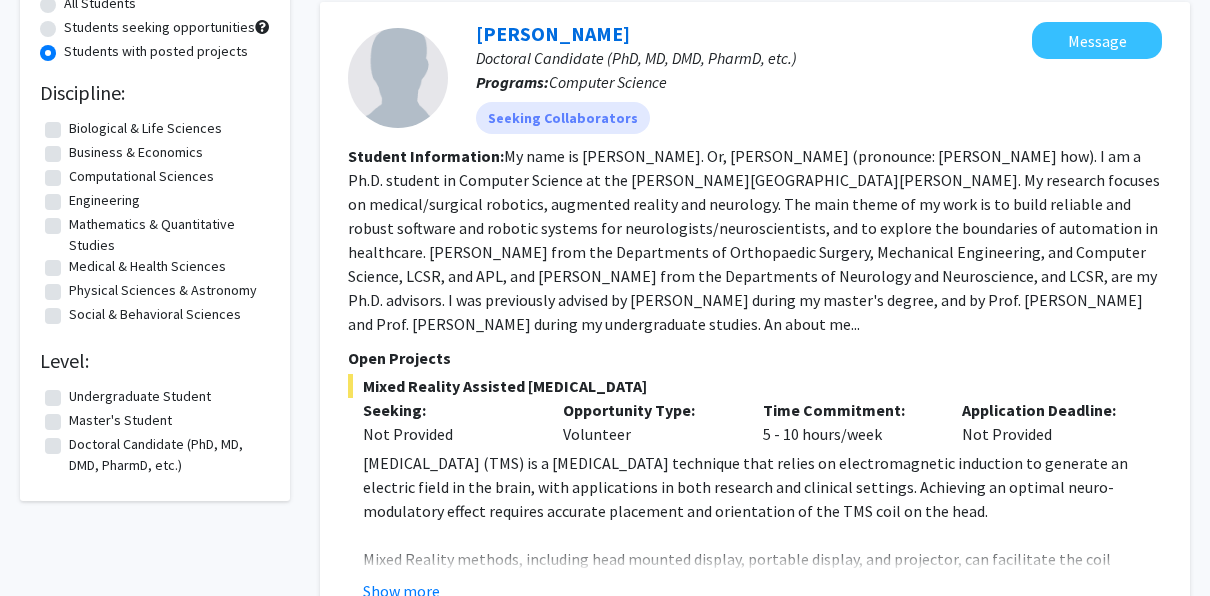 click on "Undergraduate Student" 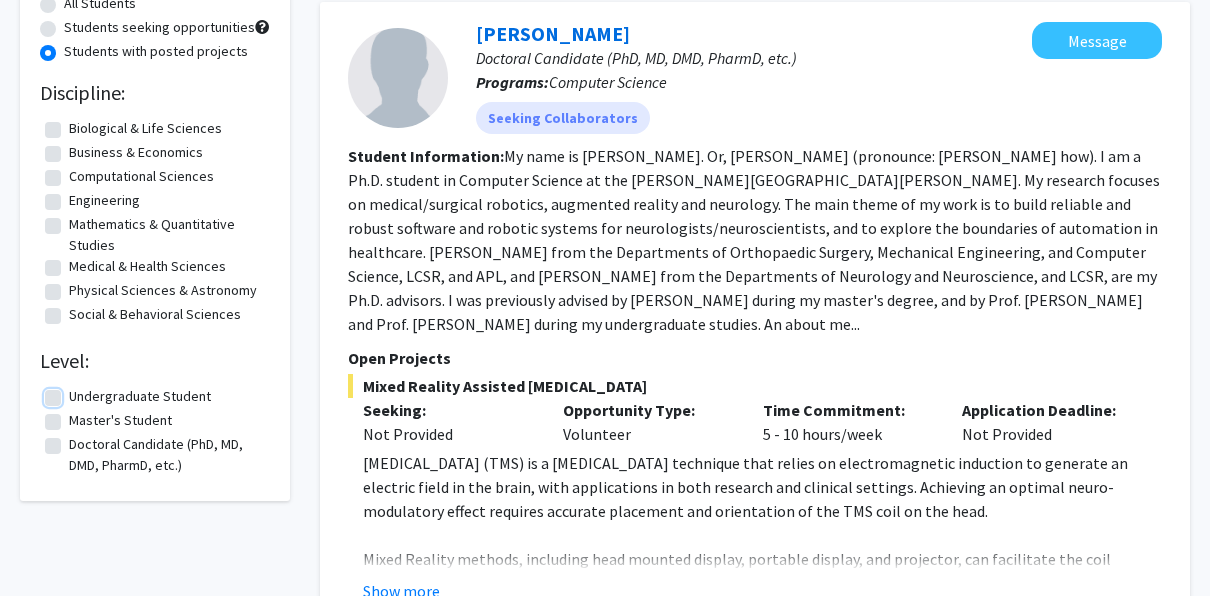 click on "Undergraduate Student" at bounding box center [75, 392] 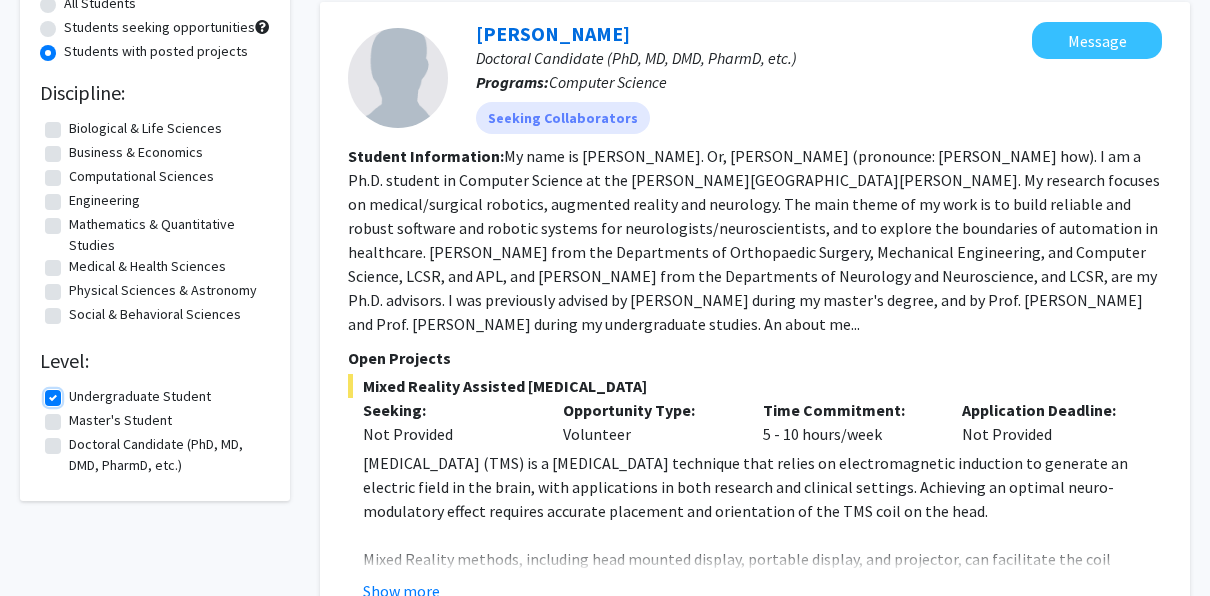 scroll, scrollTop: 0, scrollLeft: 0, axis: both 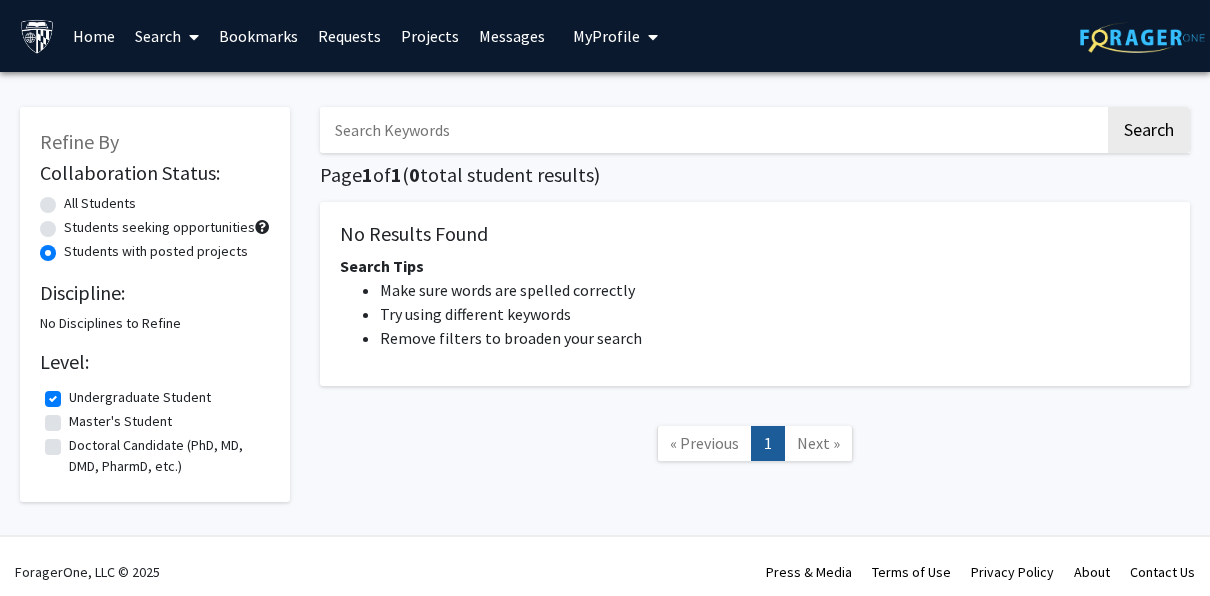 click on "Undergraduate Student  Undergraduate Student  Master's Student  Master's Student  Doctoral Candidate (PhD, MD, DMD, PharmD, etc.)  Doctoral Candidate (PhD, MD, DMD, PharmD, etc.)" 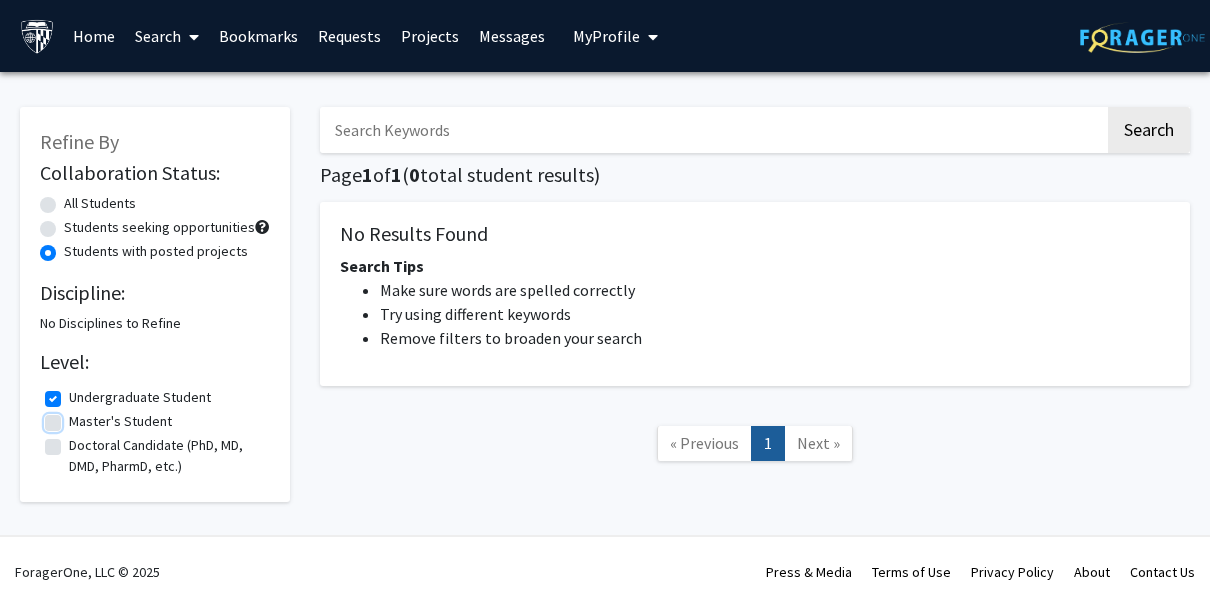 click on "Master's Student" at bounding box center [75, 417] 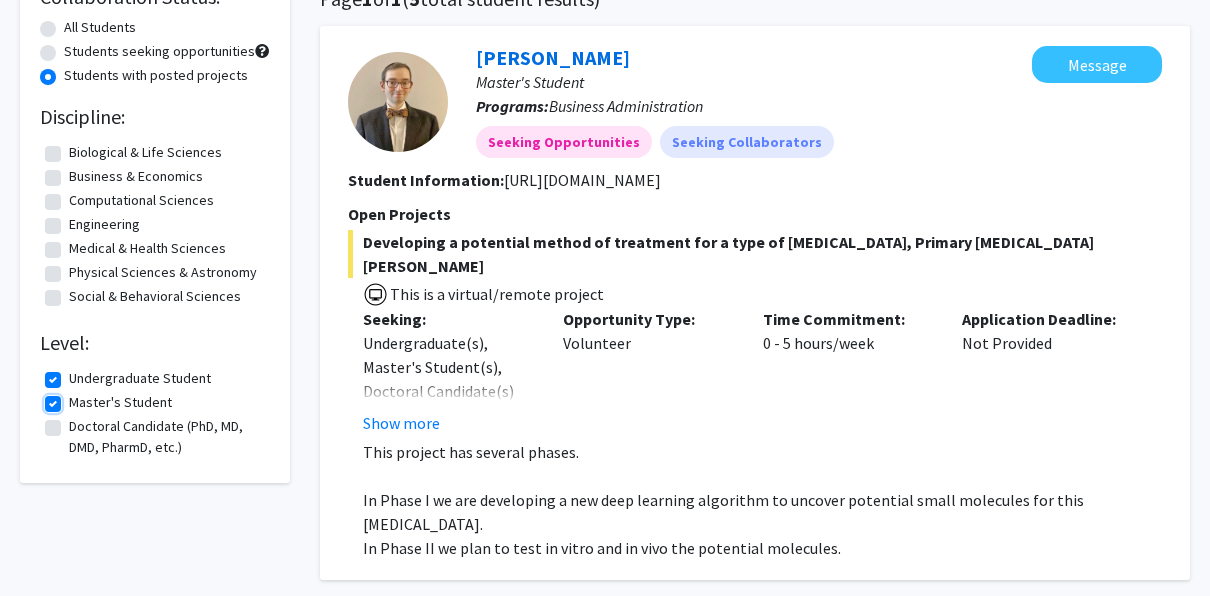 scroll, scrollTop: 100, scrollLeft: 0, axis: vertical 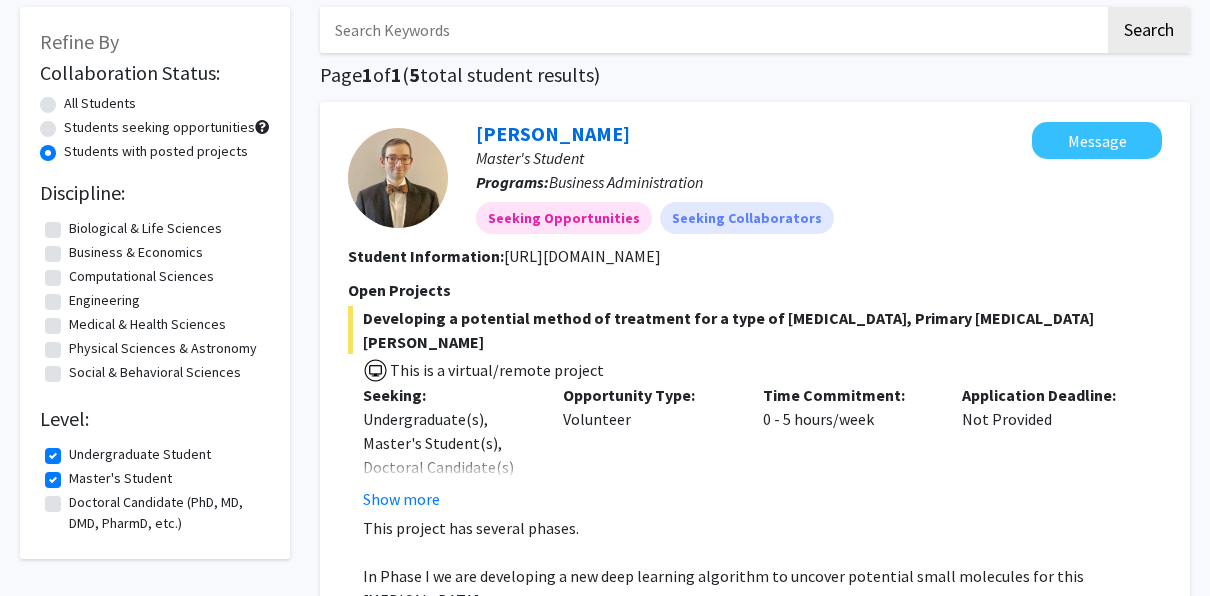 click on "Master's Student" 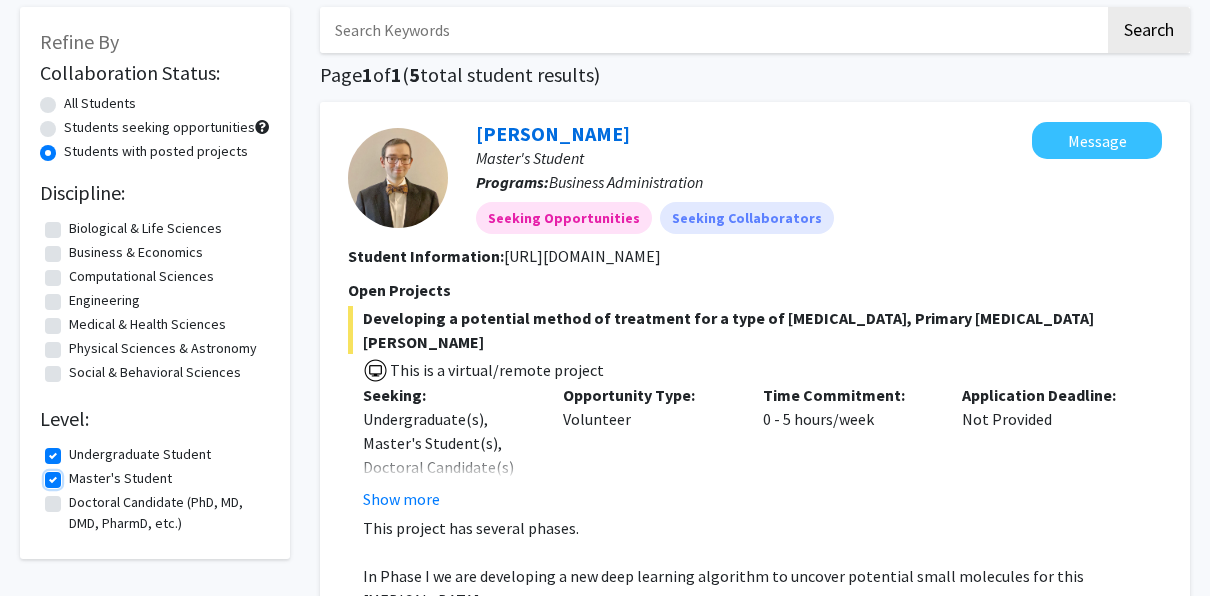 click on "Master's Student" at bounding box center (75, 474) 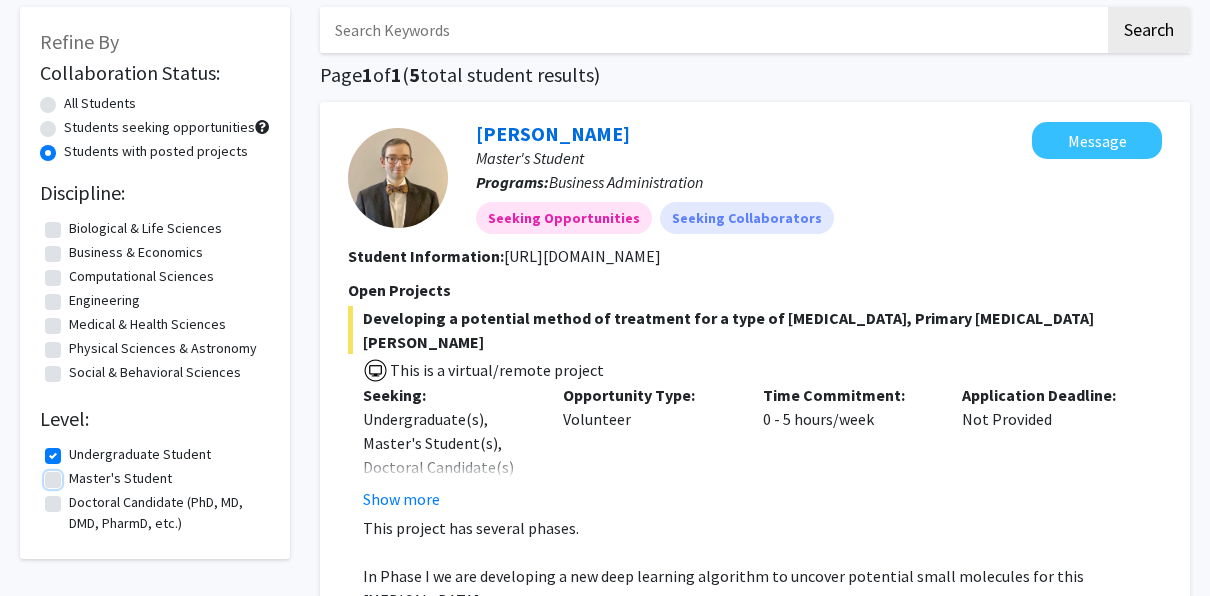 scroll, scrollTop: 0, scrollLeft: 0, axis: both 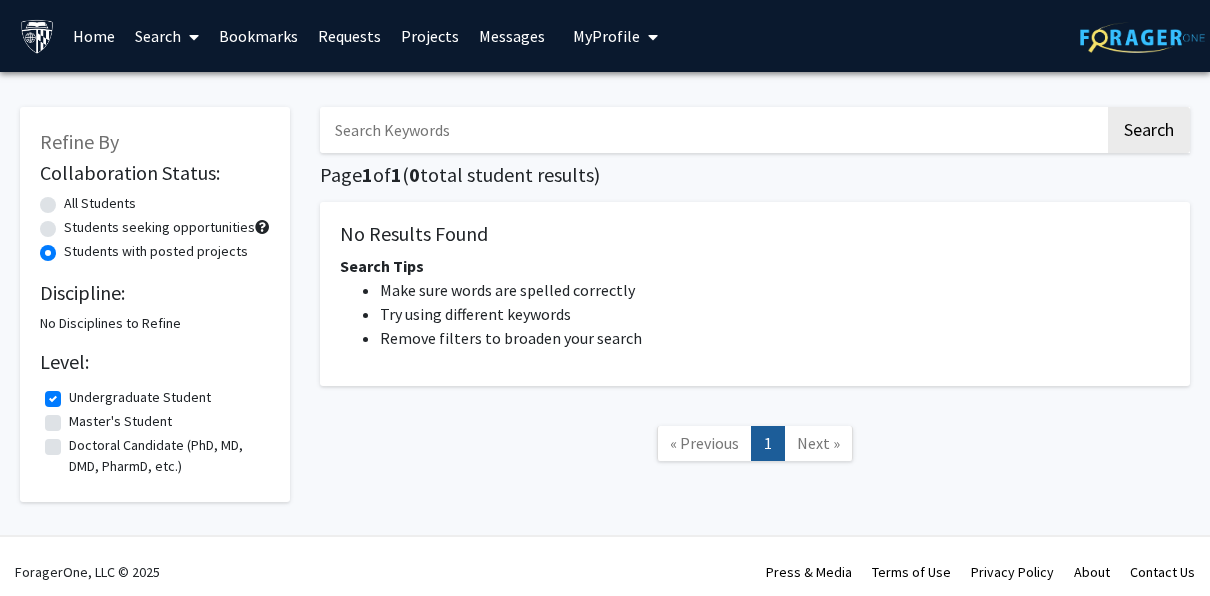 click on "Undergraduate Student  Undergraduate Student" 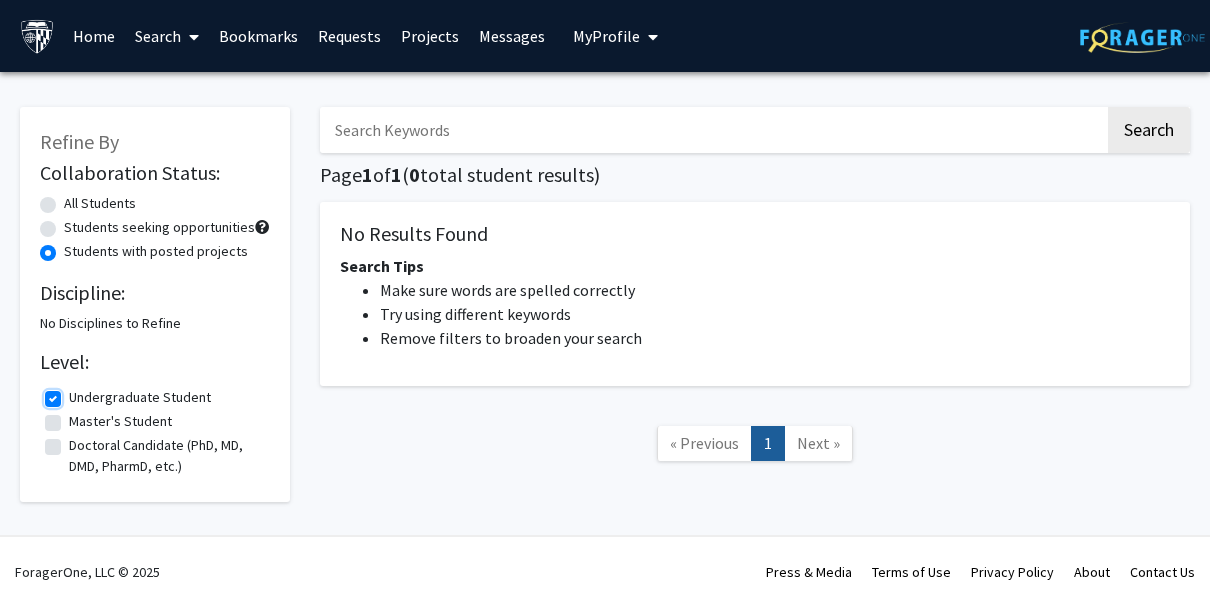 click on "Undergraduate Student" at bounding box center (75, 393) 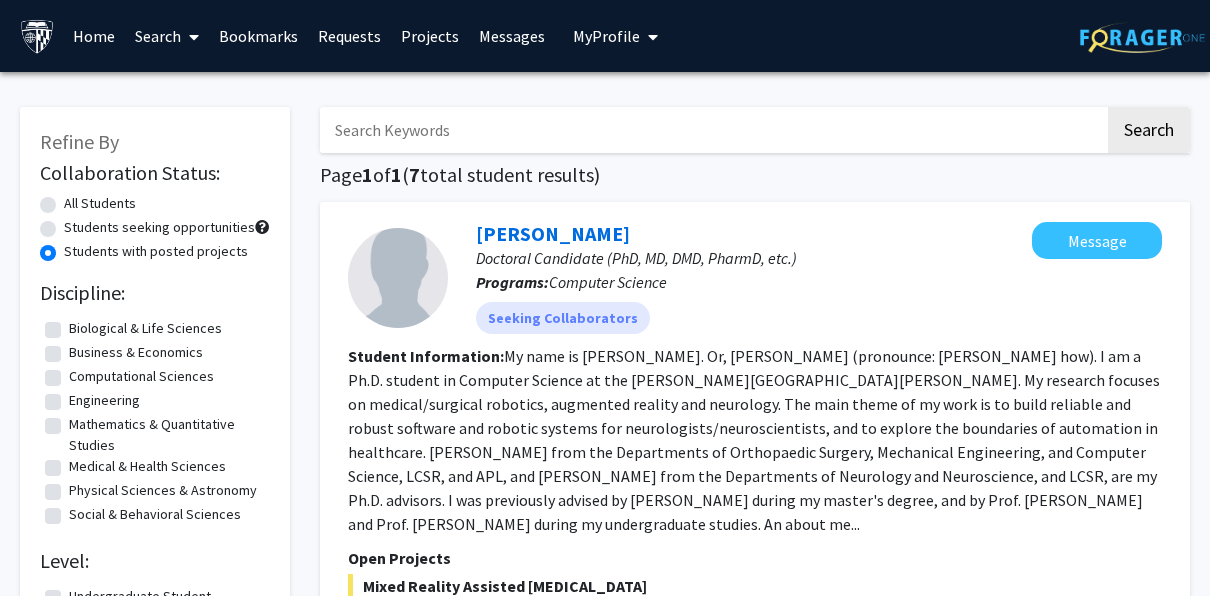 click on "Search" at bounding box center [167, 36] 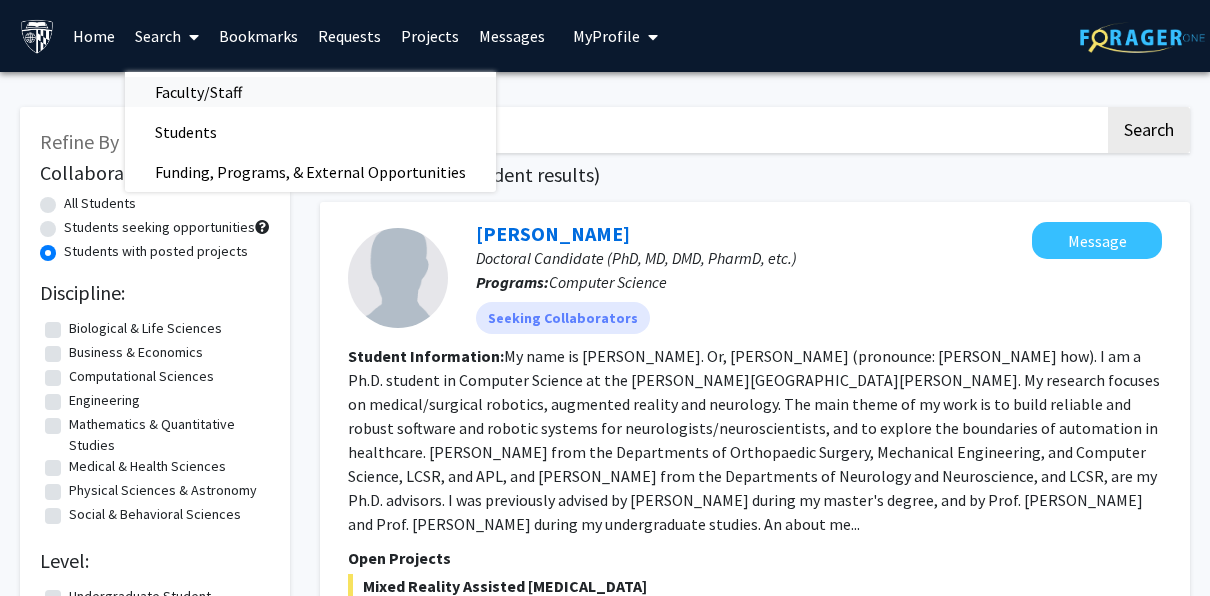 click on "Faculty/Staff" at bounding box center [198, 92] 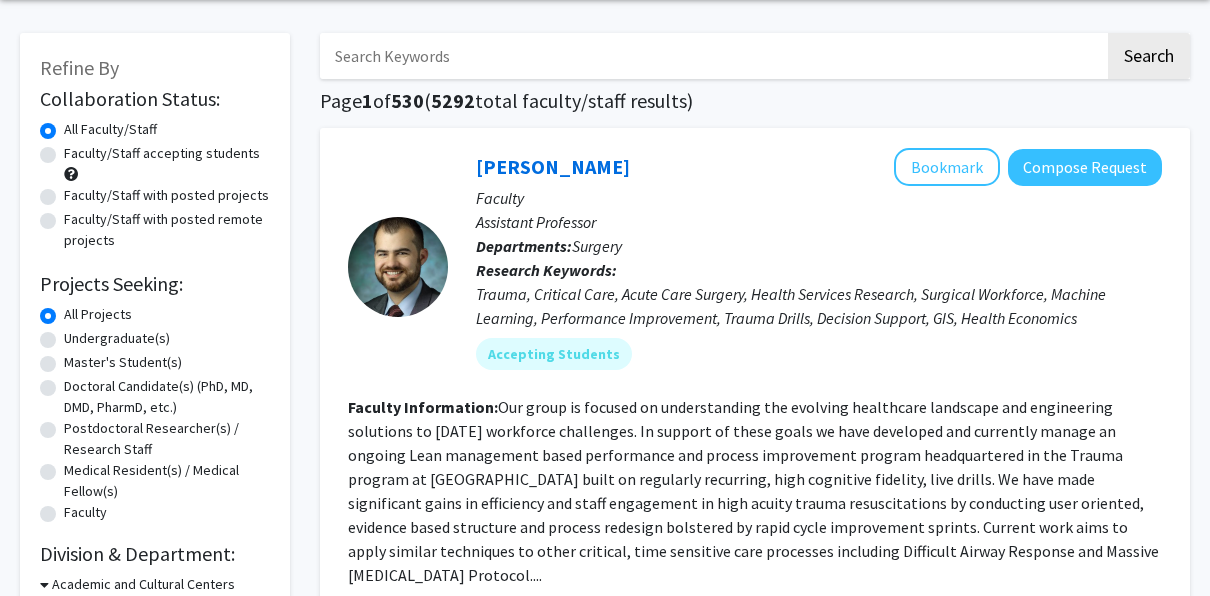 scroll, scrollTop: 100, scrollLeft: 0, axis: vertical 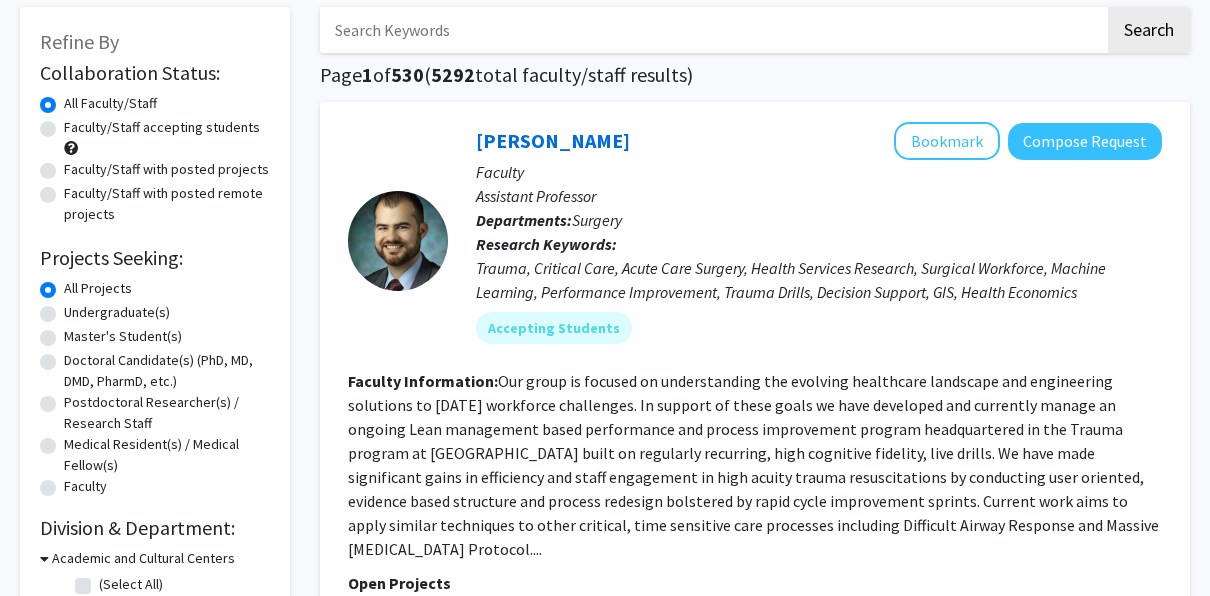 click on "Undergraduate(s)" 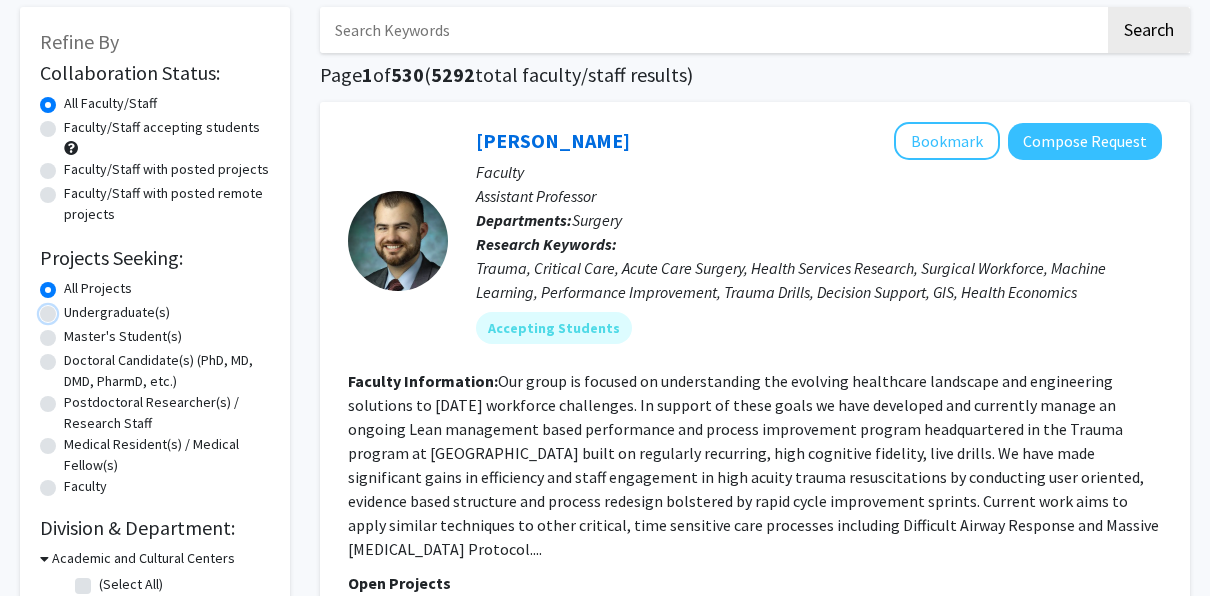 click on "Undergraduate(s)" at bounding box center (70, 308) 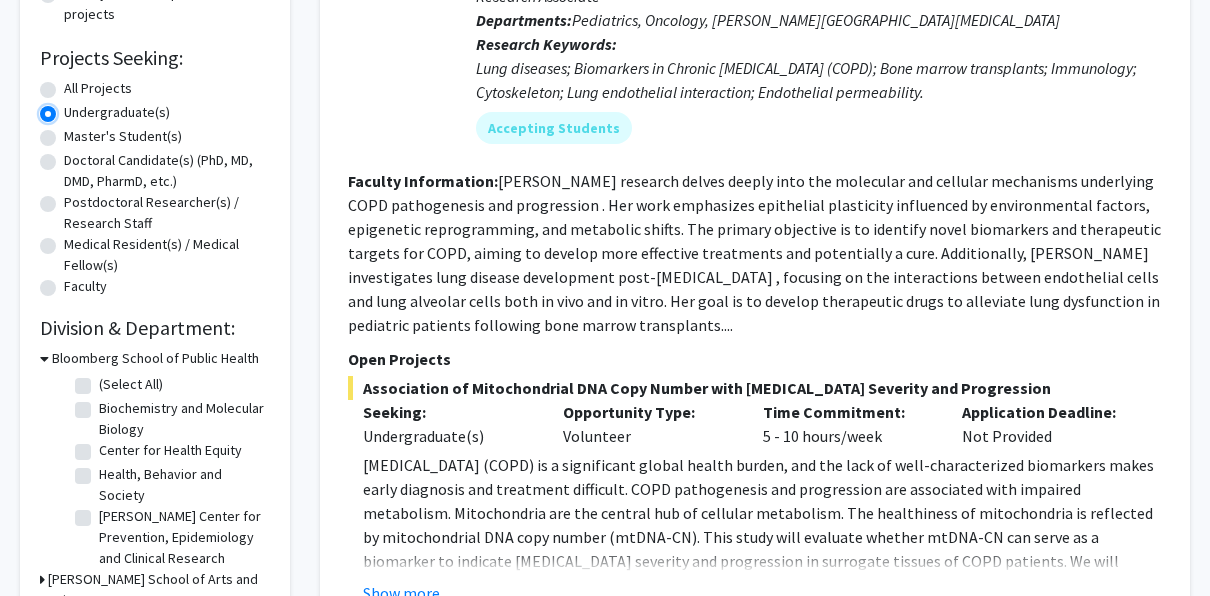 scroll, scrollTop: 400, scrollLeft: 0, axis: vertical 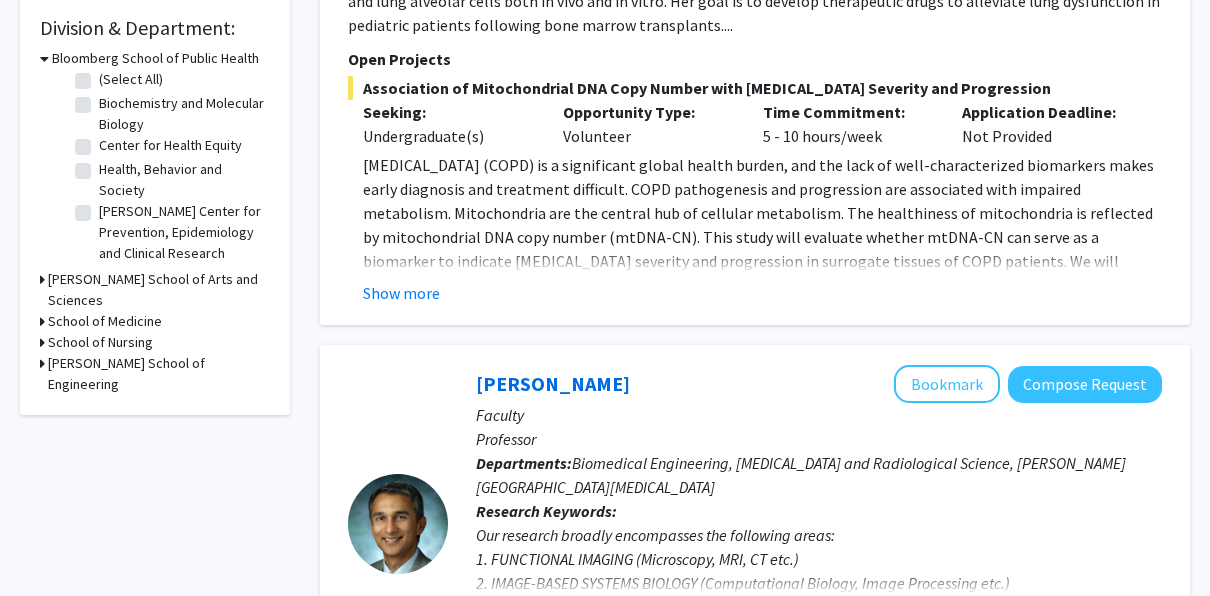 click on "Refine By Collaboration Status: Collaboration Status  All Faculty/Staff    Collaboration Status  Faculty/Staff accepting students    Collaboration Status  Faculty/Staff with posted projects    Collaboration Status  Faculty/Staff with posted remote projects    Projects Seeking: Projects Seeking Level  All Projects    Projects Seeking Level  Undergraduate(s)    Projects Seeking Level  Master's Student(s)    Projects Seeking Level  Doctoral Candidate(s) (PhD, MD, DMD, PharmD, etc.)    Projects Seeking Level  Postdoctoral Researcher(s) / Research Staff    Projects Seeking Level  Medical Resident(s) / Medical Fellow(s)    Projects Seeking Level  Faculty    Division & Department:      Bloomberg School of Public Health  (Select All)  (Select All)  Biochemistry and Molecular Biology  Biochemistry and Molecular Biology  Center for Health Equity  Center for Health Equity  Health, Behavior and Society  Health, Behavior and Society  [PERSON_NAME] Center for Prevention, Epidemiology and Clinical Research" 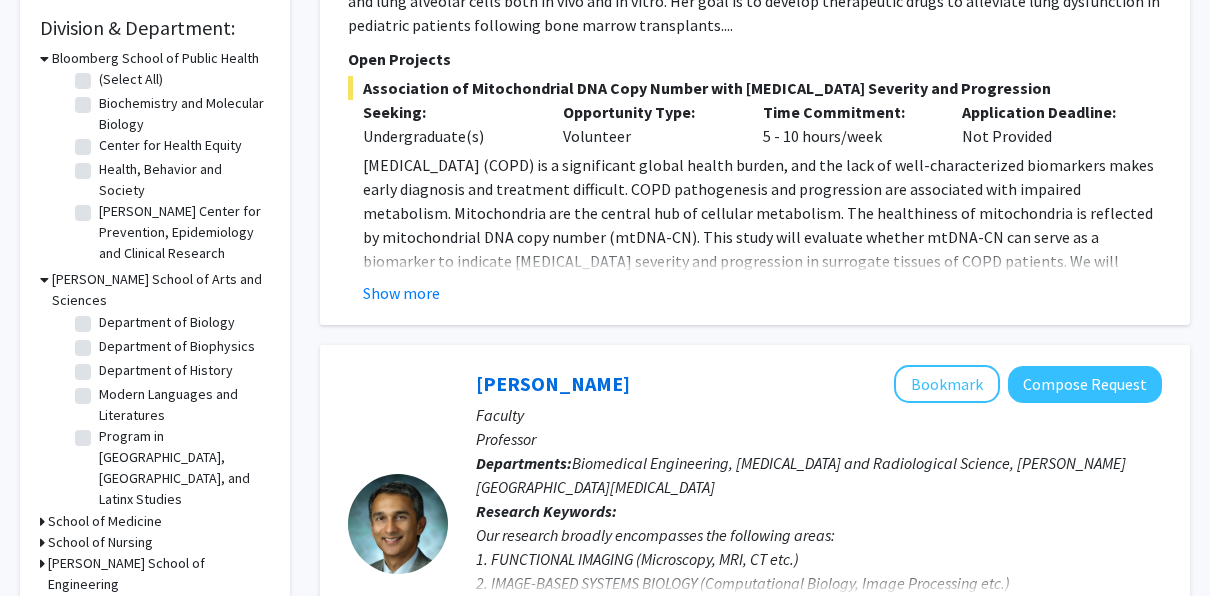 scroll, scrollTop: 113, scrollLeft: 0, axis: vertical 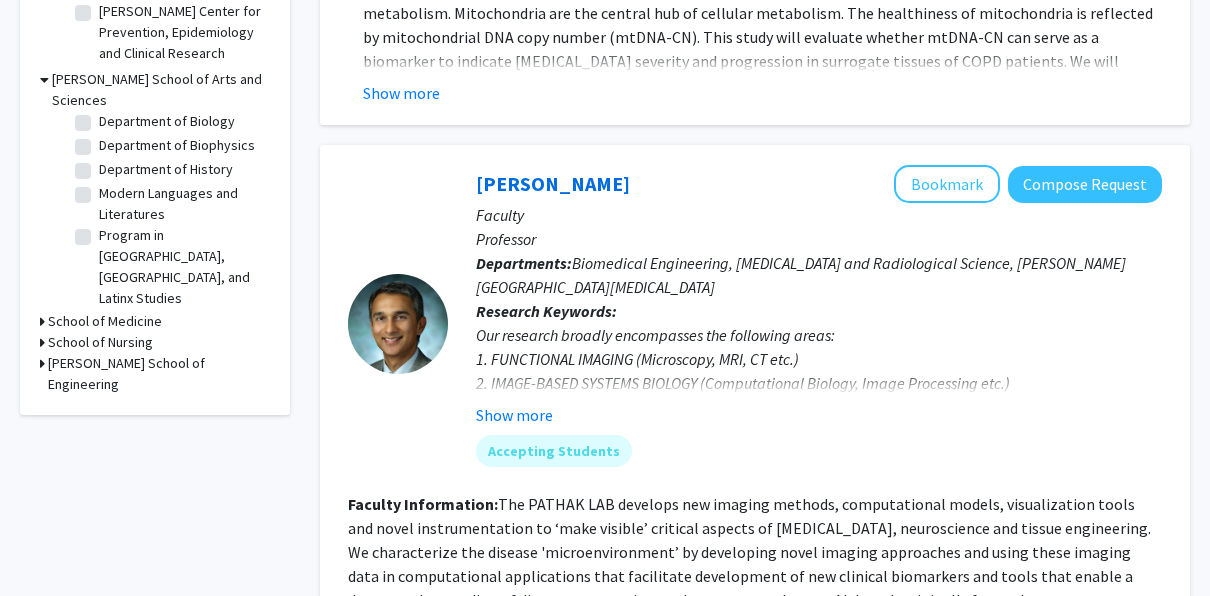 click on "School of Medicine" at bounding box center [105, 321] 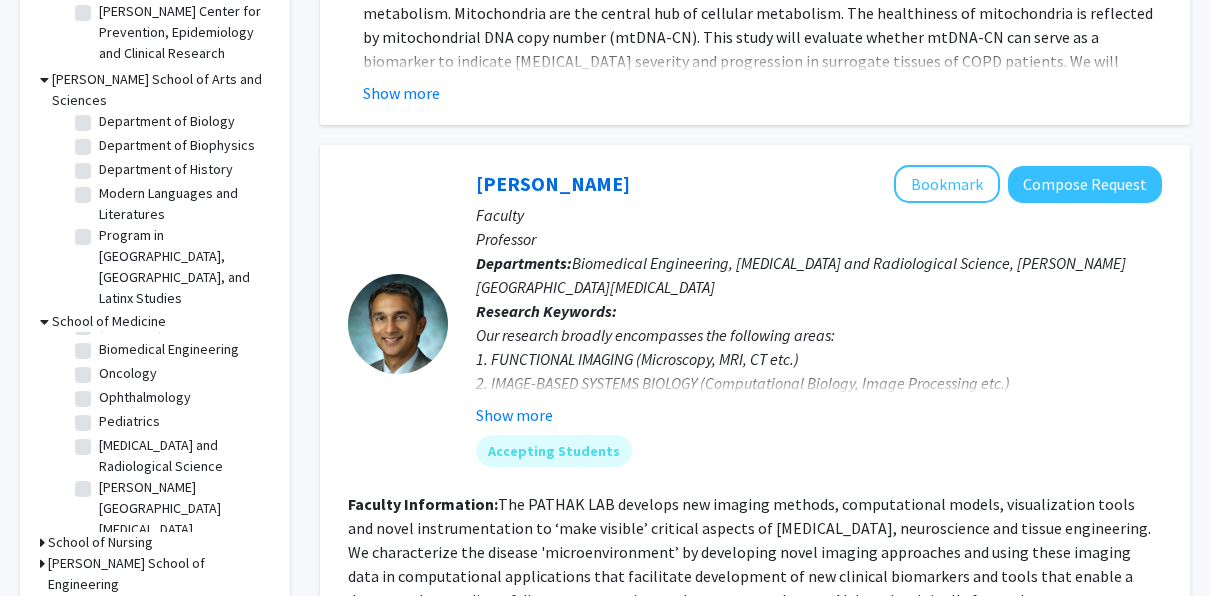 scroll, scrollTop: 34, scrollLeft: 0, axis: vertical 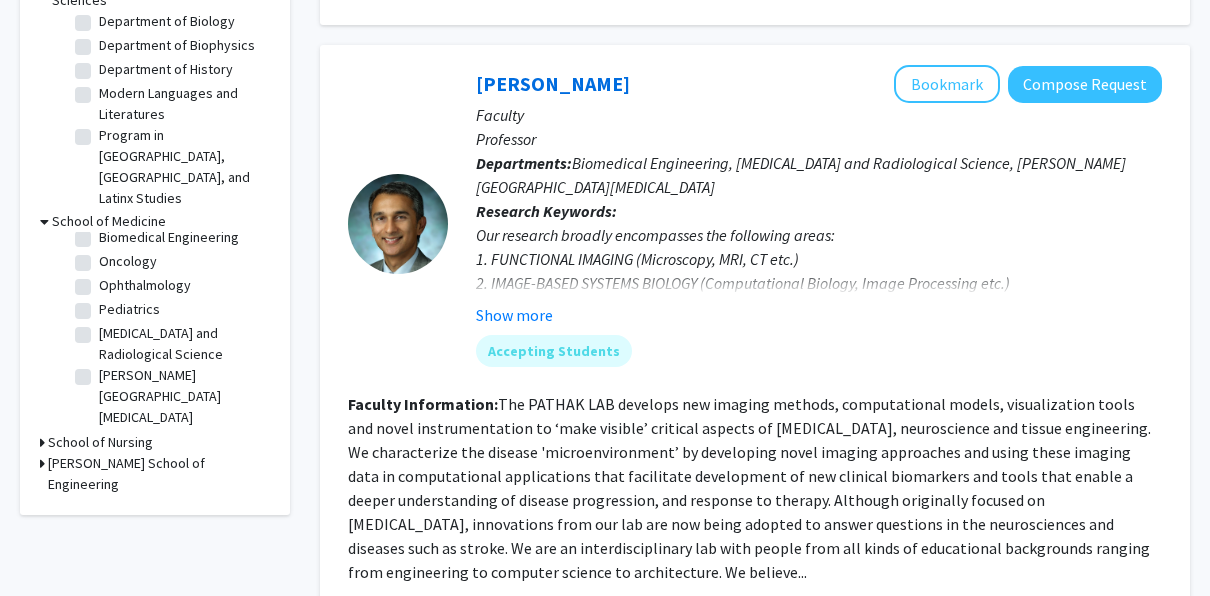 click on "School of Nursing" at bounding box center (100, 442) 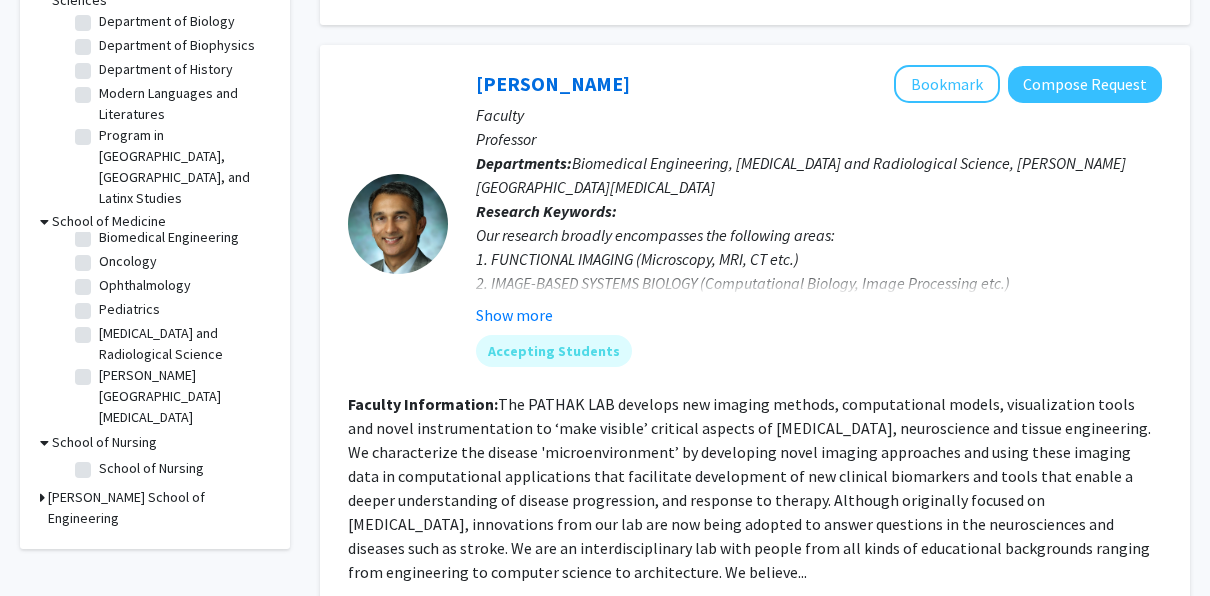 scroll, scrollTop: 1000, scrollLeft: 0, axis: vertical 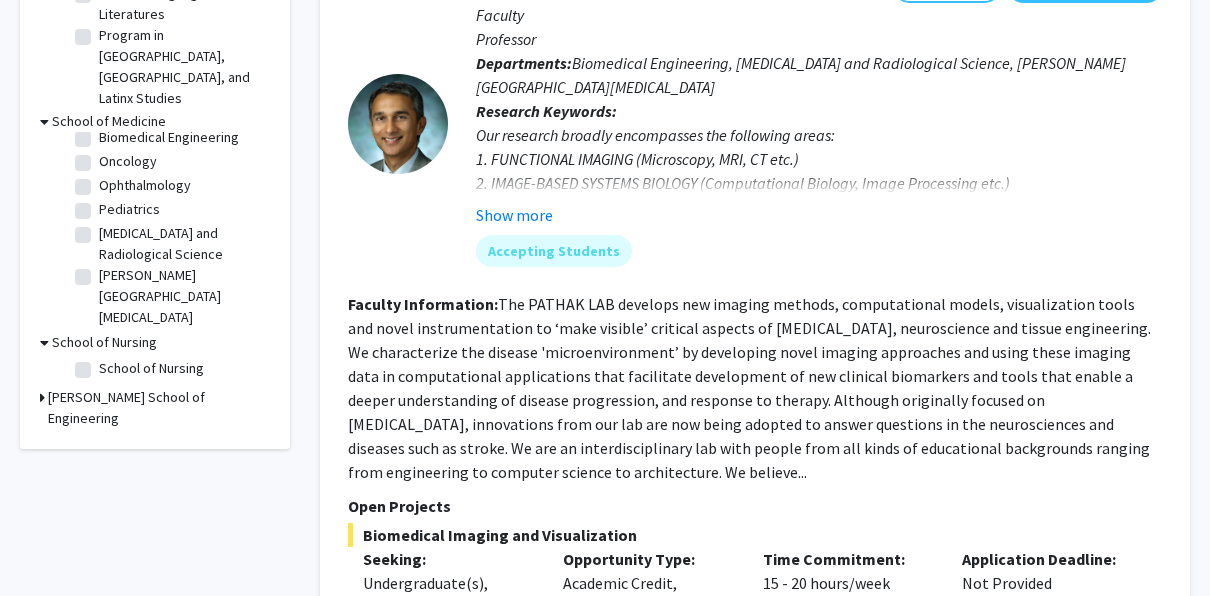 click on "[PERSON_NAME] School of Engineering" at bounding box center [159, 408] 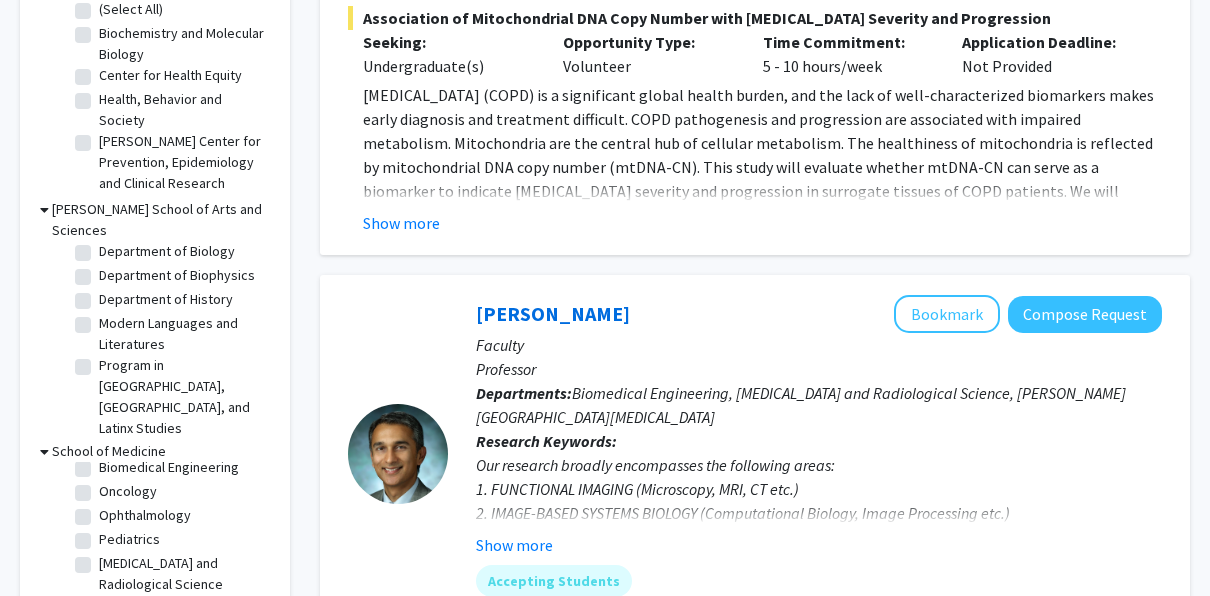 scroll, scrollTop: 700, scrollLeft: 0, axis: vertical 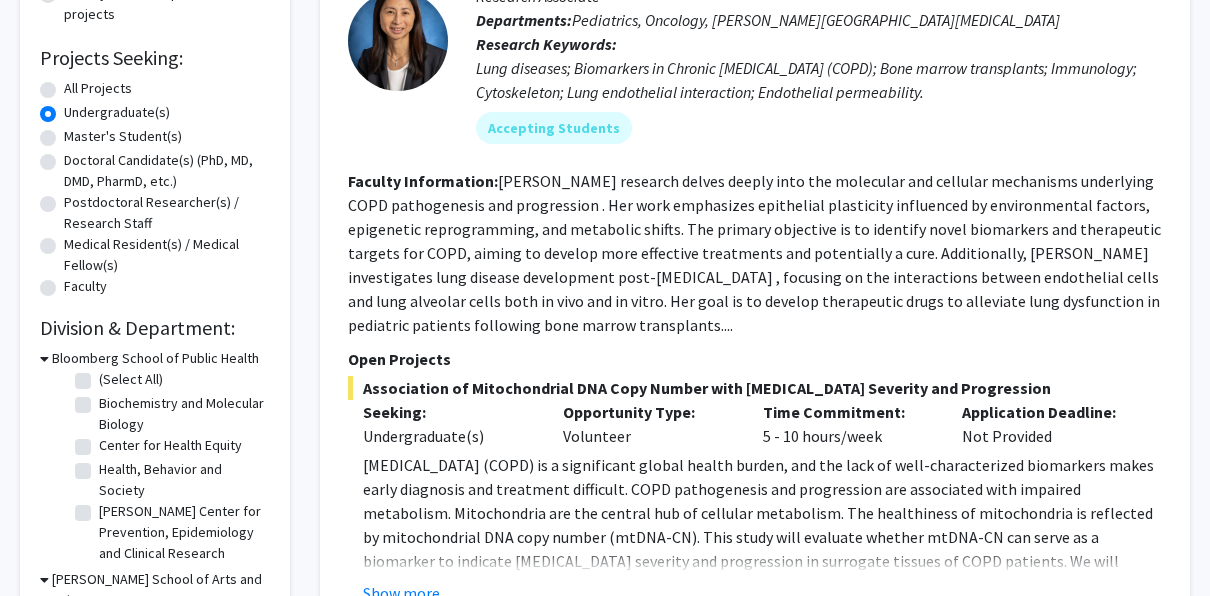 click on "All Projects" 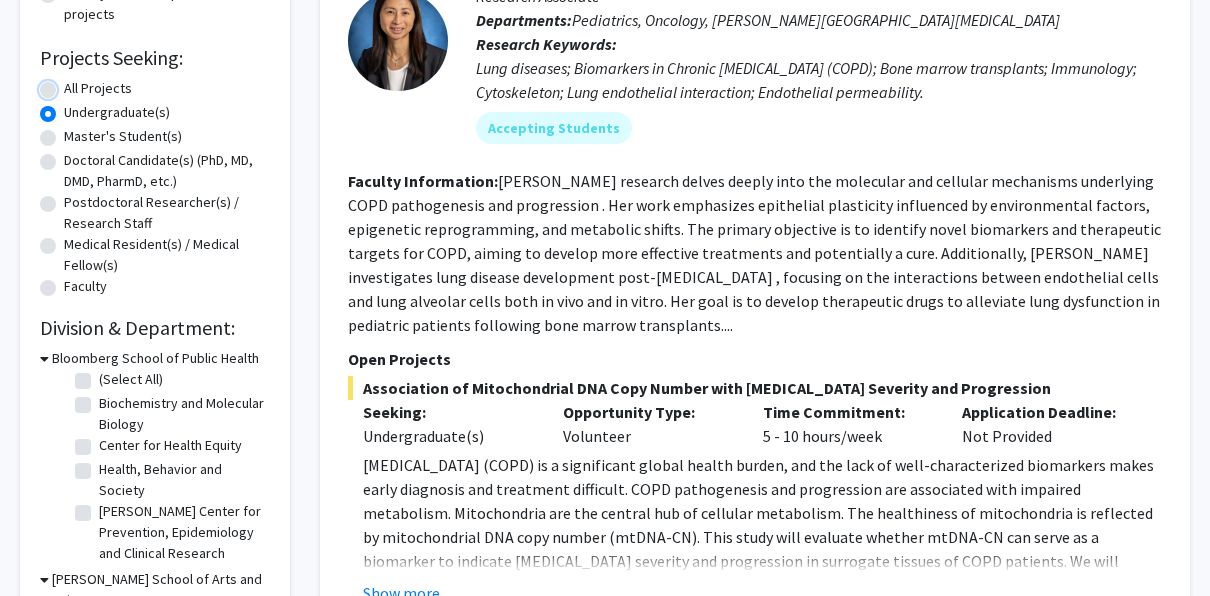 click on "All Projects" at bounding box center [70, 84] 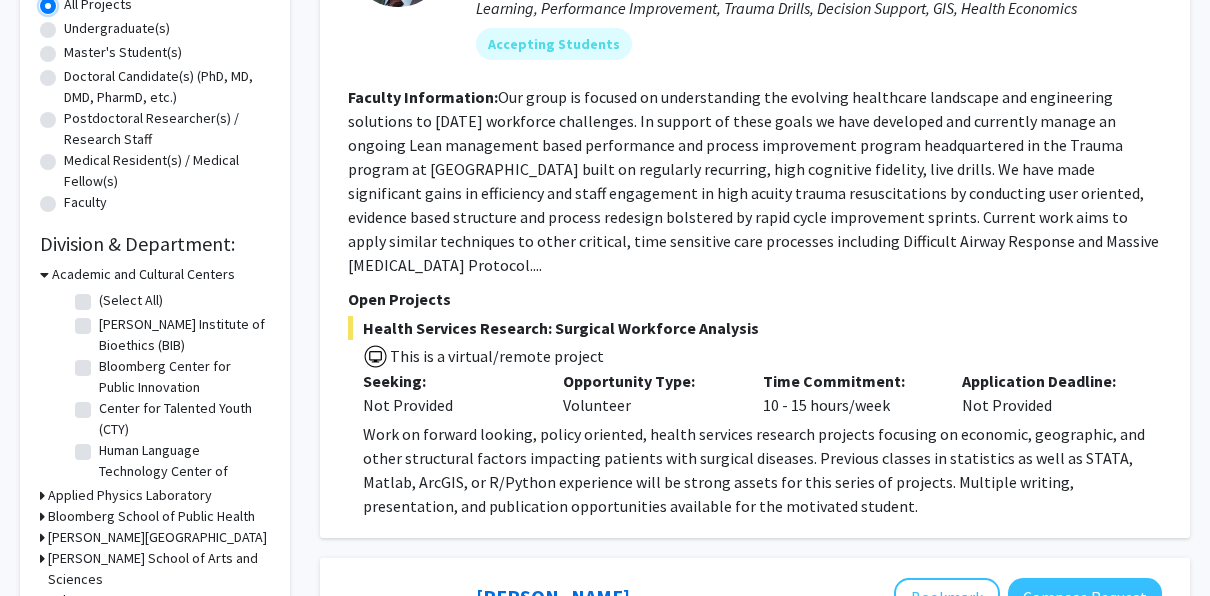 scroll, scrollTop: 500, scrollLeft: 0, axis: vertical 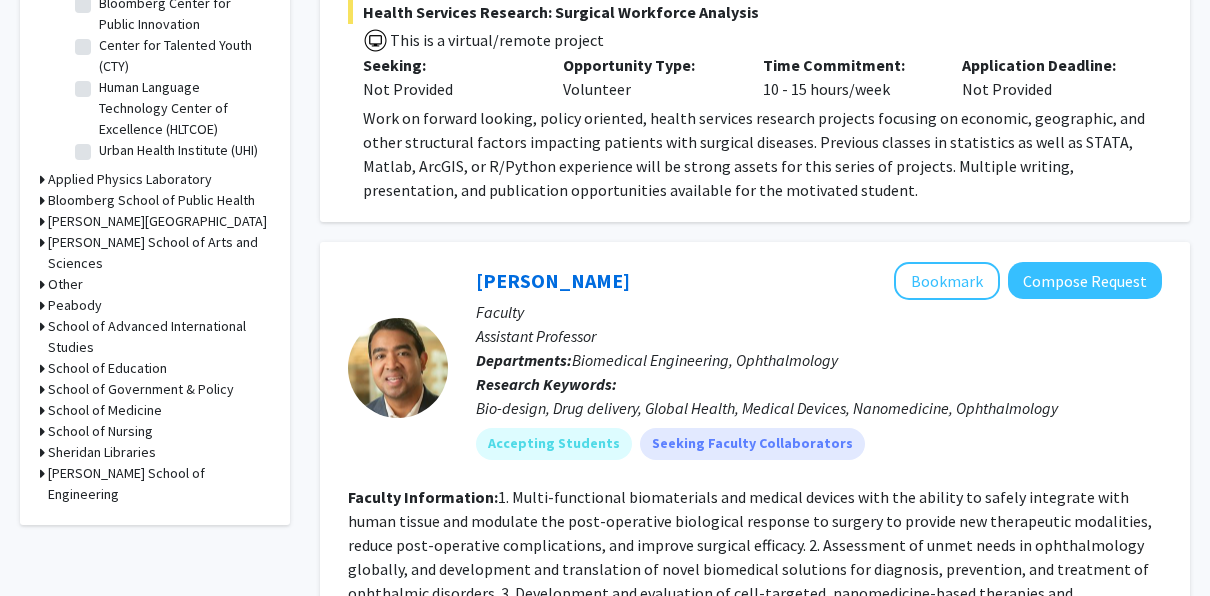 click on "[PERSON_NAME] School of Arts and Sciences" at bounding box center [159, 253] 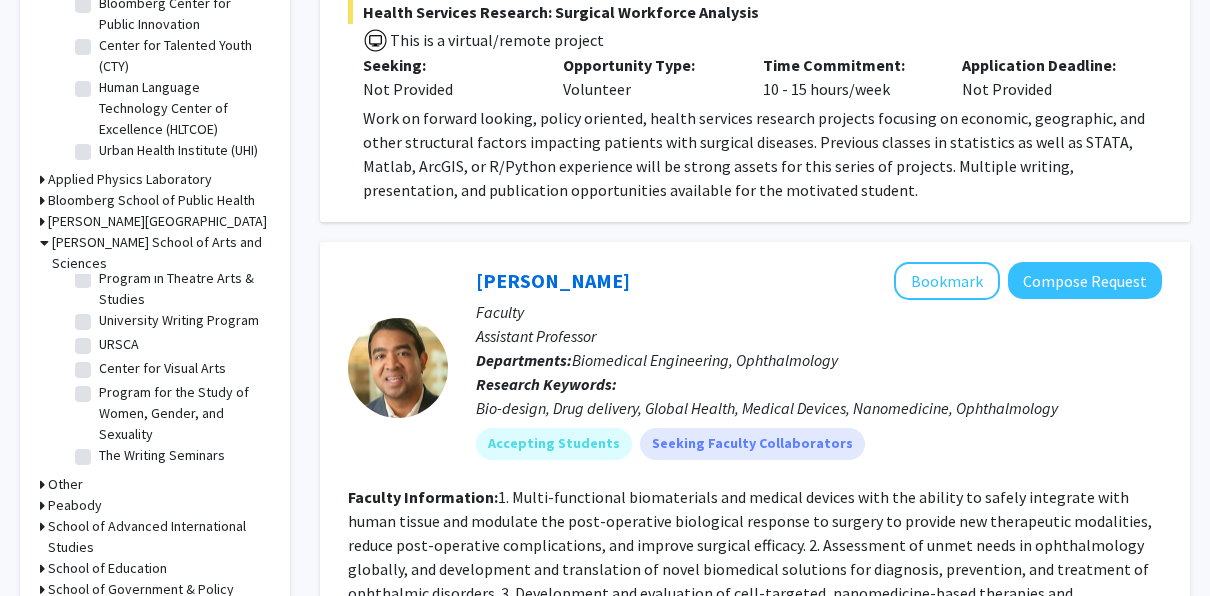 scroll, scrollTop: 1472, scrollLeft: 0, axis: vertical 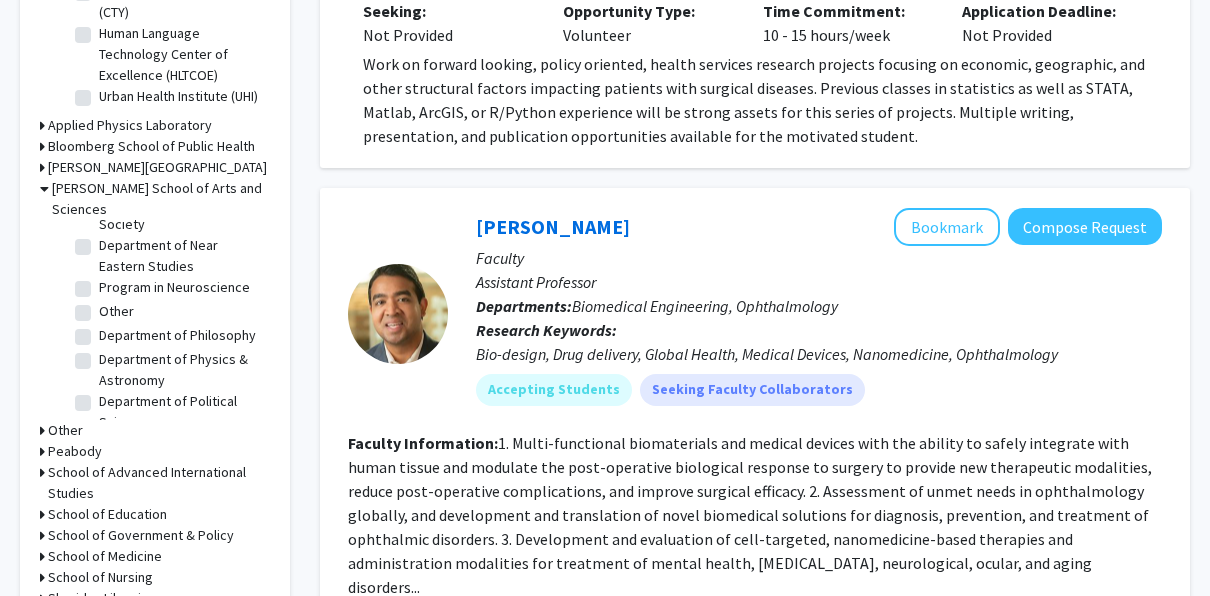 click on "Program in Neuroscience" 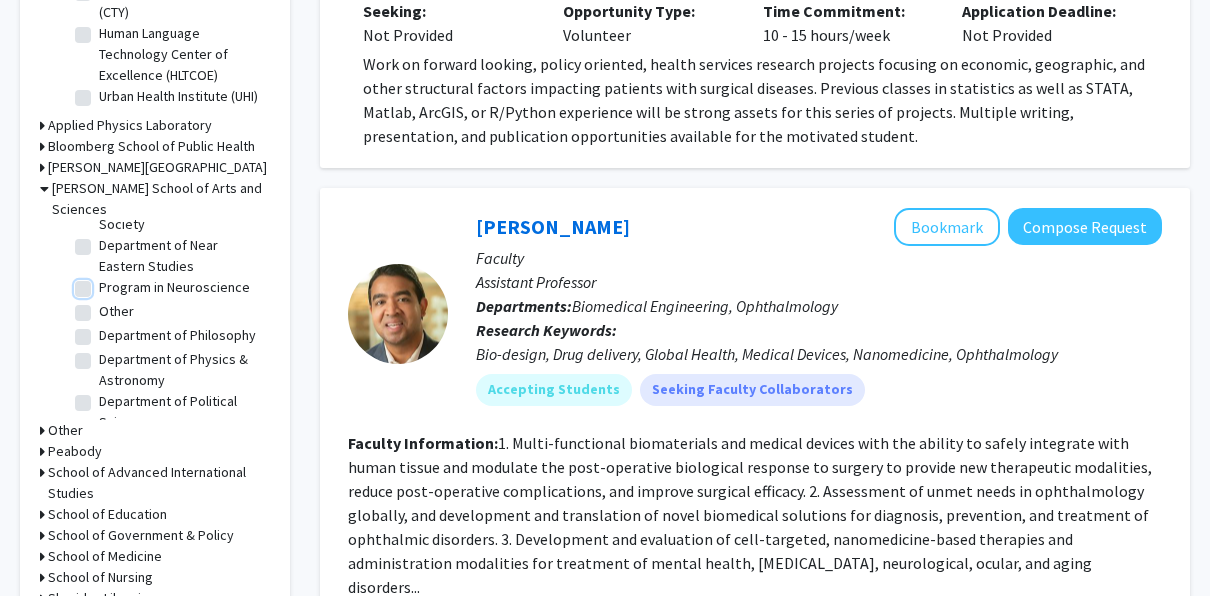 click on "Program in Neuroscience" at bounding box center [105, 283] 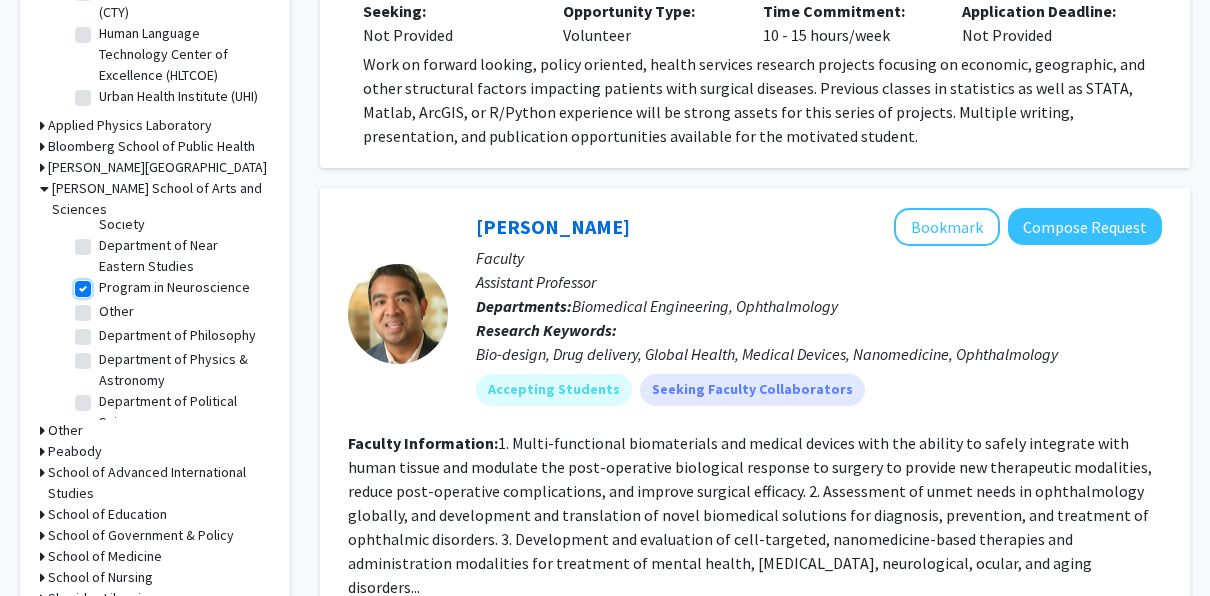 checkbox on "true" 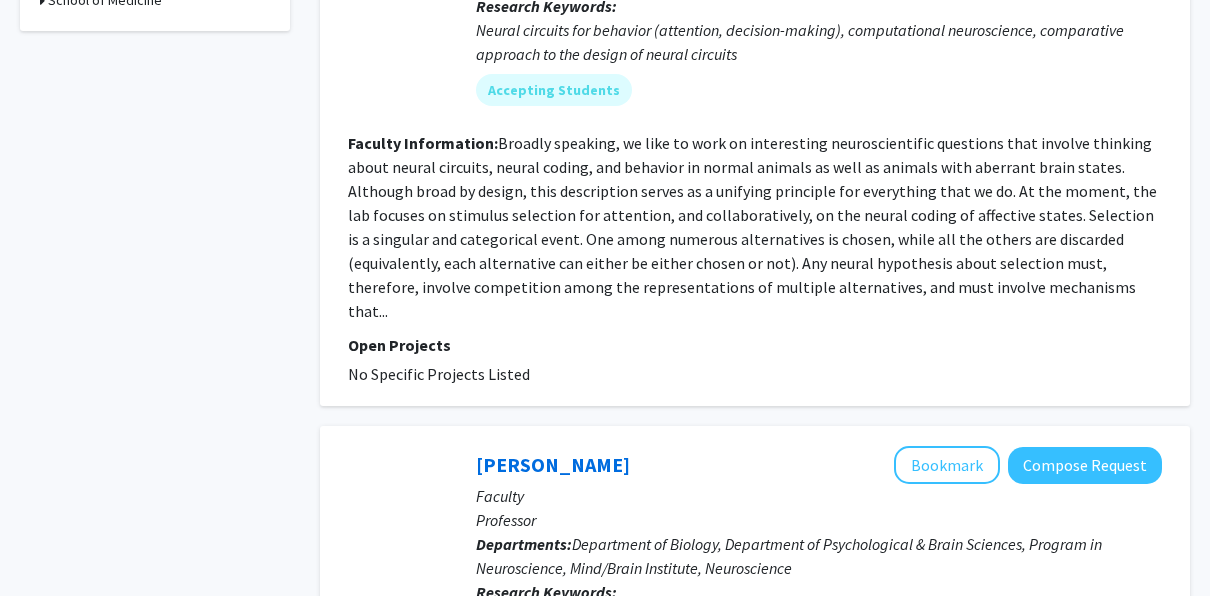 scroll, scrollTop: 0, scrollLeft: 0, axis: both 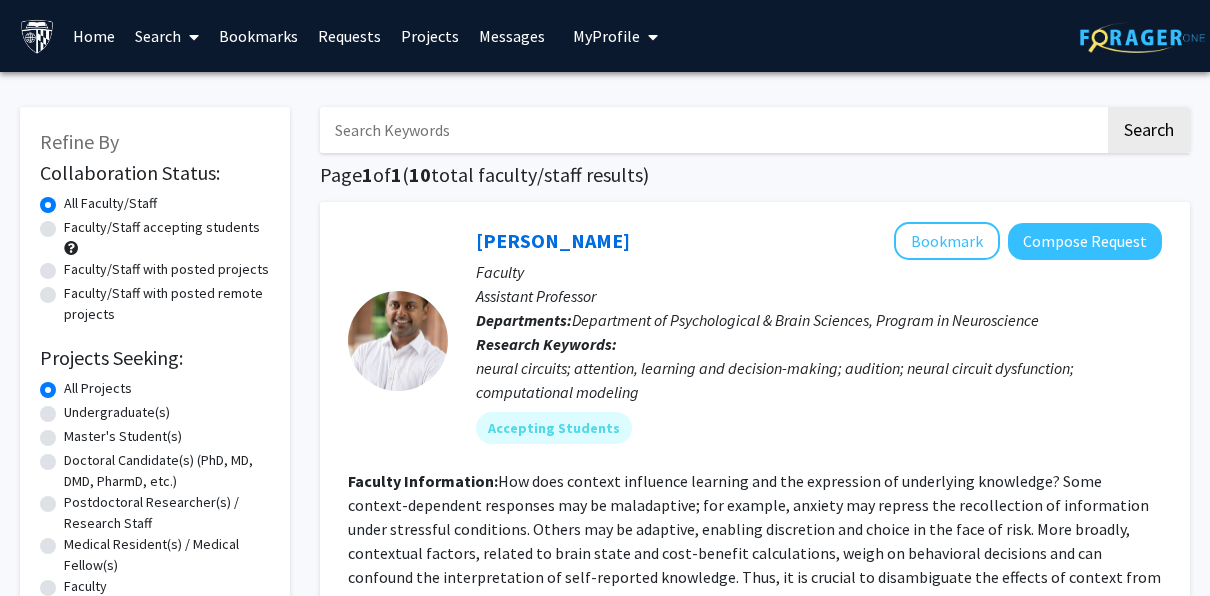 click on "All Faculty/Staff" 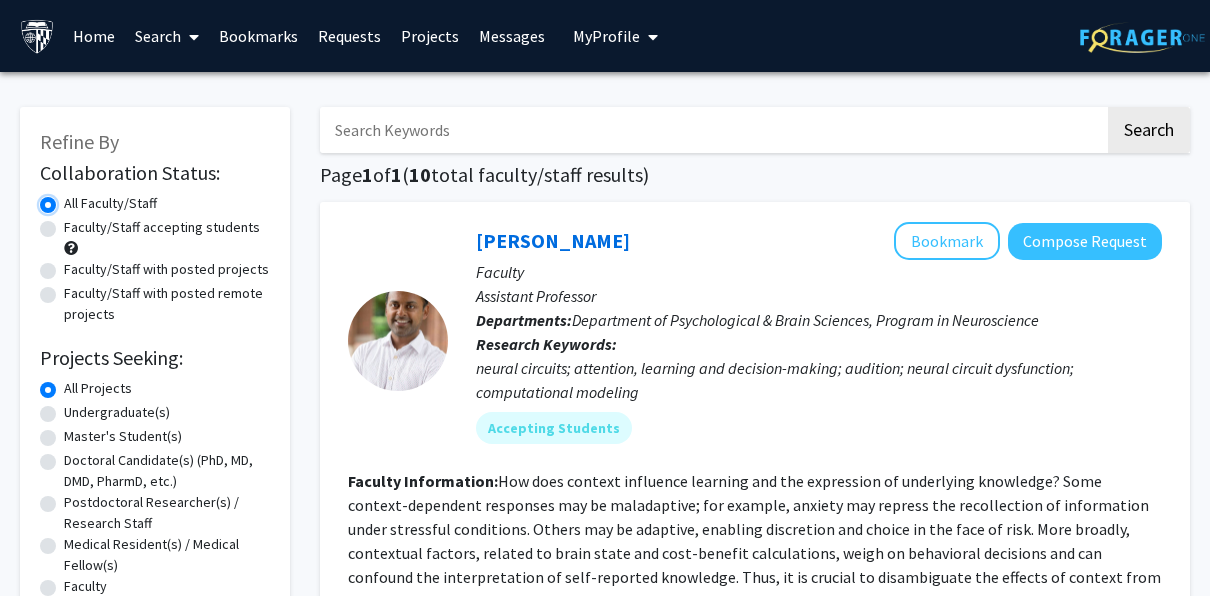 click on "All Faculty/Staff" at bounding box center [70, 199] 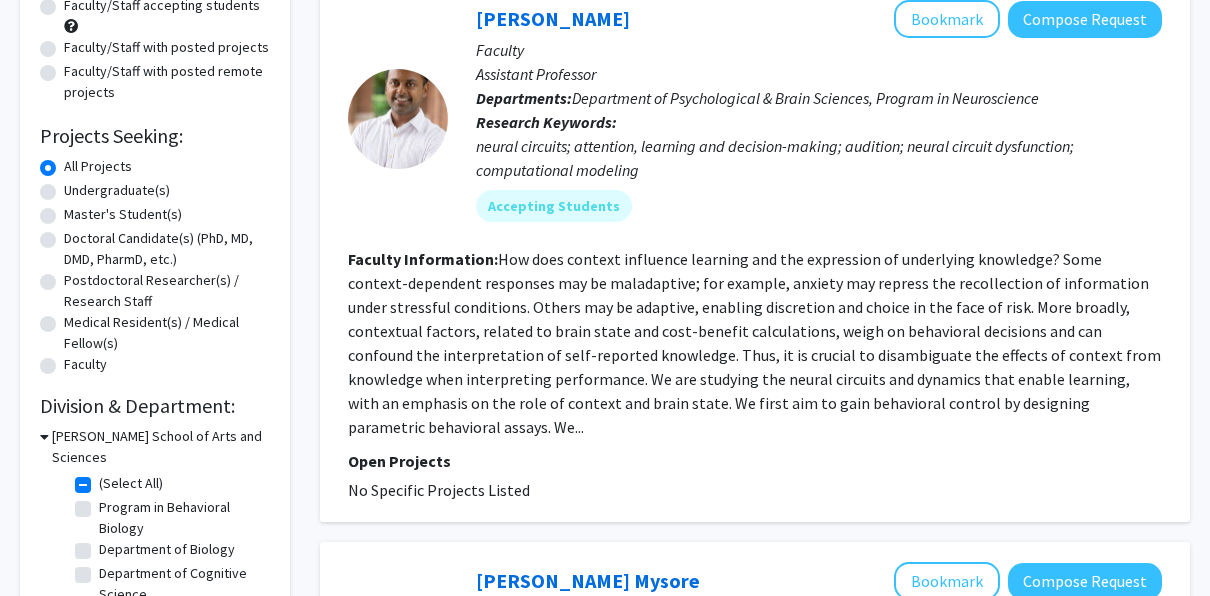 scroll, scrollTop: 300, scrollLeft: 0, axis: vertical 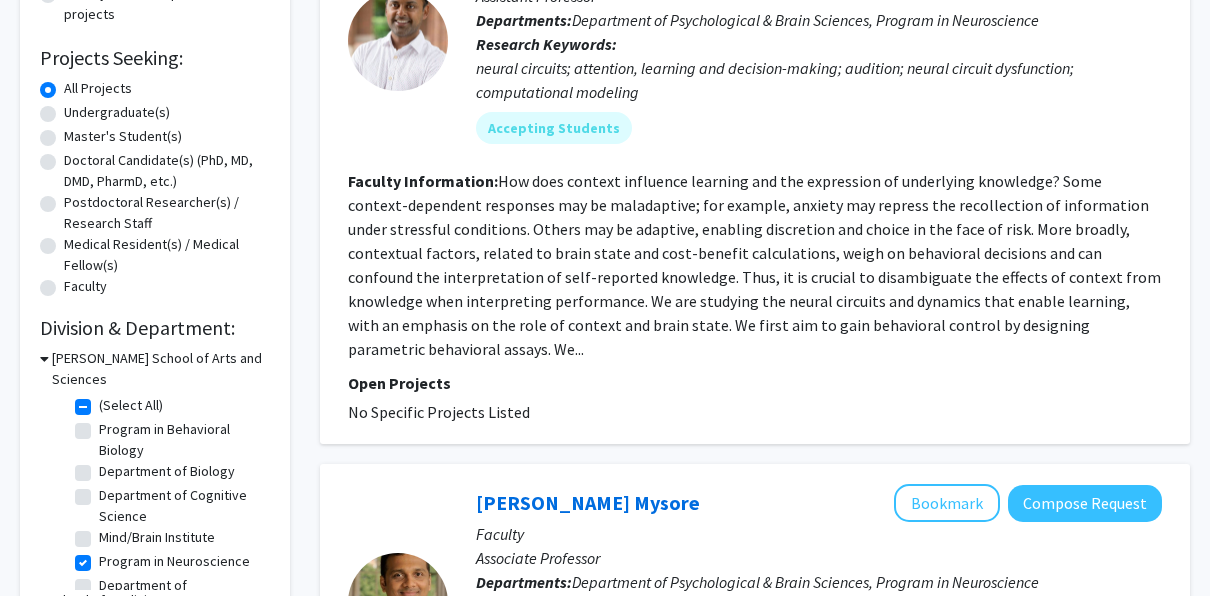 click on "[PERSON_NAME] School of Arts and Sciences" at bounding box center [161, 369] 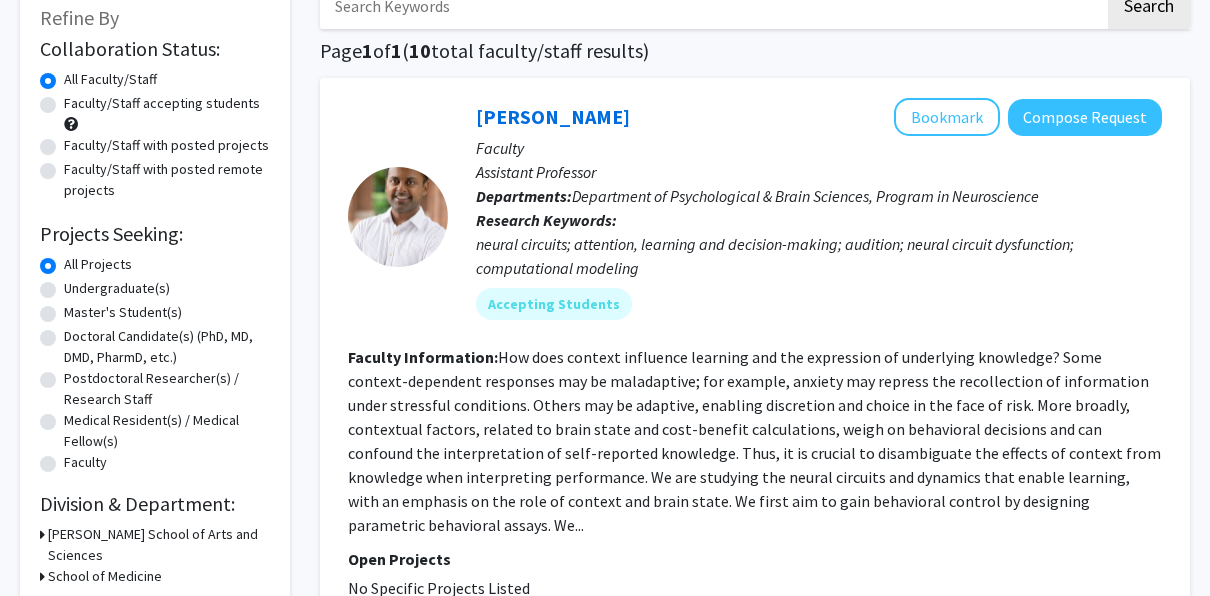 scroll, scrollTop: 0, scrollLeft: 0, axis: both 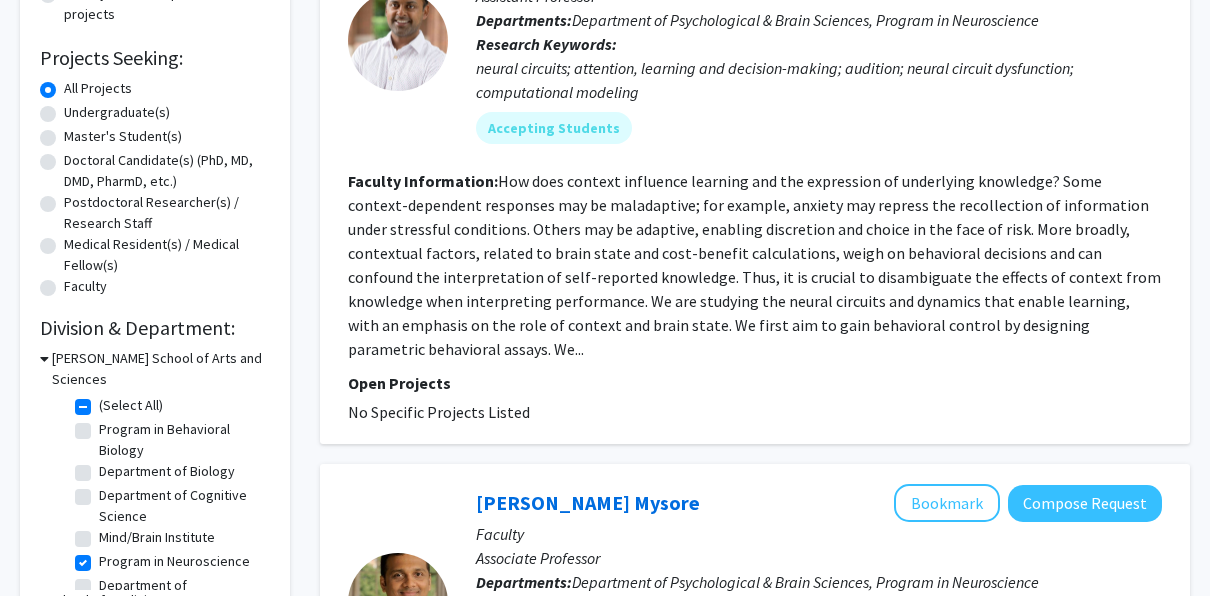 click on "(Select All)" 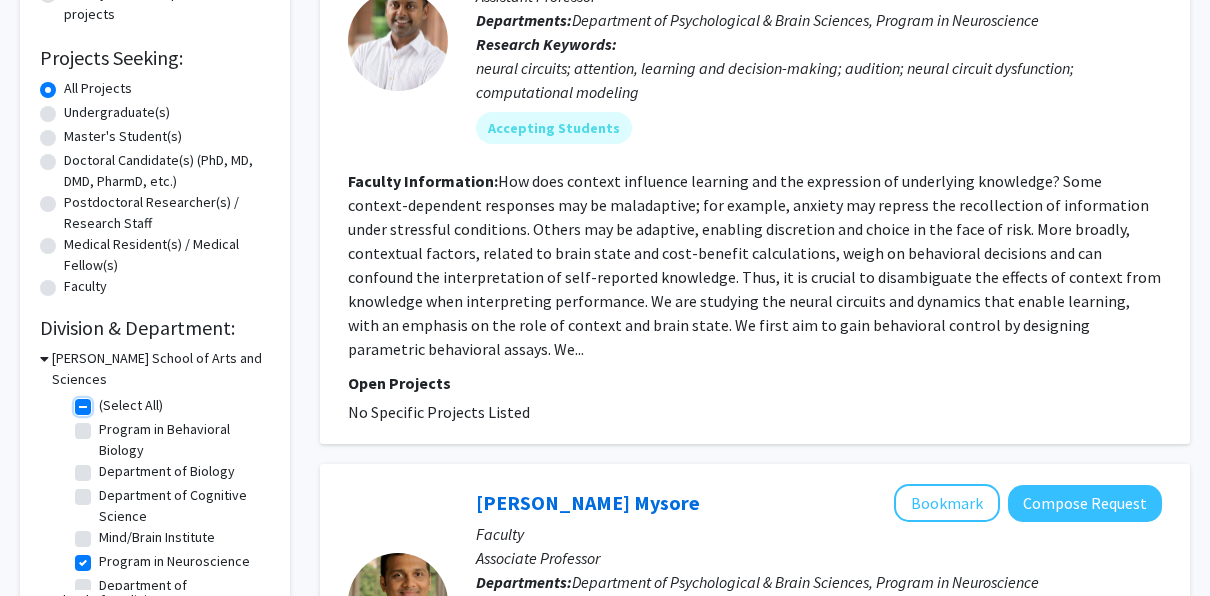 click on "(Select All)" at bounding box center (105, 401) 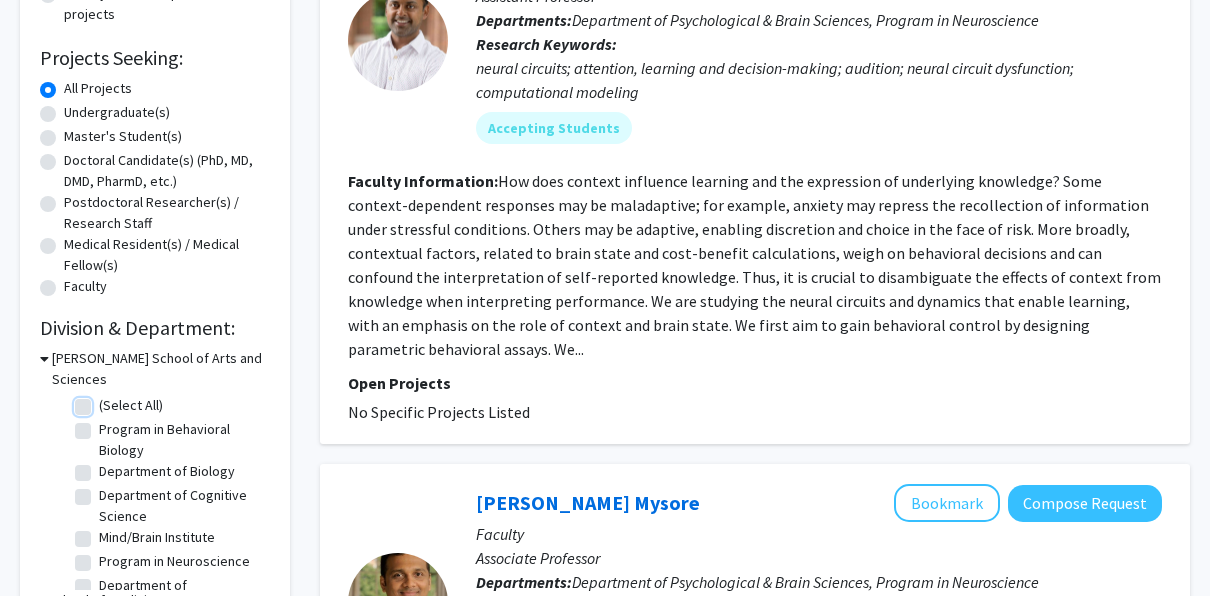 checkbox on "false" 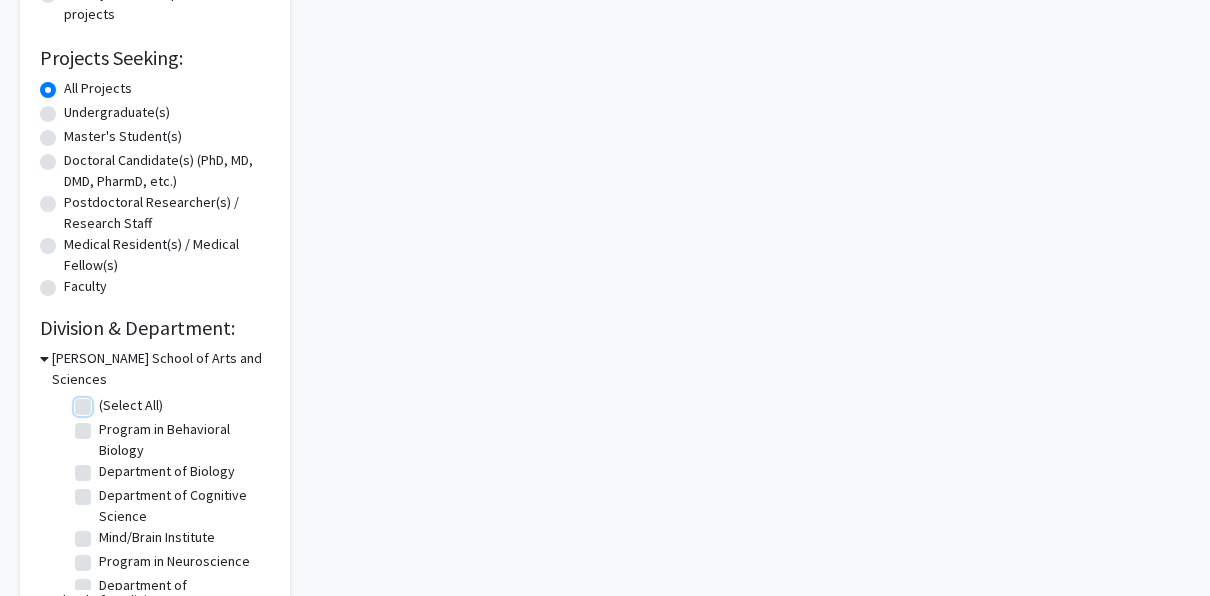 scroll, scrollTop: 0, scrollLeft: 0, axis: both 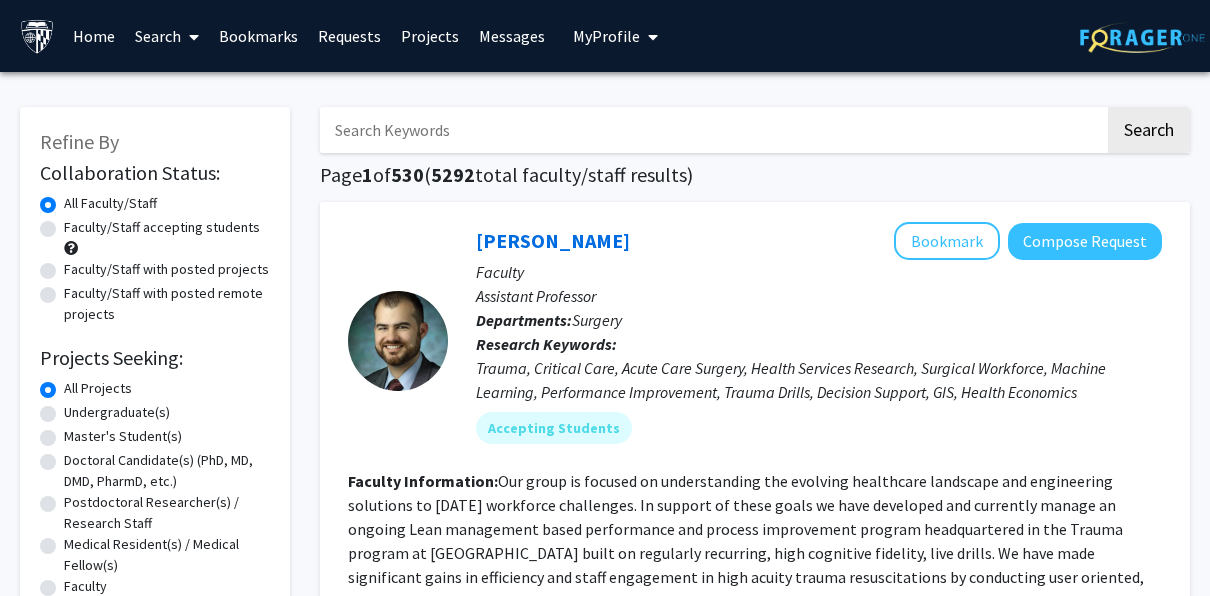 click at bounding box center [712, 130] 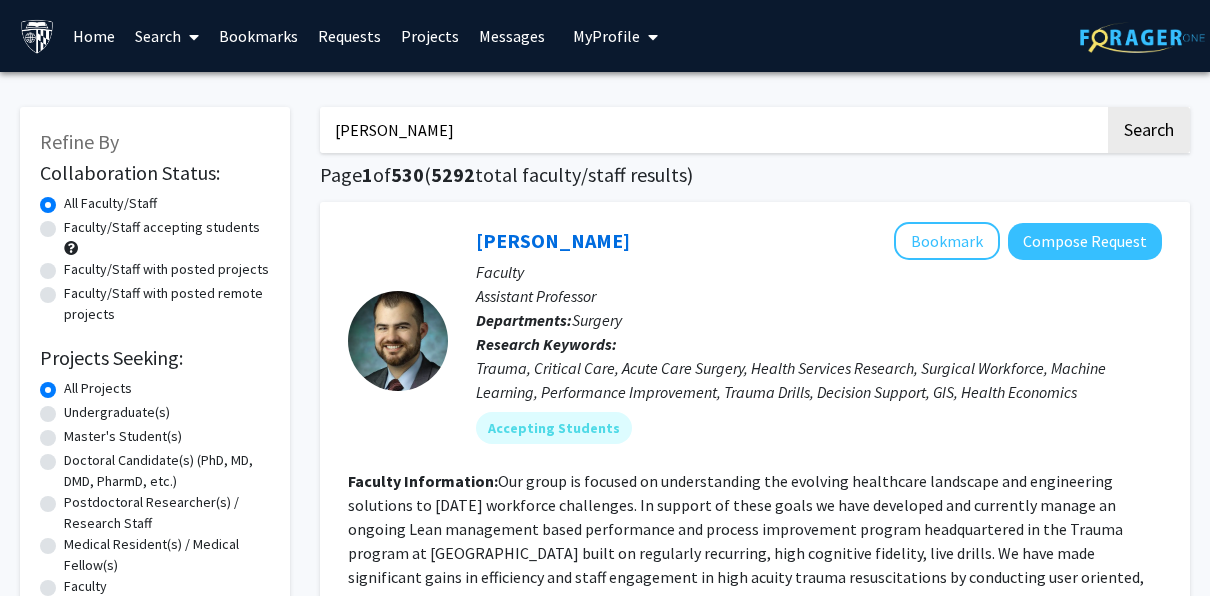 type on "eisner" 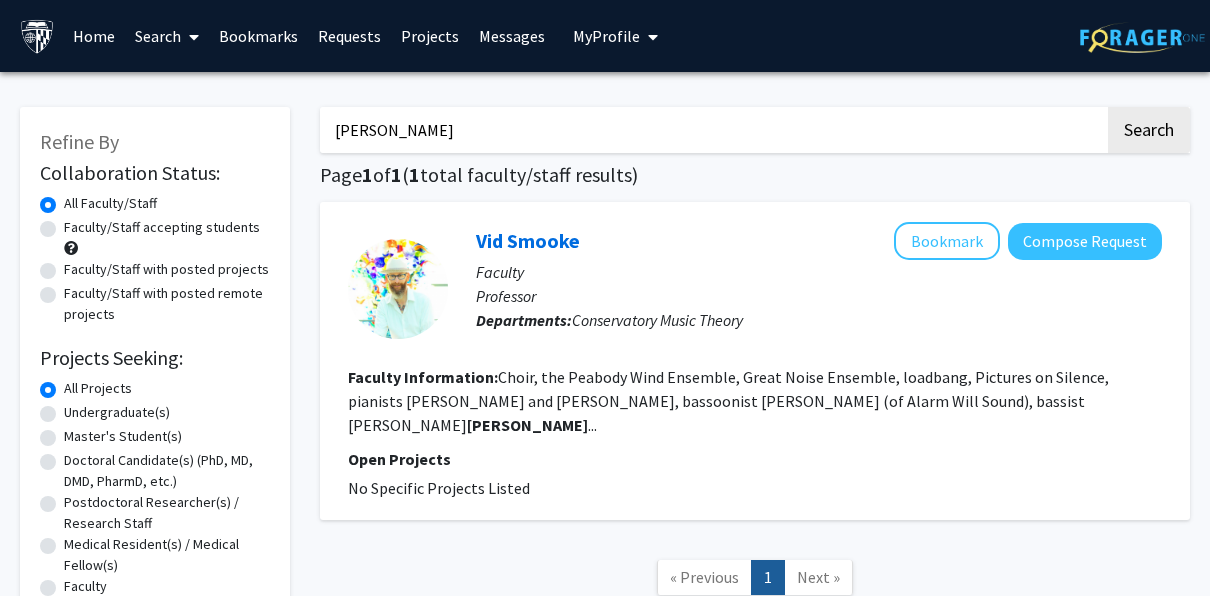 click on "eisner Search  Page  1  of  1  ( 1  total faculty/staff results)   Vid Smooke   Bookmark
Compose Request  Faculty Professor Departments:  Conservatory Music Theory Faculty Information:  Choir, the Peabody Wind Ensemble, Great Noise Ensemble, loadbang, Pictures on Silence, pianists Amy Briggs and Geoffrey Burleson, bassoonist Michael Parker-Harley (of Alarm Will Sound), bassist Jeffrey W eisner ... Open Projects  No Specific Projects Listed  « Previous  1  Next »" 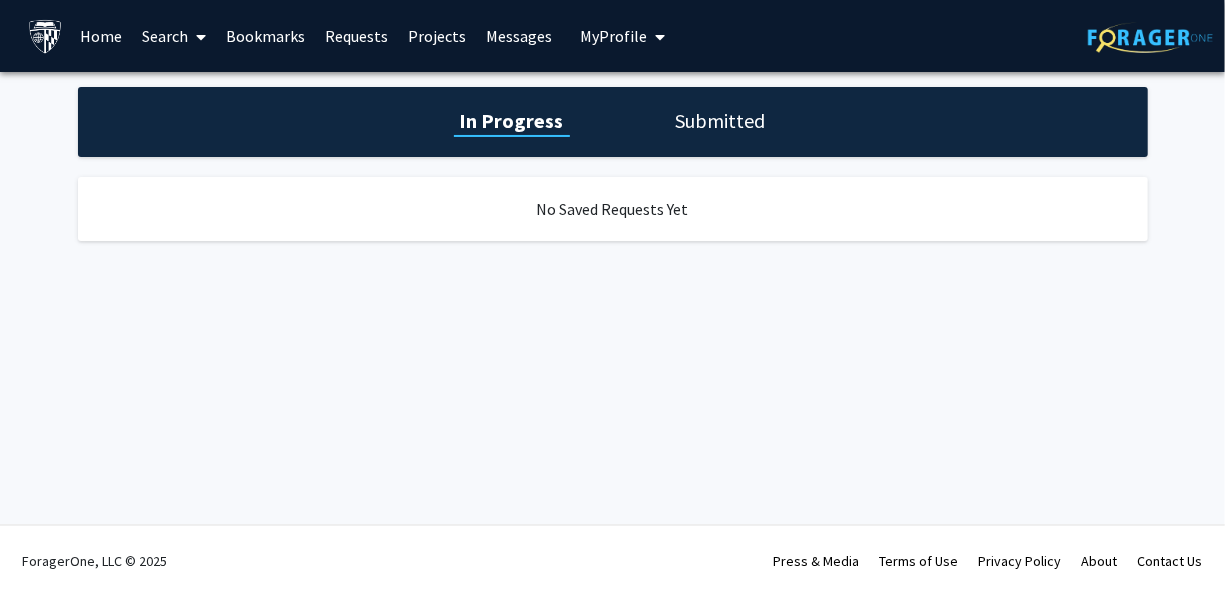 click on "Bookmarks" at bounding box center [265, 36] 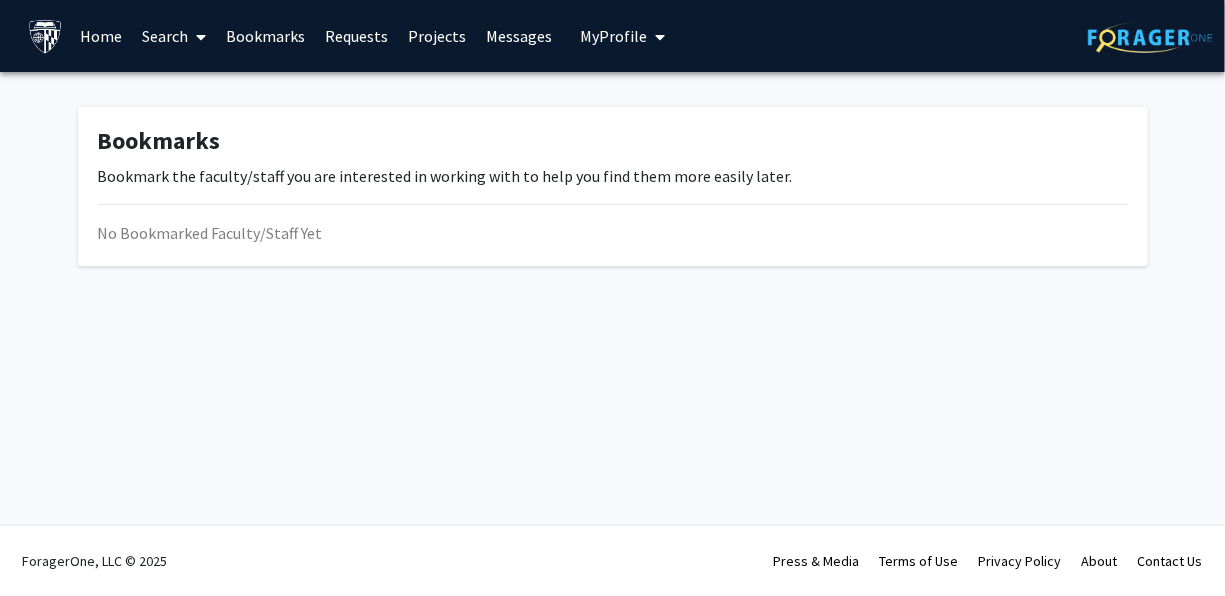 click on "Search" at bounding box center [174, 36] 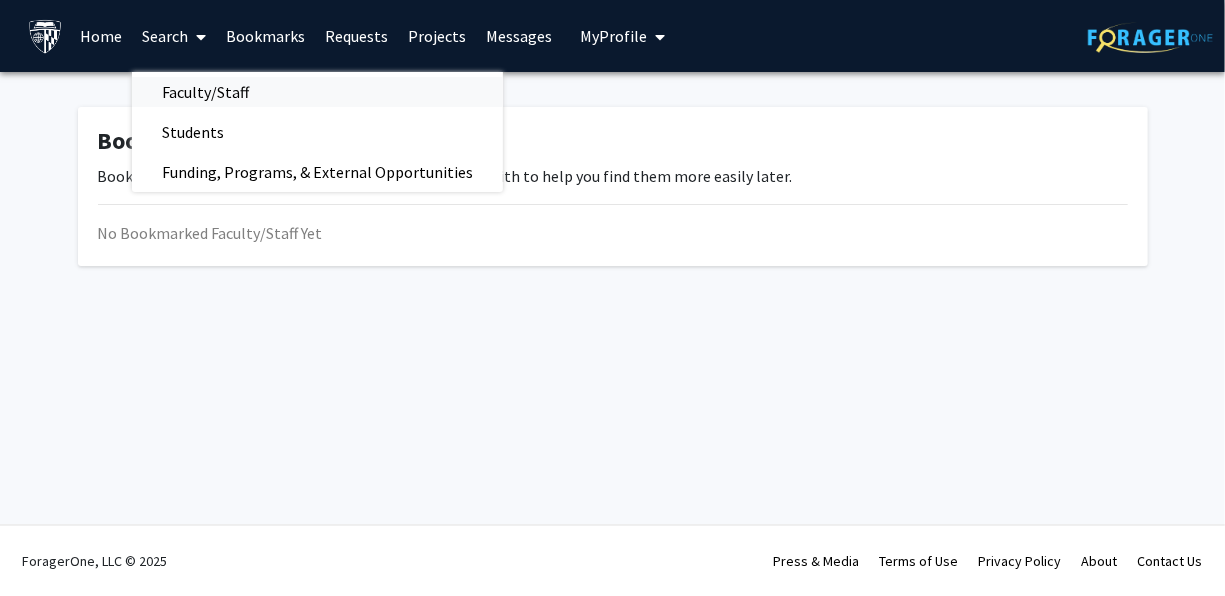 click on "Faculty/Staff" at bounding box center [205, 92] 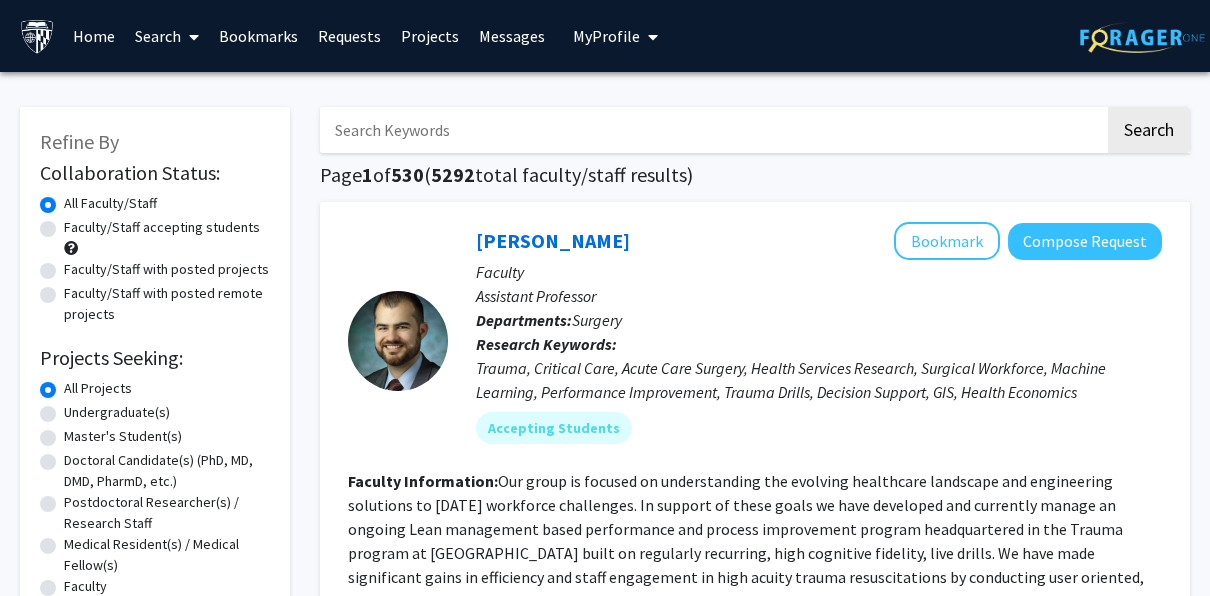 click at bounding box center [712, 130] 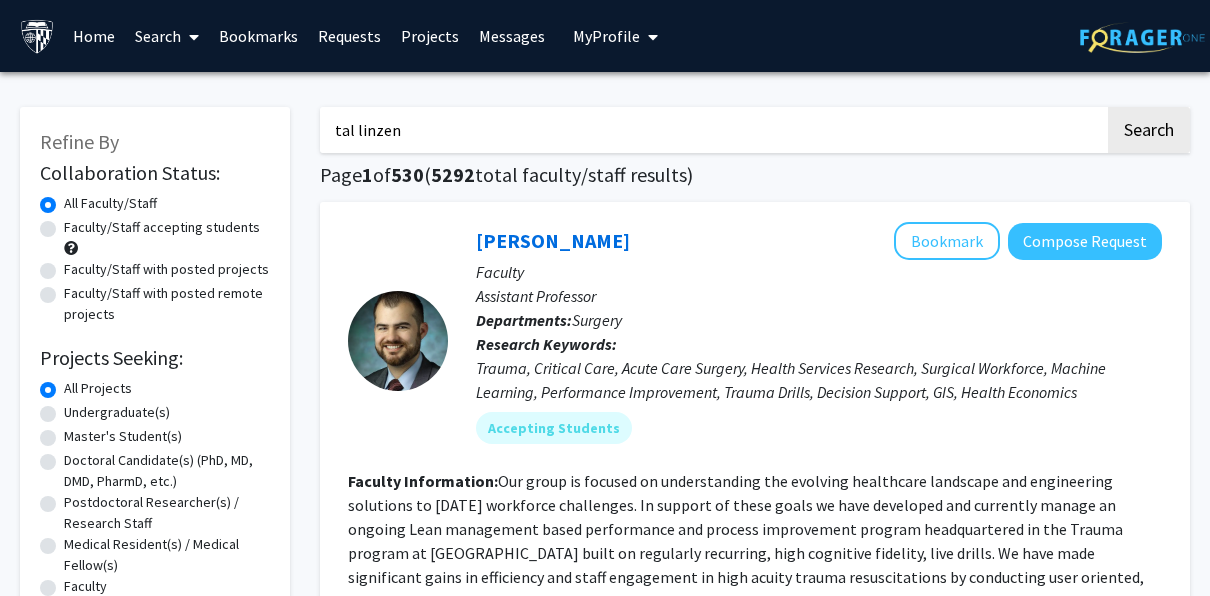 click on "Search" 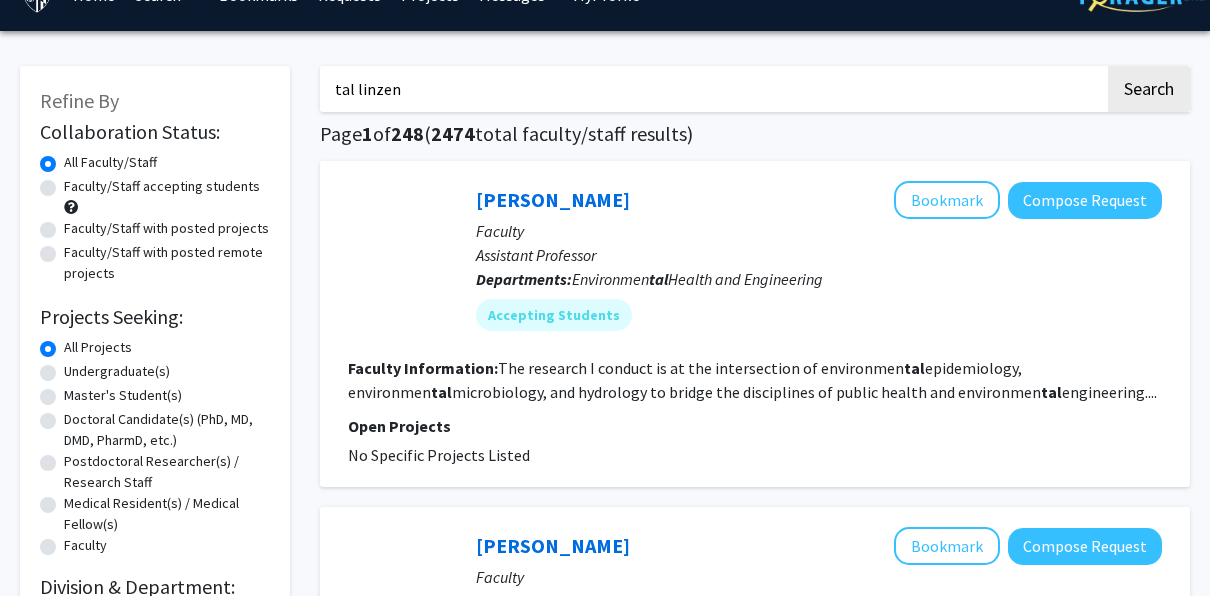 scroll, scrollTop: 0, scrollLeft: 0, axis: both 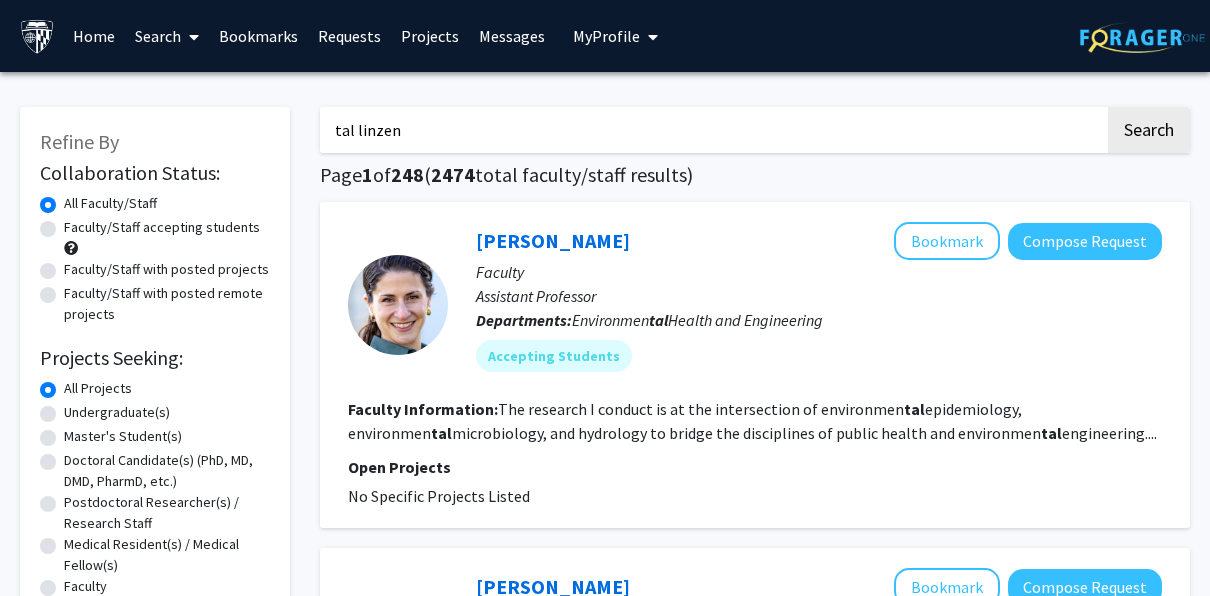click on "tal linzen" at bounding box center [712, 130] 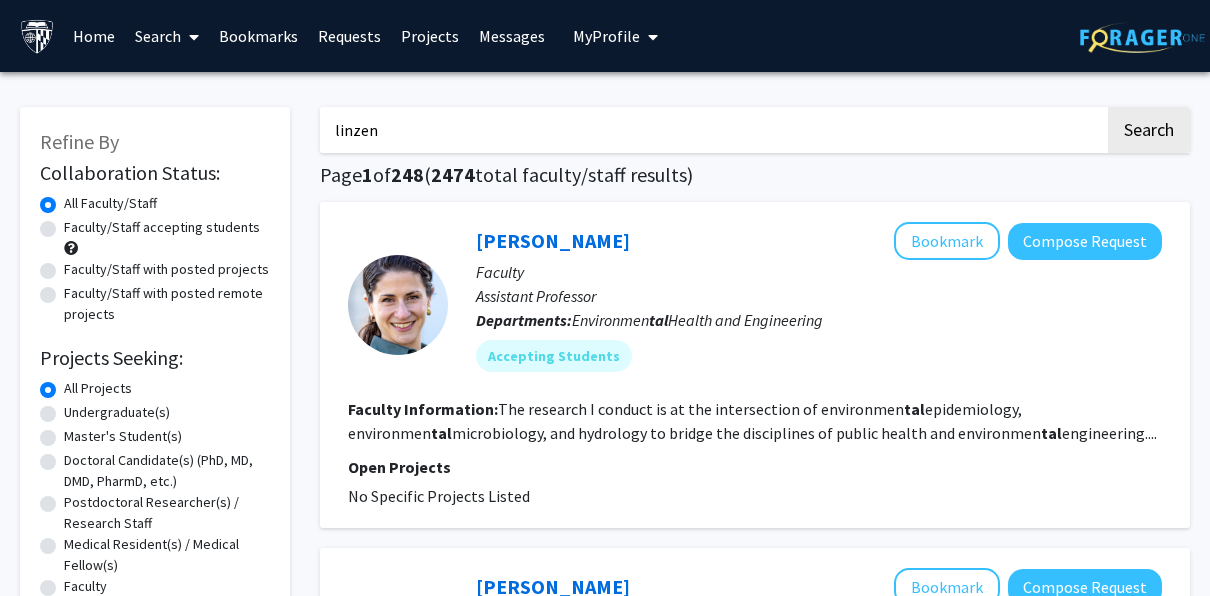 type on "linzen" 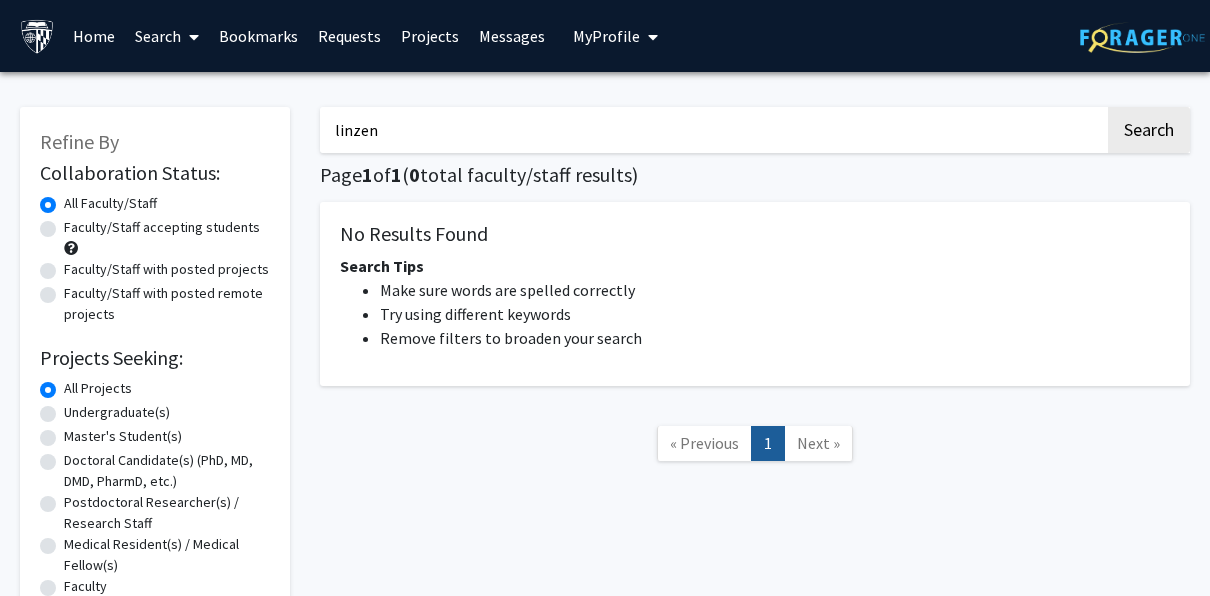 click on "linzen" at bounding box center [712, 130] 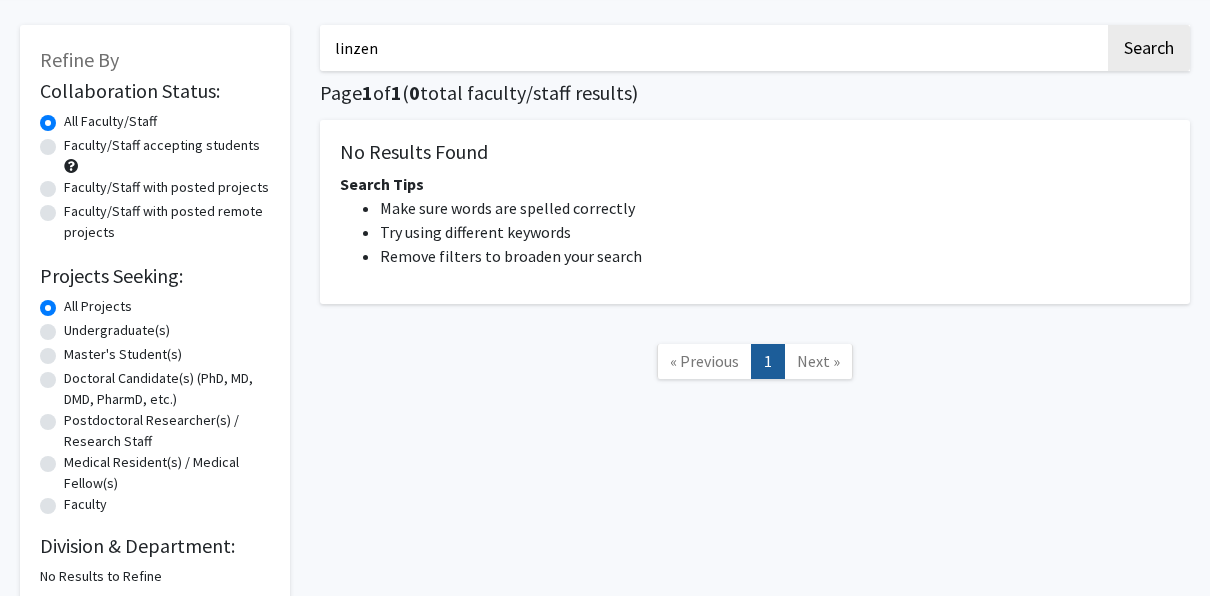 scroll, scrollTop: 0, scrollLeft: 0, axis: both 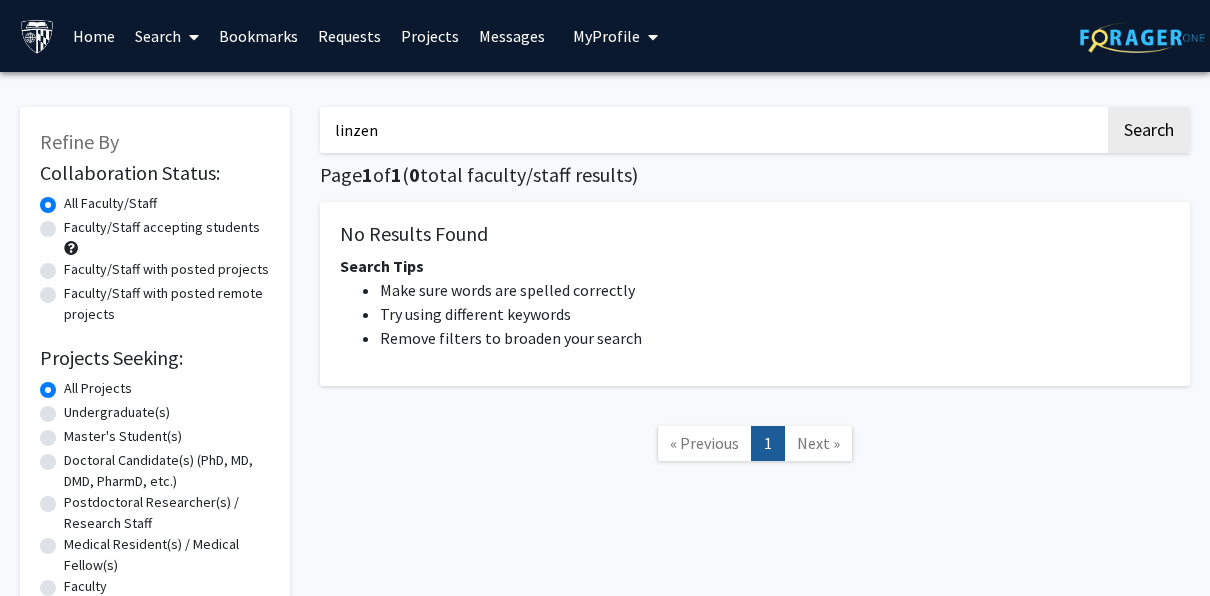 click on "Search" at bounding box center (167, 36) 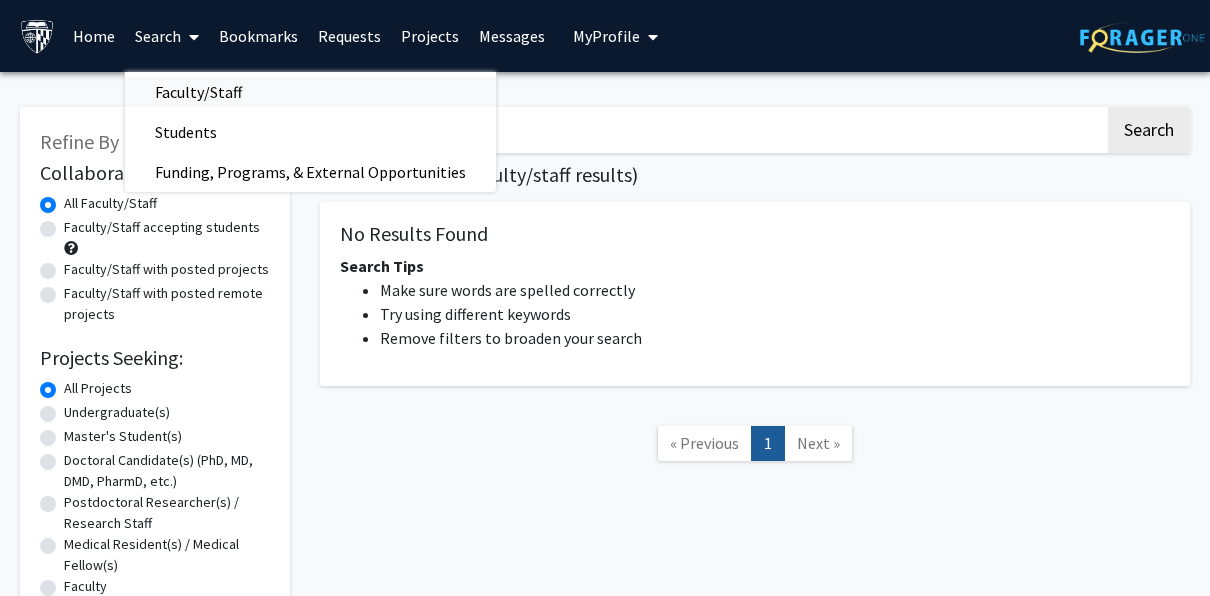 click on "Faculty/Staff" at bounding box center [198, 92] 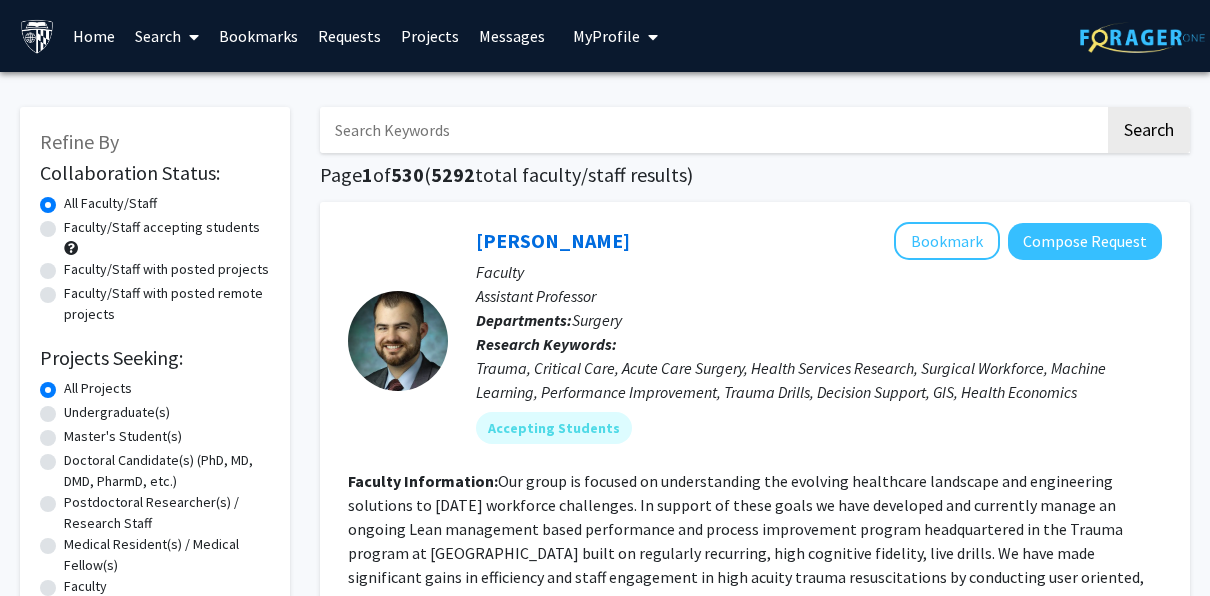 click at bounding box center [712, 130] 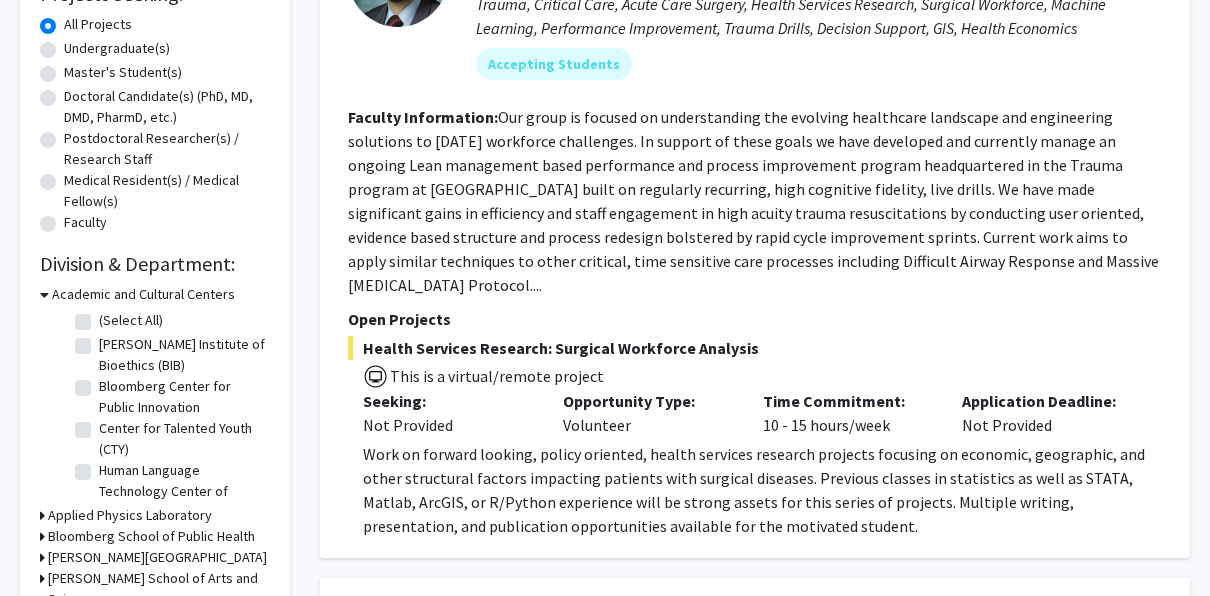 scroll, scrollTop: 0, scrollLeft: 0, axis: both 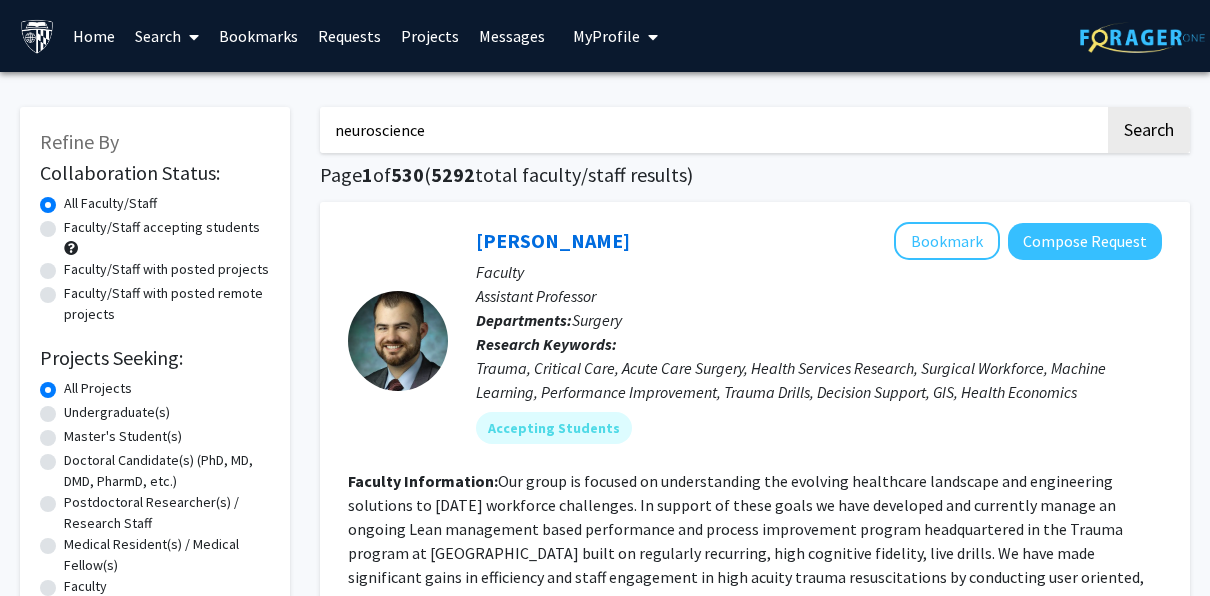 click on "Search" 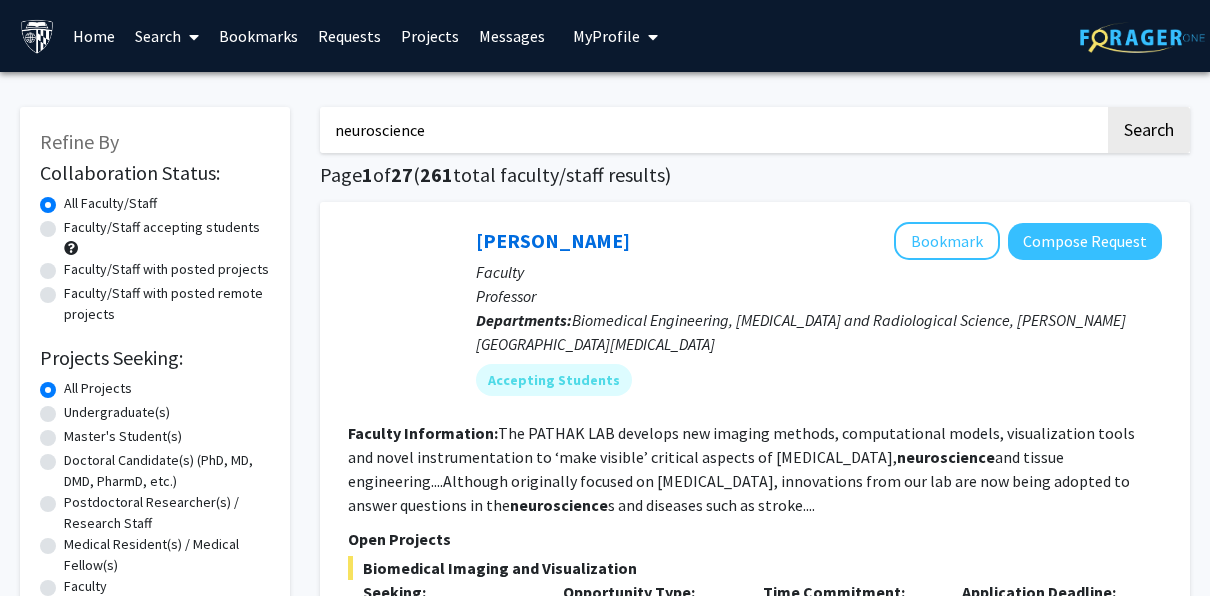 scroll, scrollTop: 100, scrollLeft: 0, axis: vertical 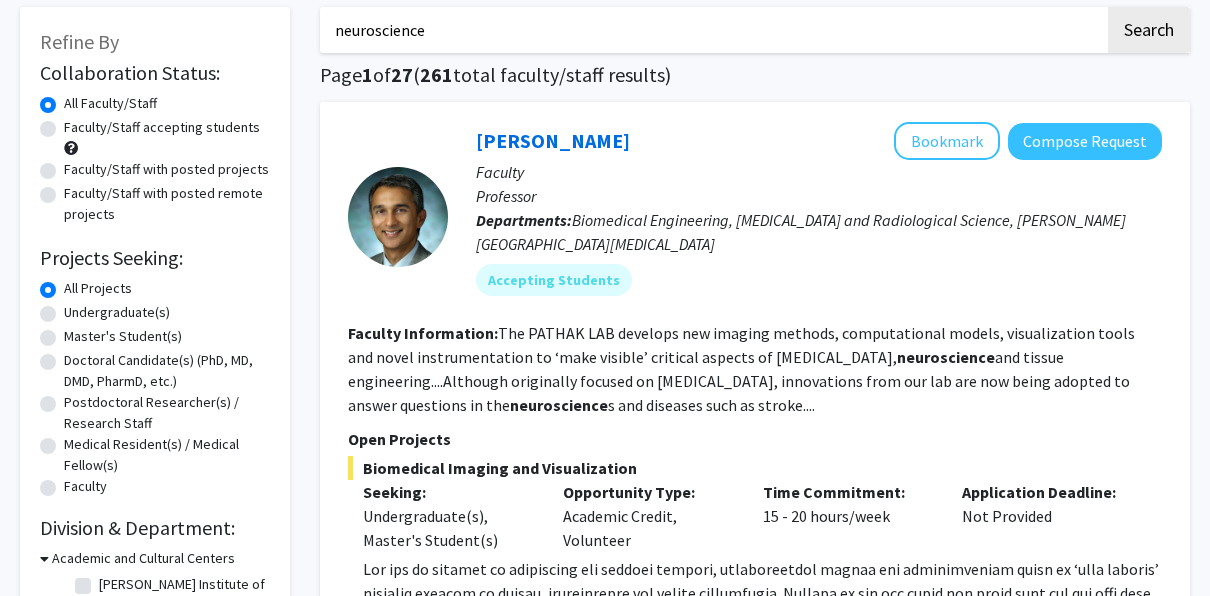 click on "neuroscience" at bounding box center (712, 30) 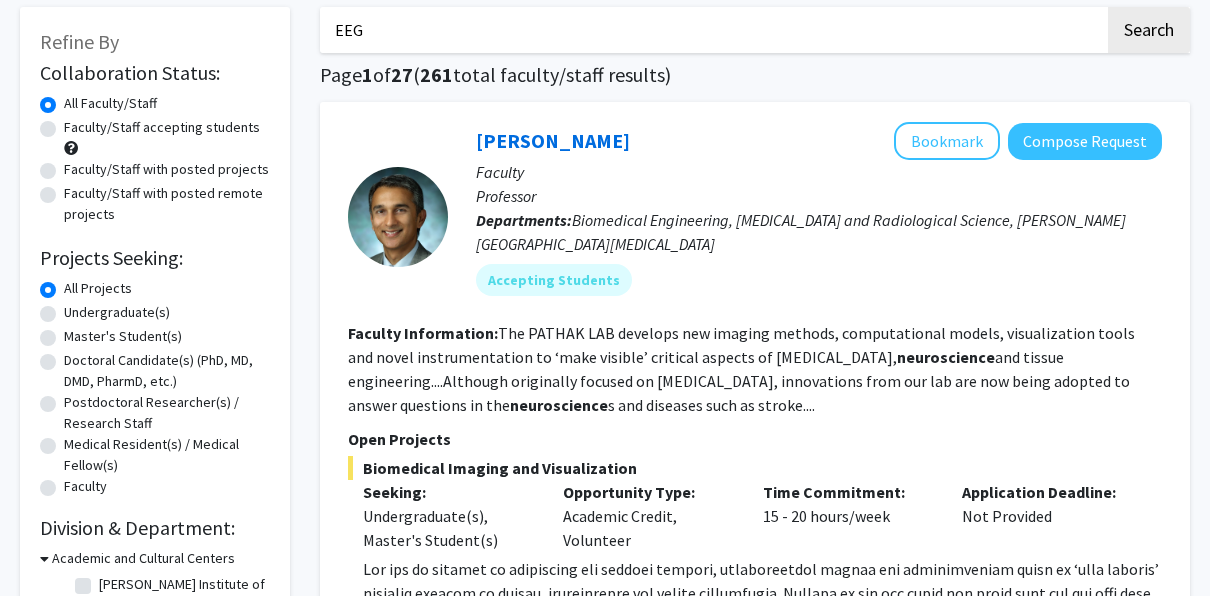 type on "EEG" 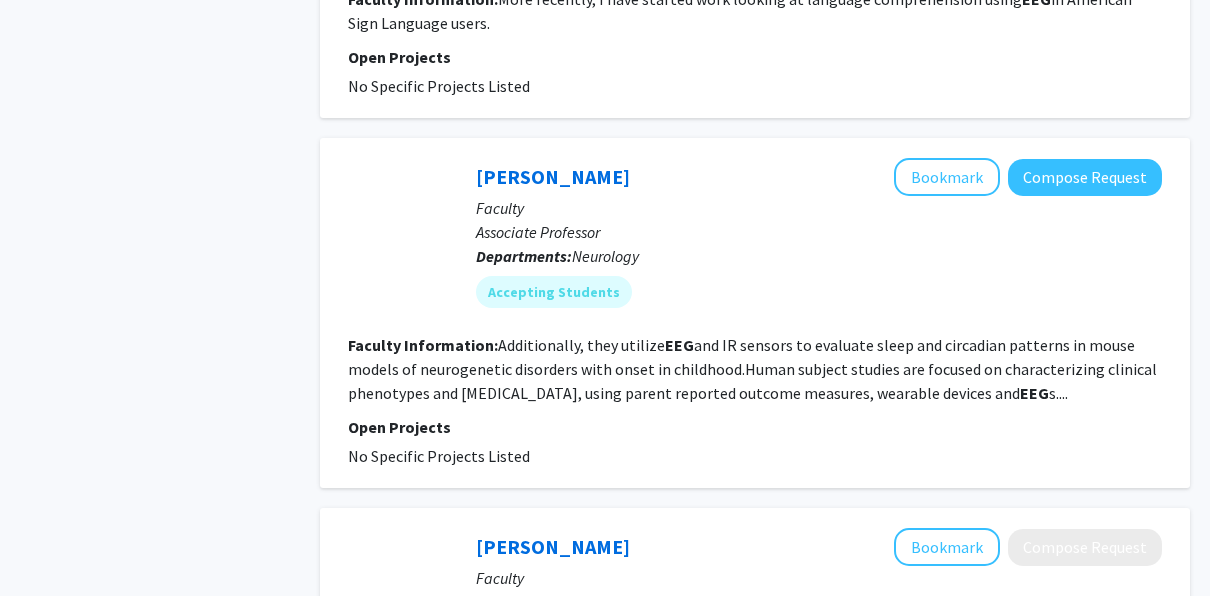 scroll, scrollTop: 2600, scrollLeft: 0, axis: vertical 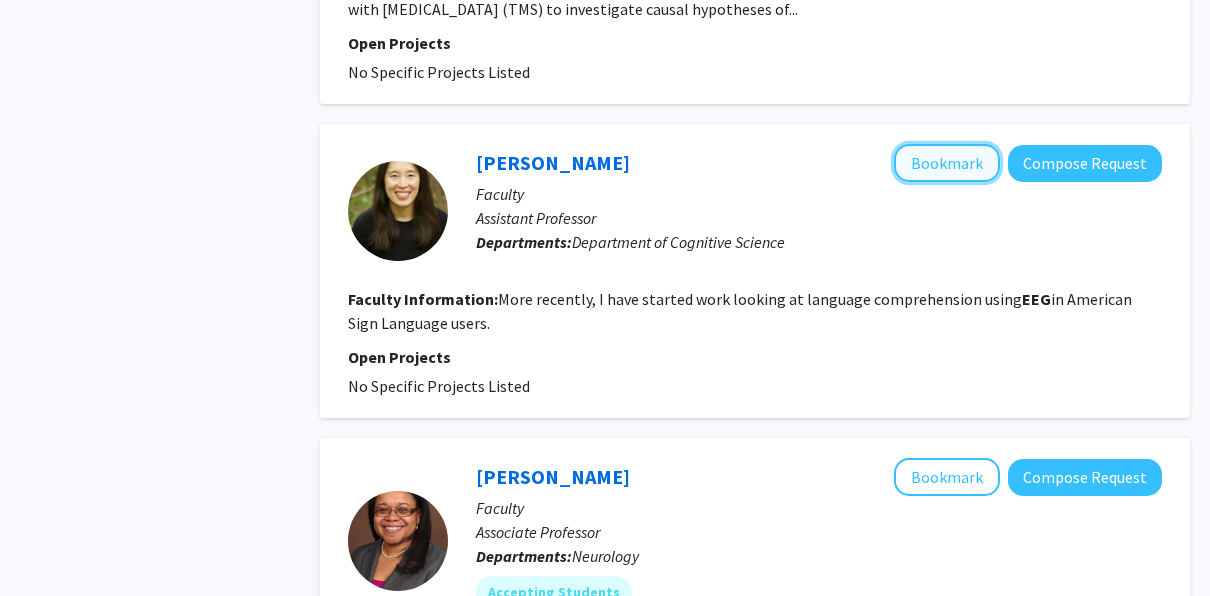 click on "Bookmark" 